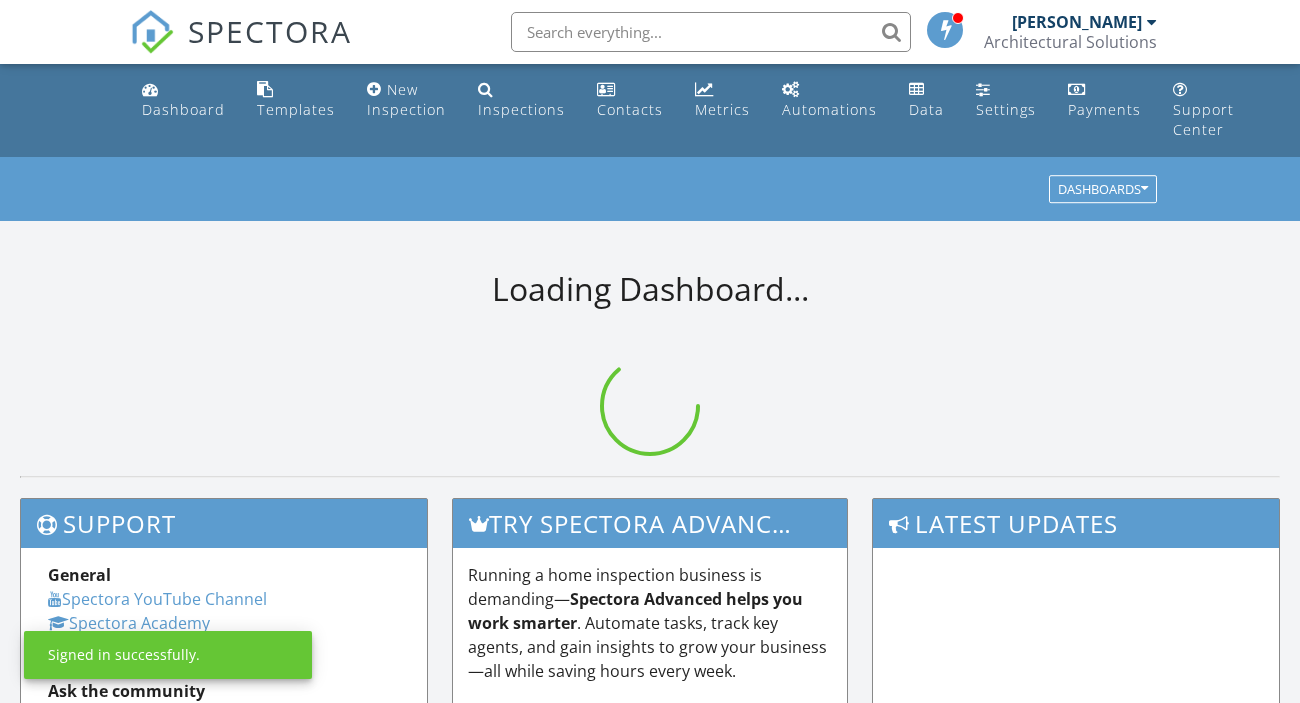 scroll, scrollTop: 0, scrollLeft: 0, axis: both 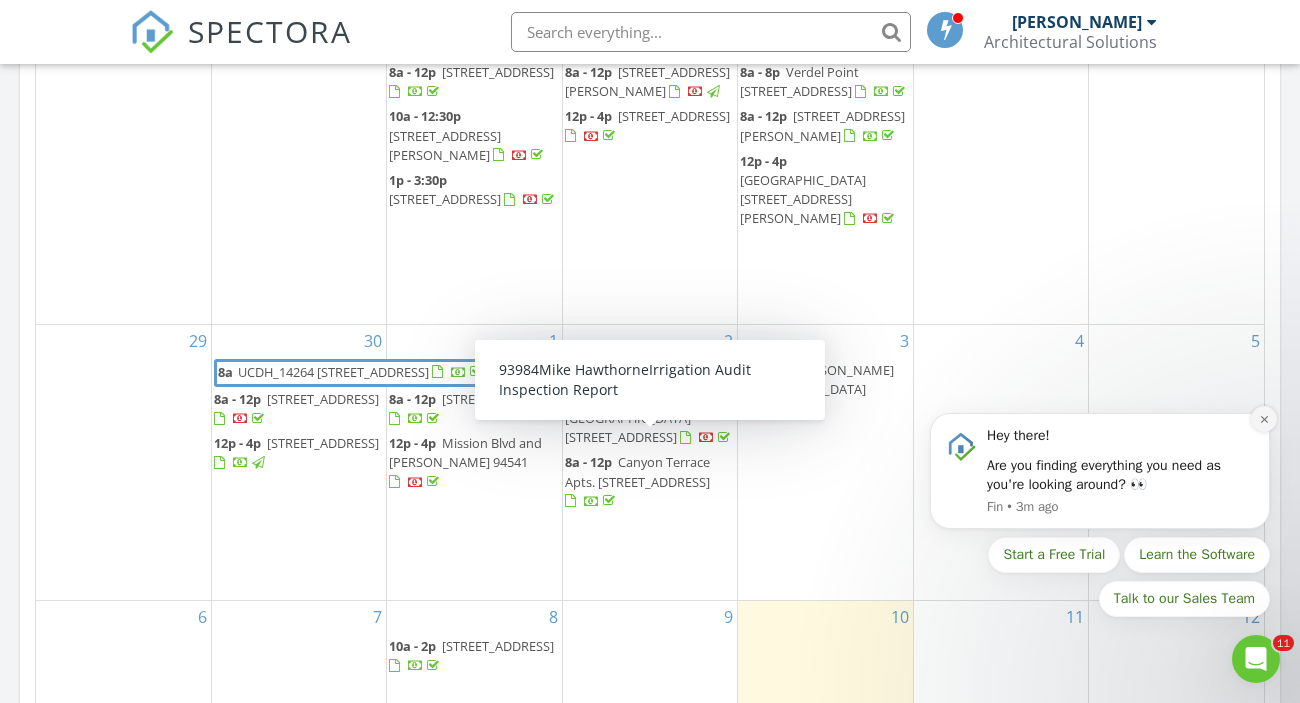 click 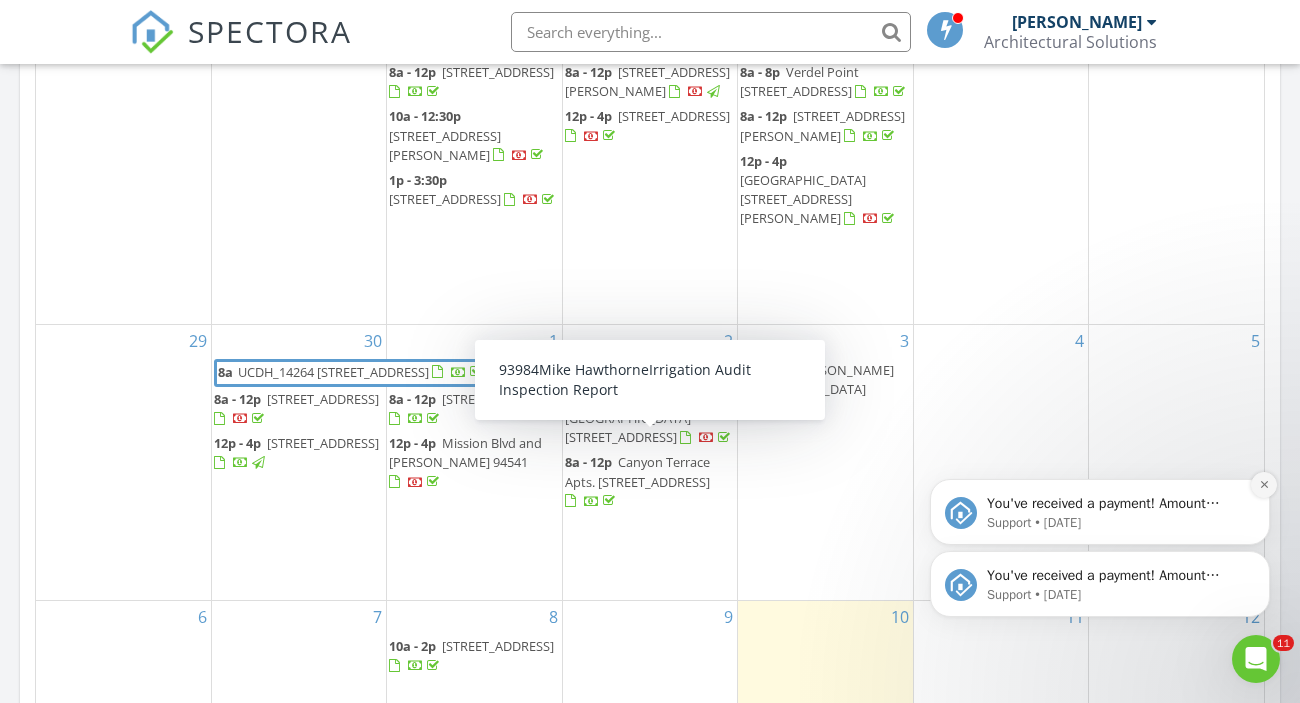 click 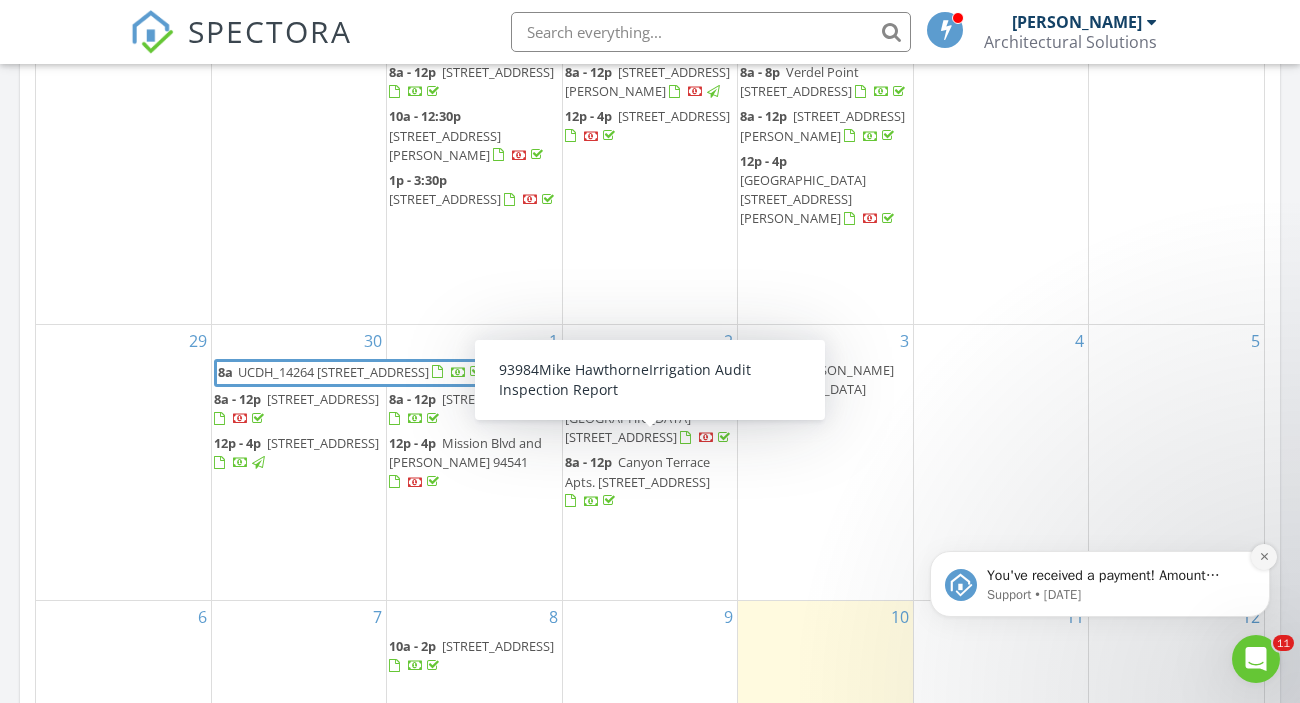 click 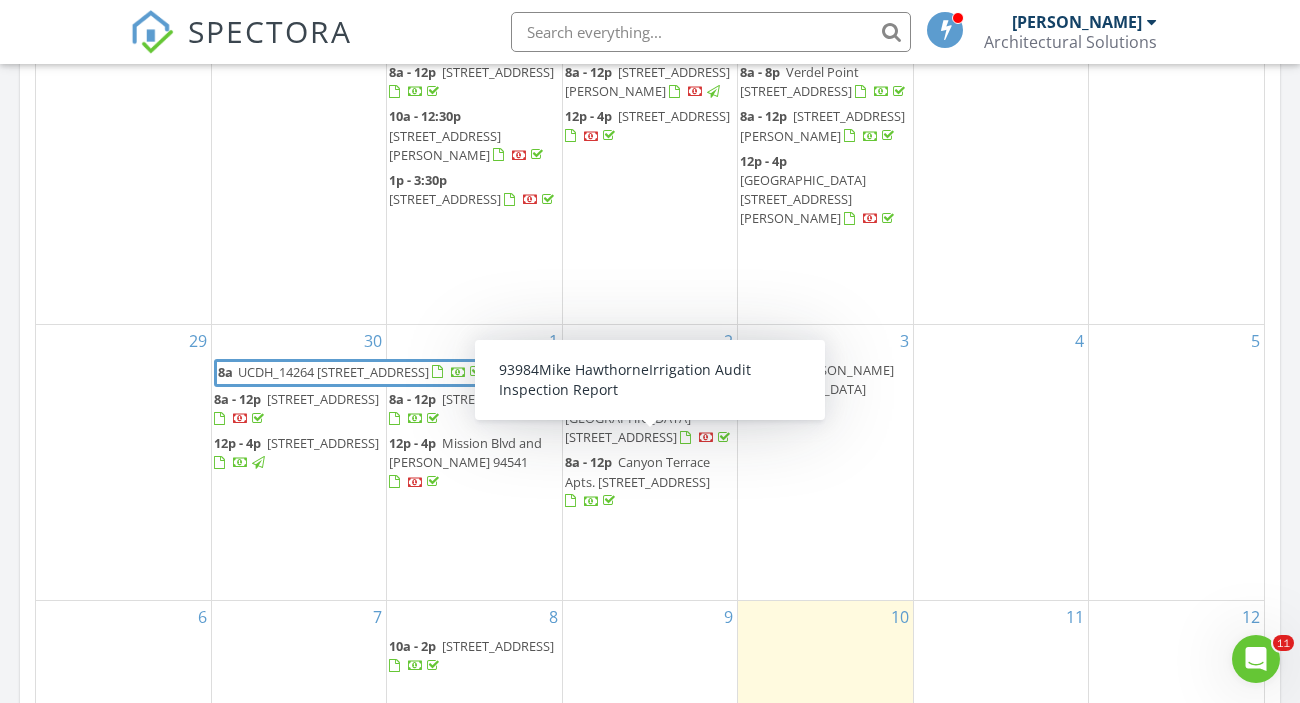 click on "9" at bounding box center [650, 658] 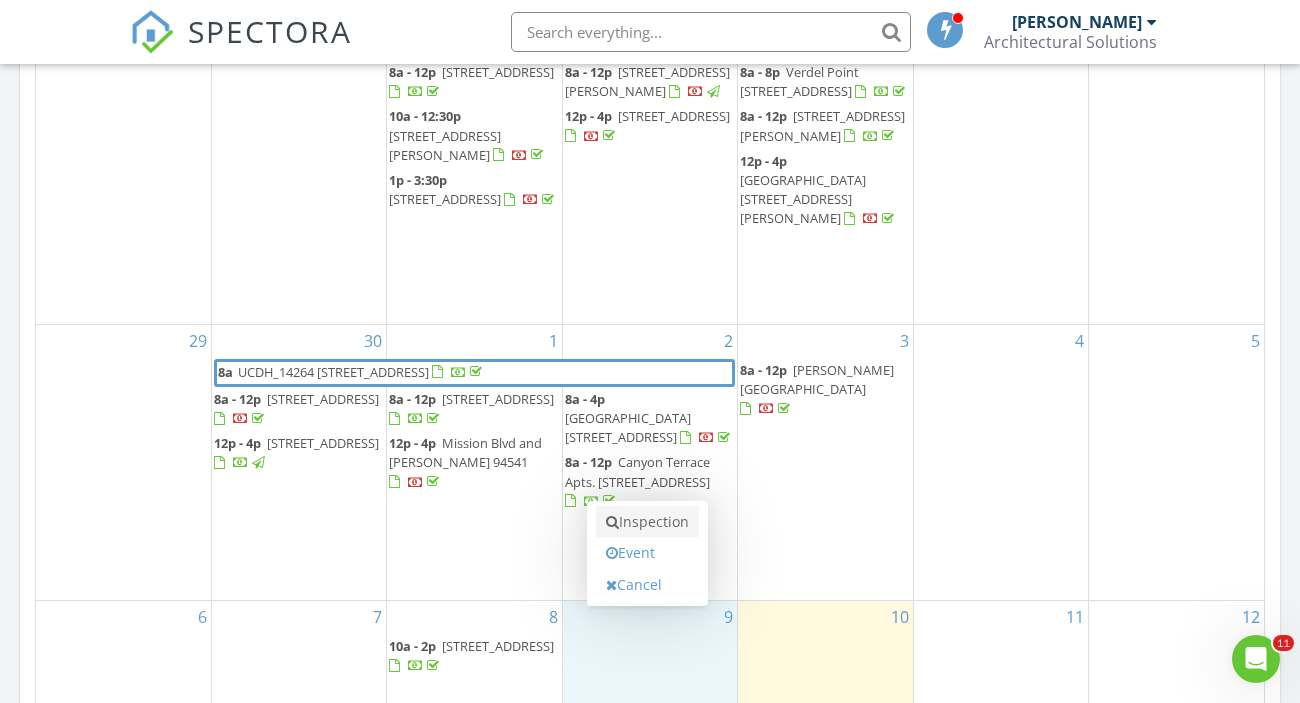 click on "Inspection" at bounding box center (647, 522) 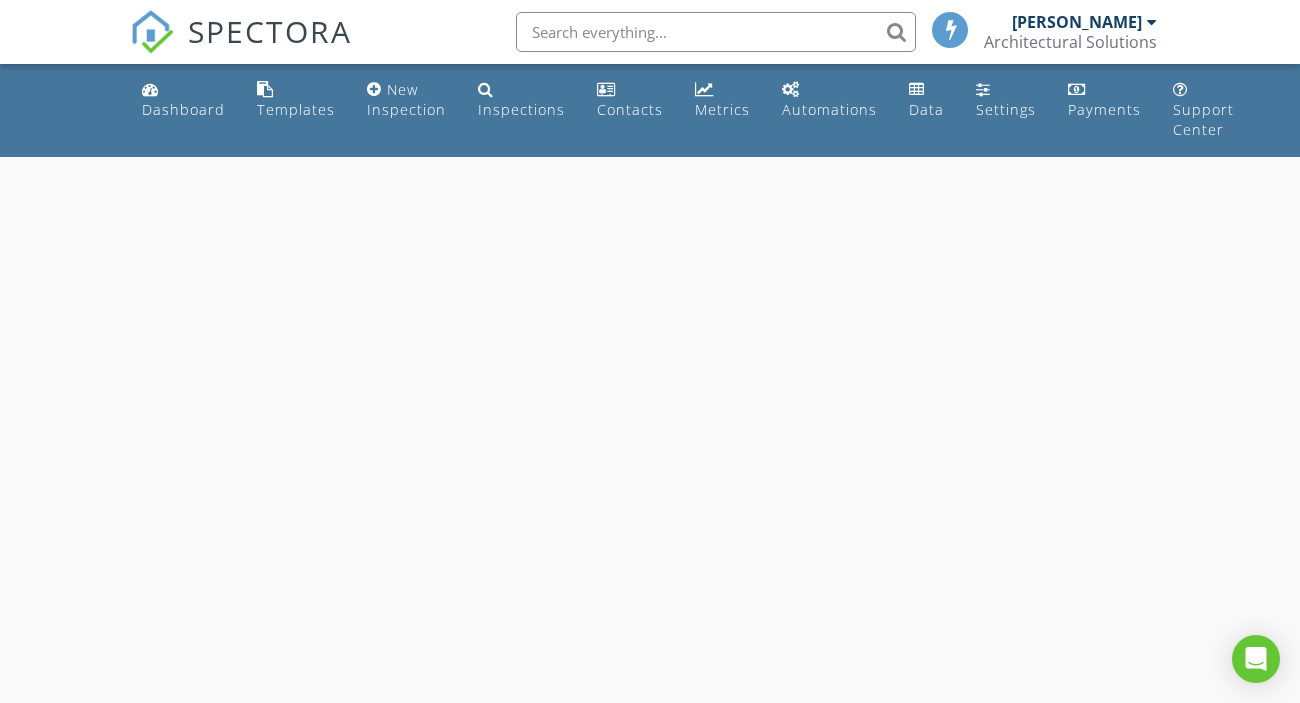 scroll, scrollTop: 0, scrollLeft: 0, axis: both 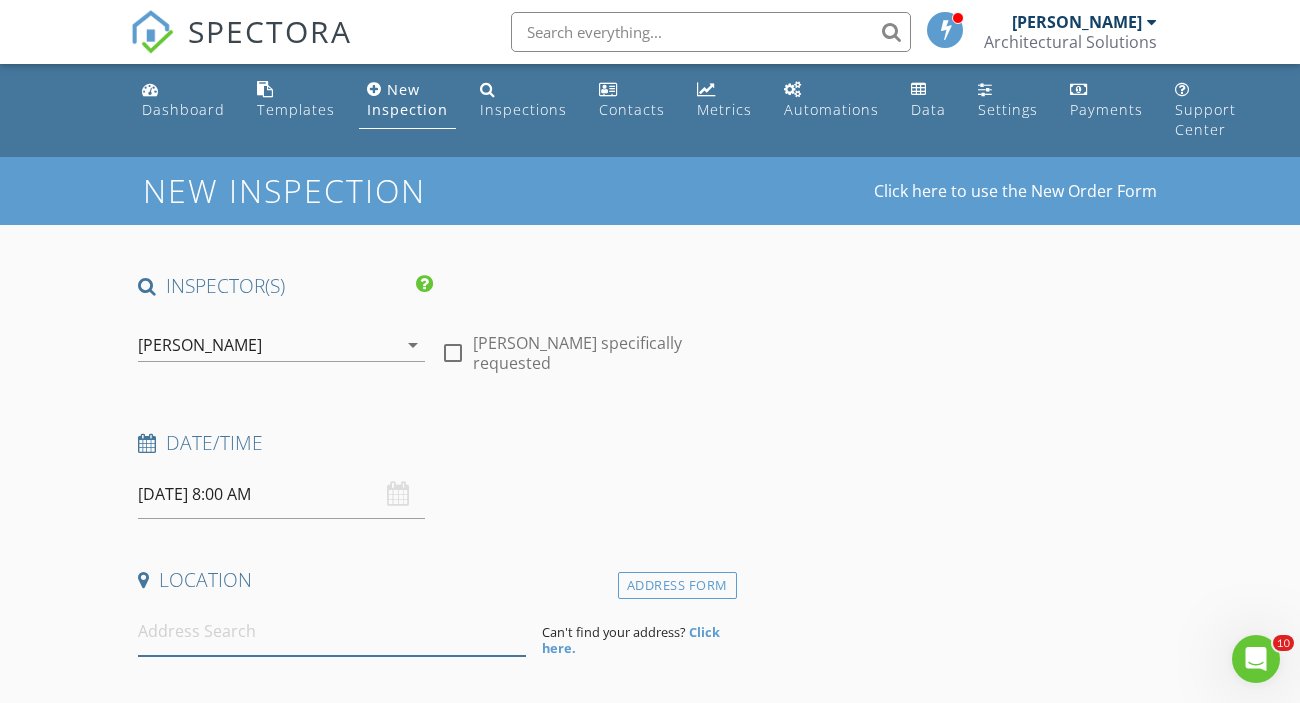 click at bounding box center (332, 631) 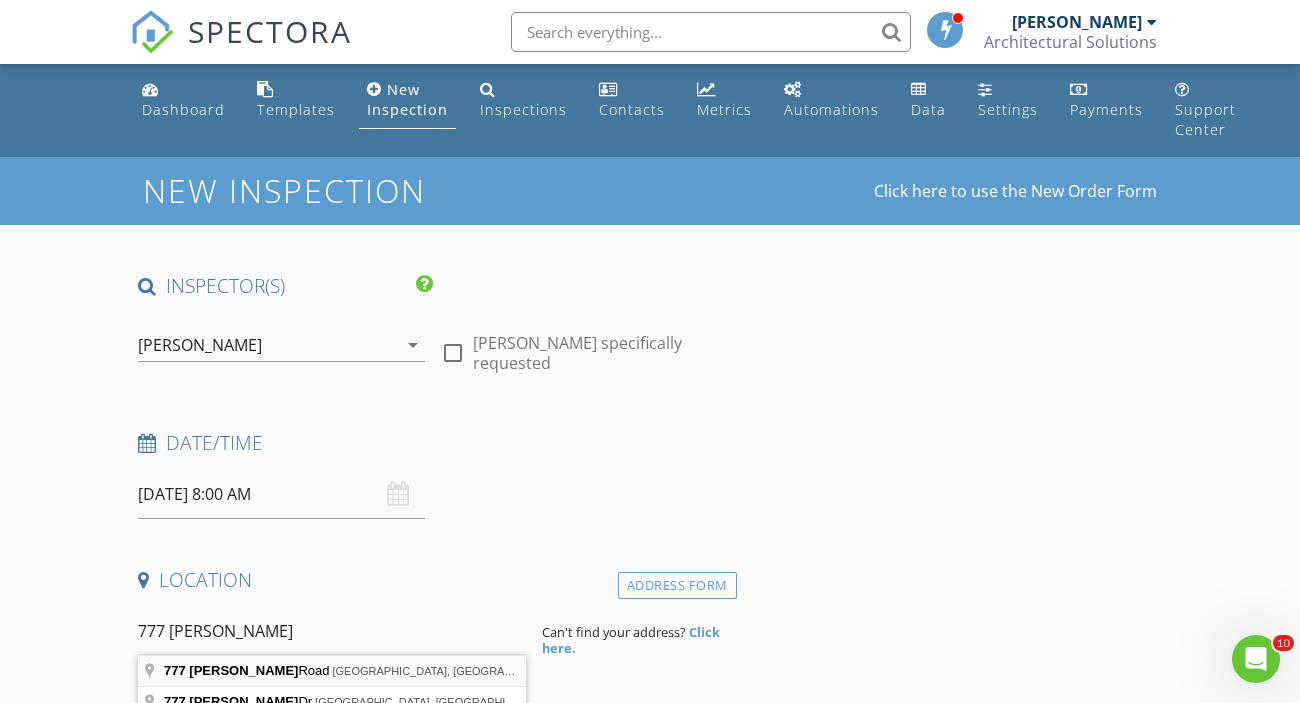 type on "777 Aldridge Road, Vacaville, CA, USA" 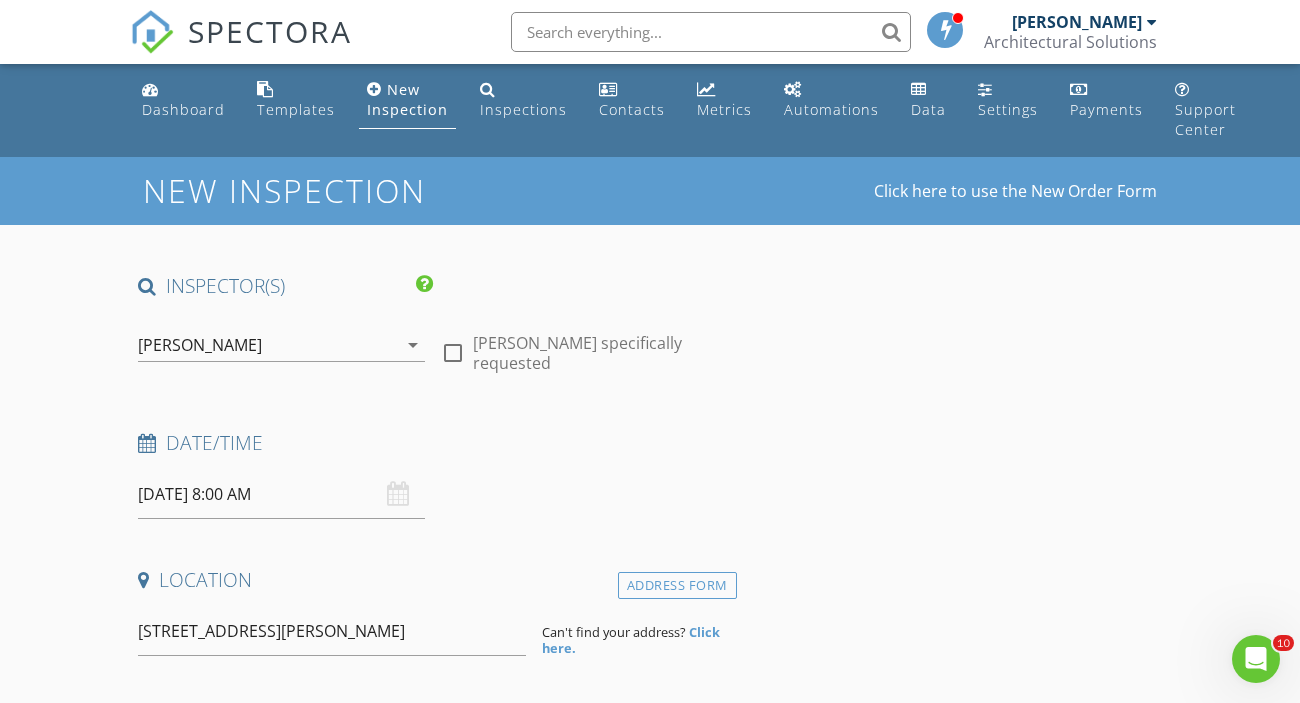 drag, startPoint x: 236, startPoint y: 664, endPoint x: 262, endPoint y: 665, distance: 26.019224 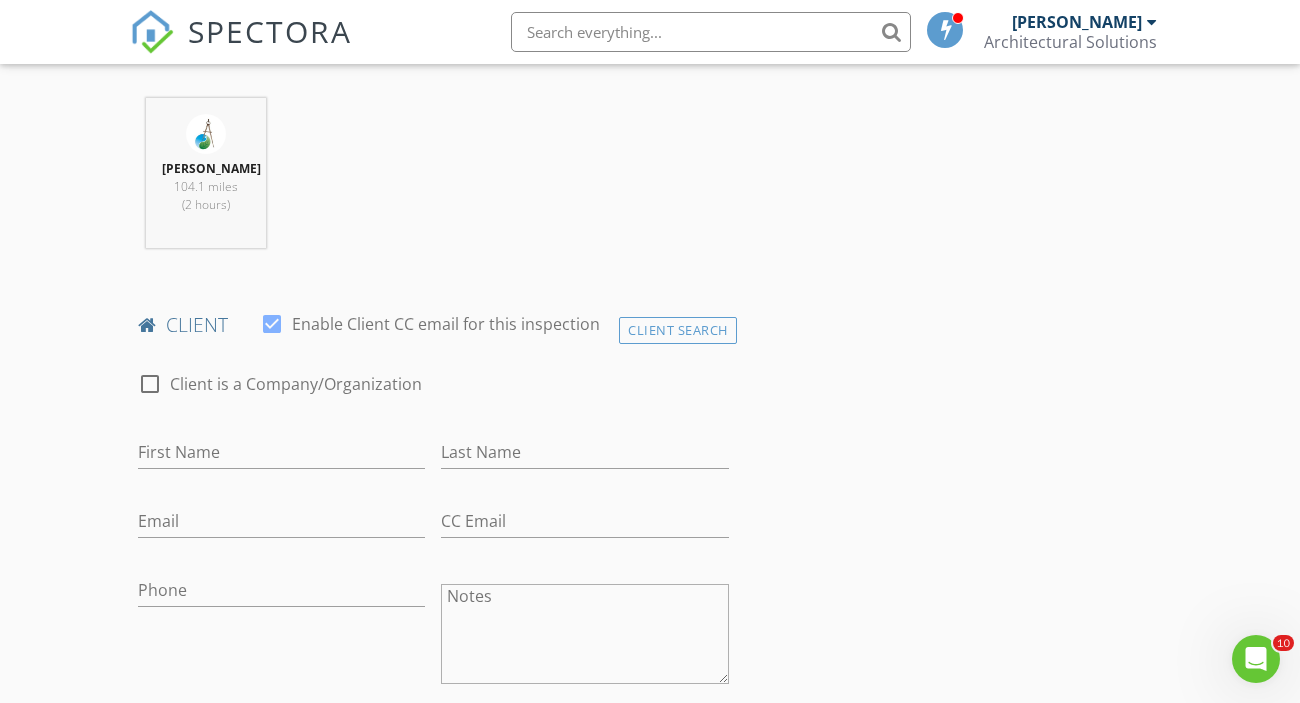 scroll, scrollTop: 802, scrollLeft: 0, axis: vertical 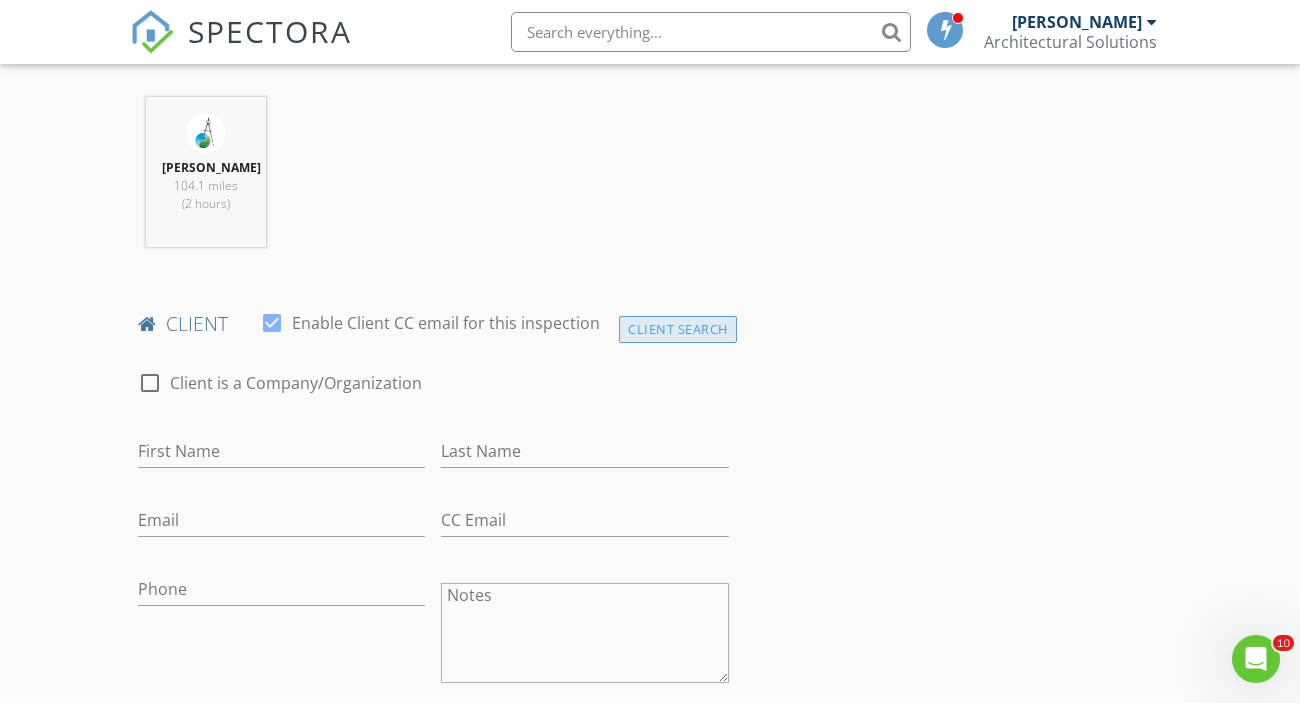 click on "Client Search" at bounding box center [678, 329] 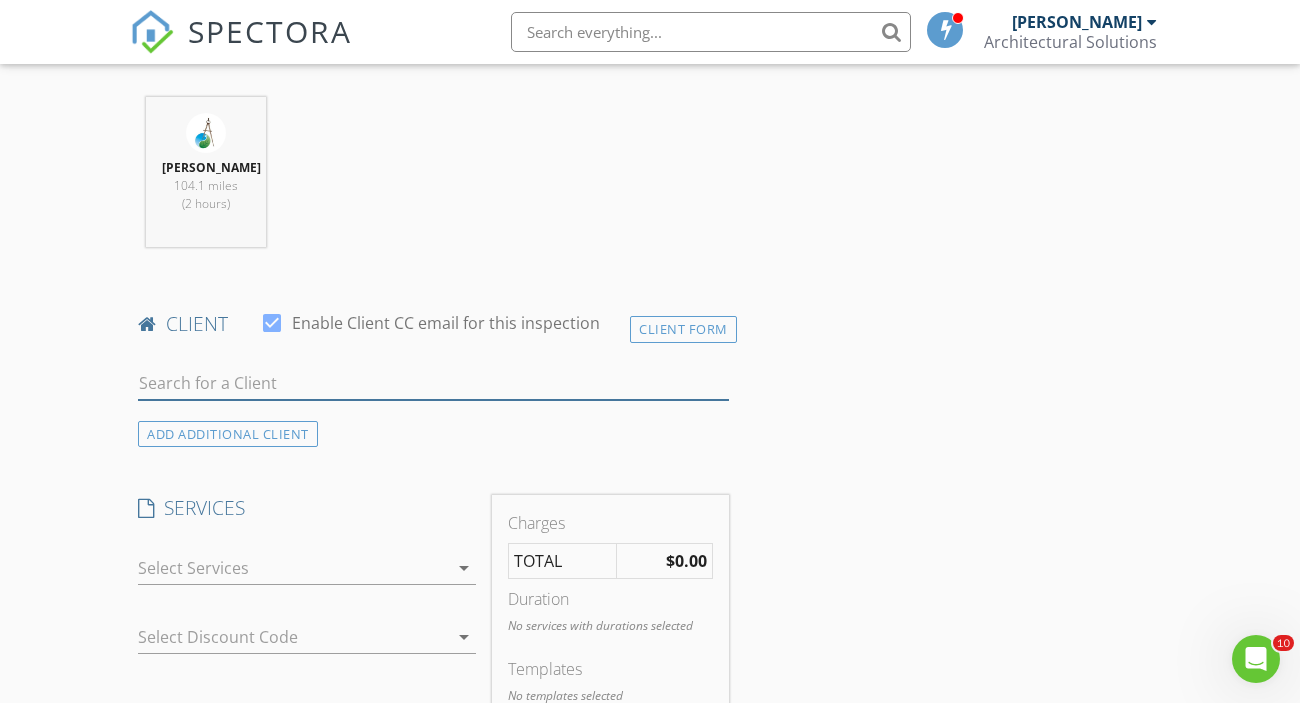 click at bounding box center (433, 383) 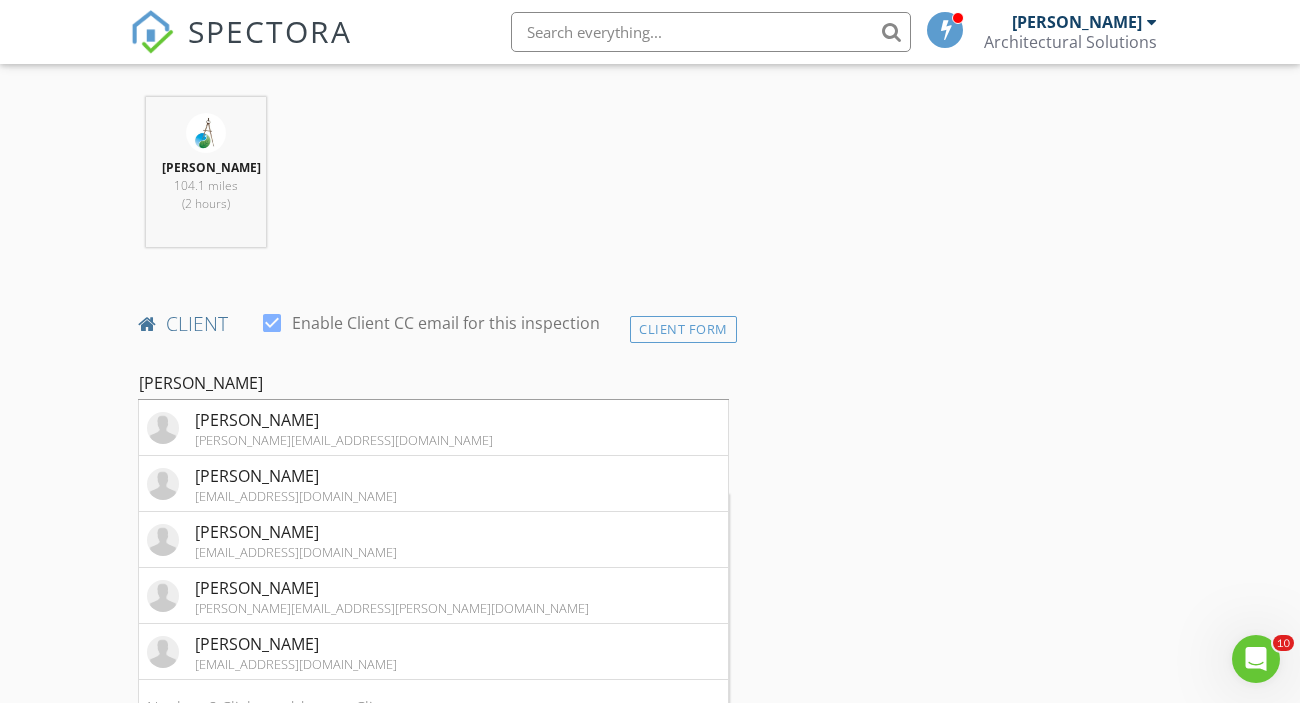 click on "INSPECTOR(S)
check_box   Andrew Bolt   PRIMARY   Andrew Bolt arrow_drop_down   check_box_outline_blank Andrew Bolt specifically requested
Date/Time
07/09/2025 8:00 AM
Location
Address Search       Address 777 Aldridge Rd   Unit   City Vacaville   State CA   Zip 95688   County Solano     Square Feet 72000   Year Built 1998   Foundation arrow_drop_down     Andrew Bolt     104.1 miles     (2 hours)
client
check_box Enable Client CC email for this inspection   Client Form   Kevin       Kevin Portoff
kevin@northbaylandscape.com
Kevin Holland
dworklandscape@sbcglobal.com
Kevin Holland
dworklandscape@sbcglobal.net
Kevin Mills
mills-kevin@att.net
Kevin Li" at bounding box center (650, 954) 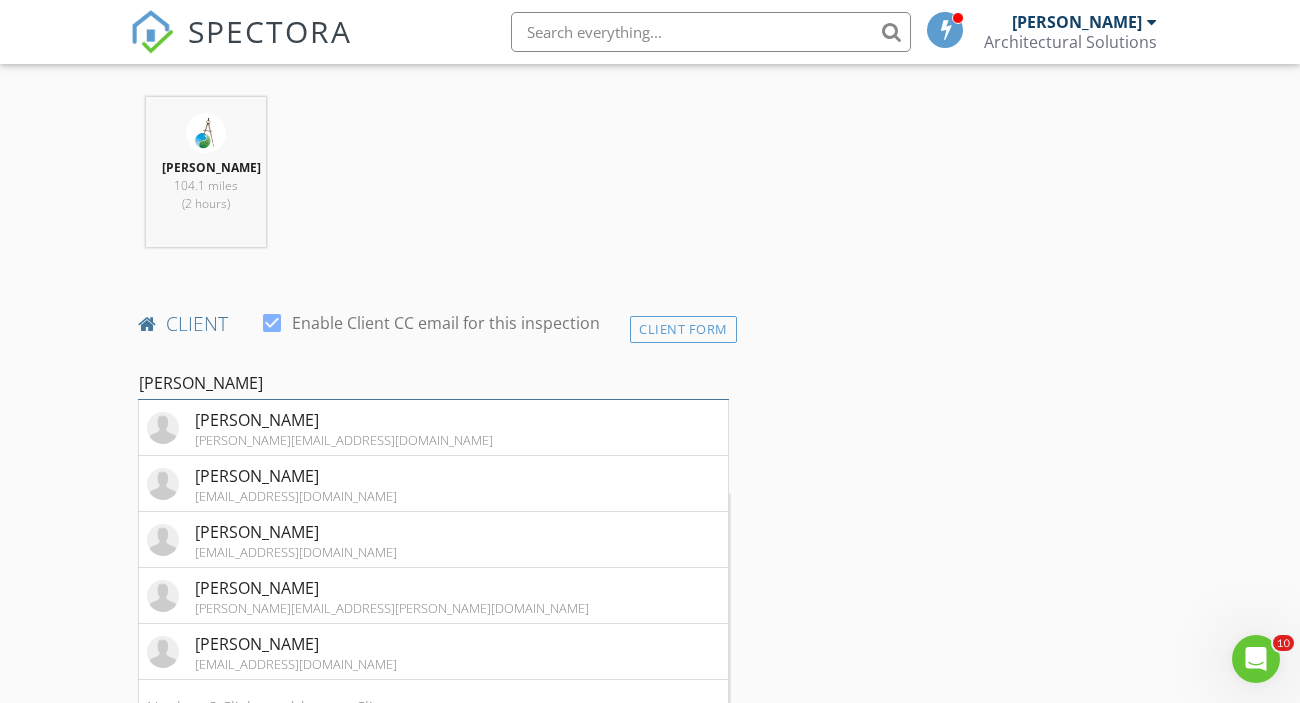 click on "Kevin" at bounding box center (433, 383) 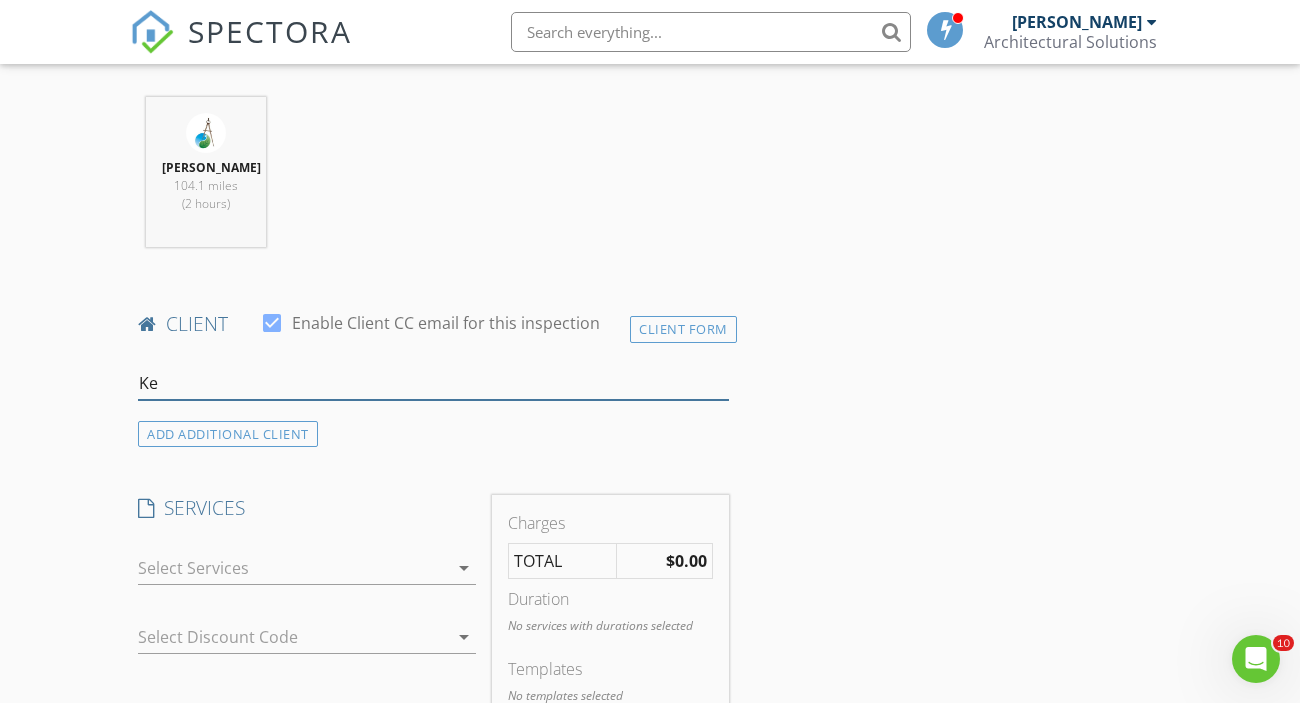 type on "K" 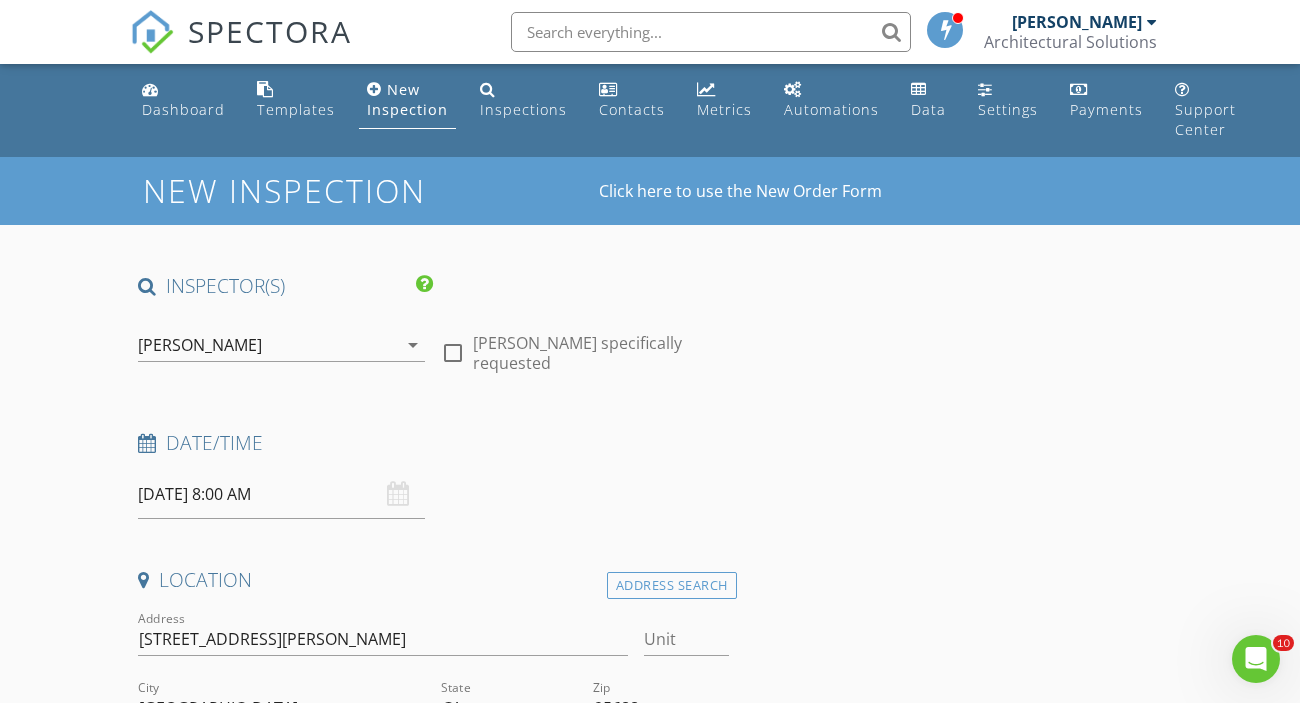 scroll, scrollTop: 0, scrollLeft: 0, axis: both 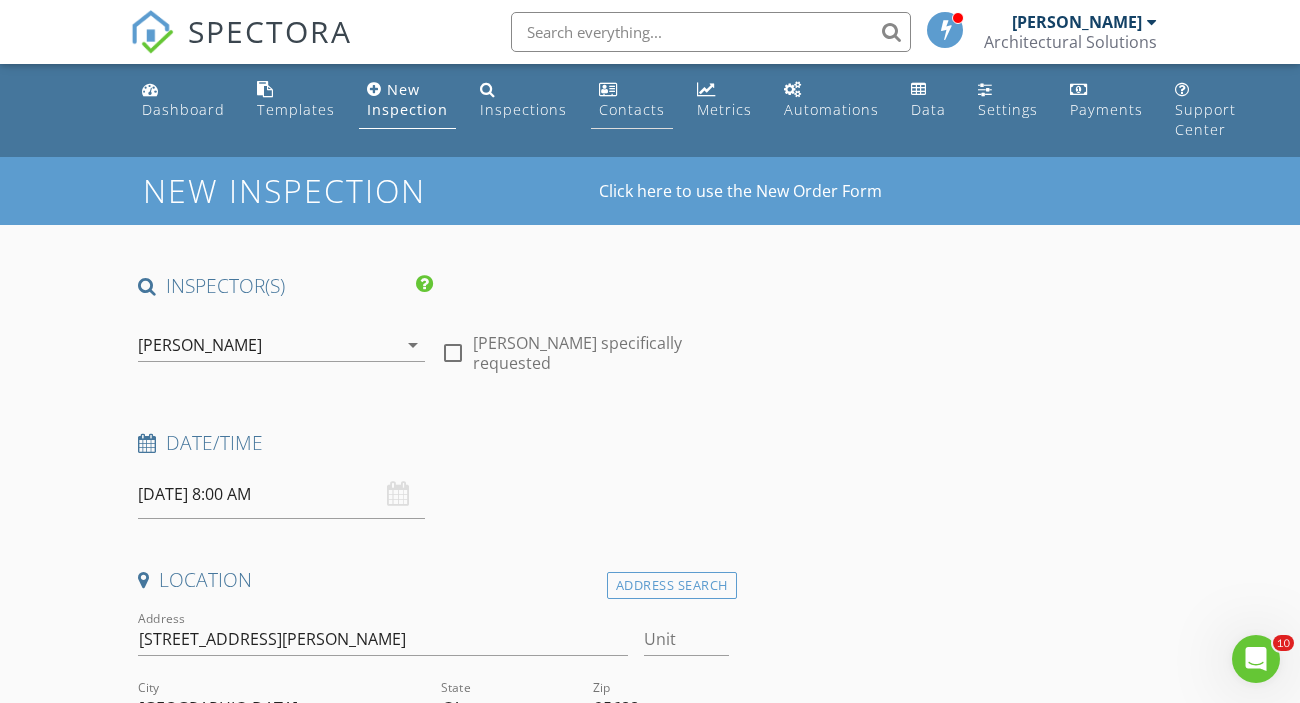 type 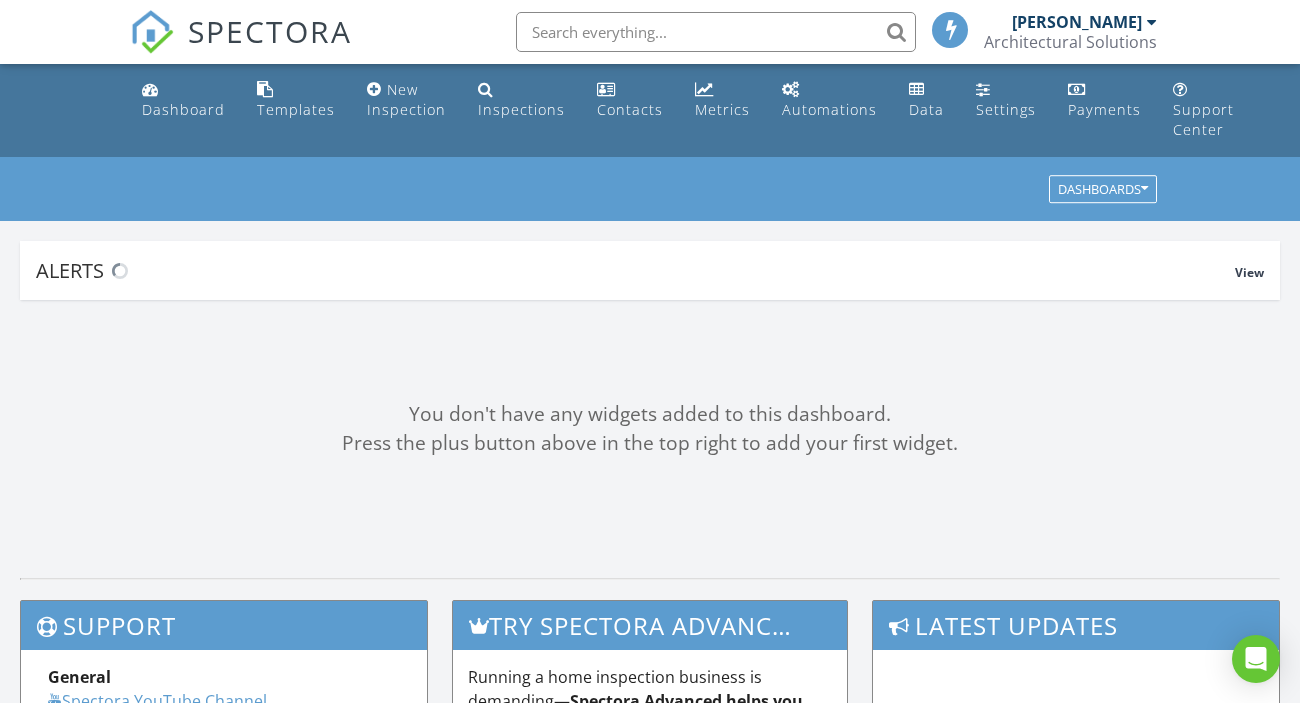 scroll, scrollTop: 0, scrollLeft: 0, axis: both 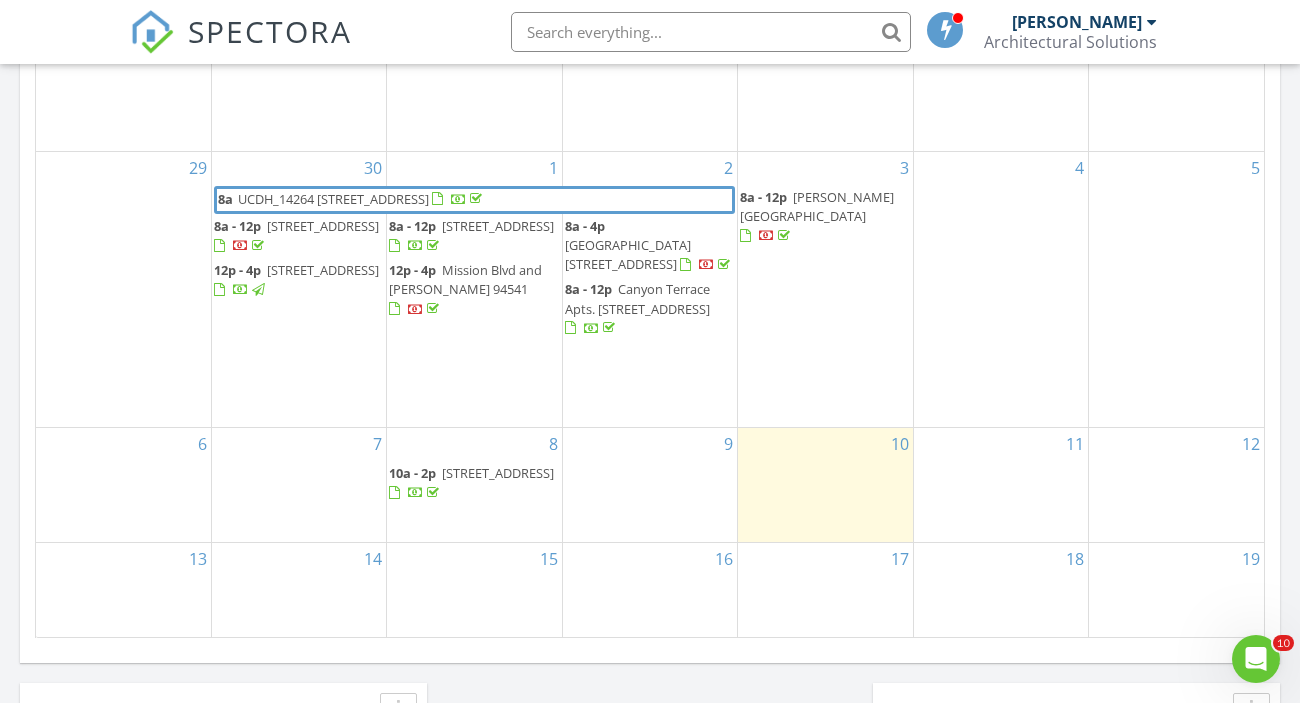 click on "9" at bounding box center (650, 485) 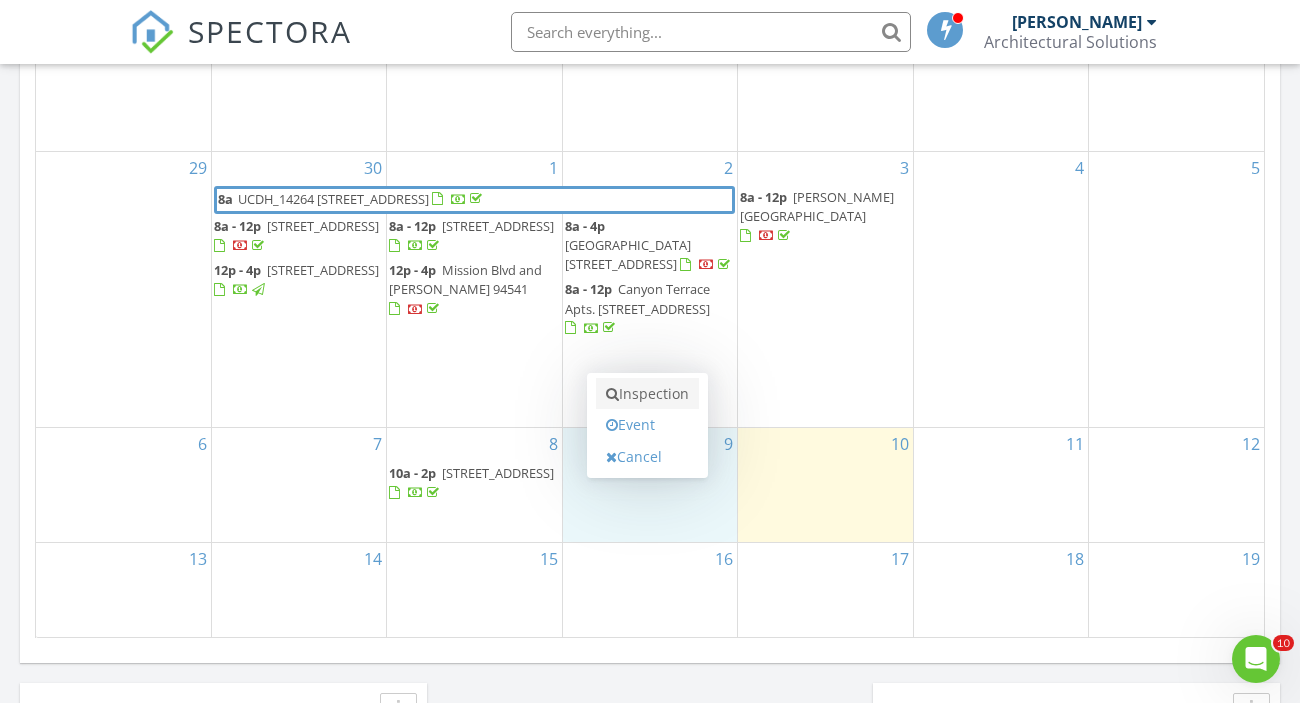 click on "Inspection" at bounding box center (647, 394) 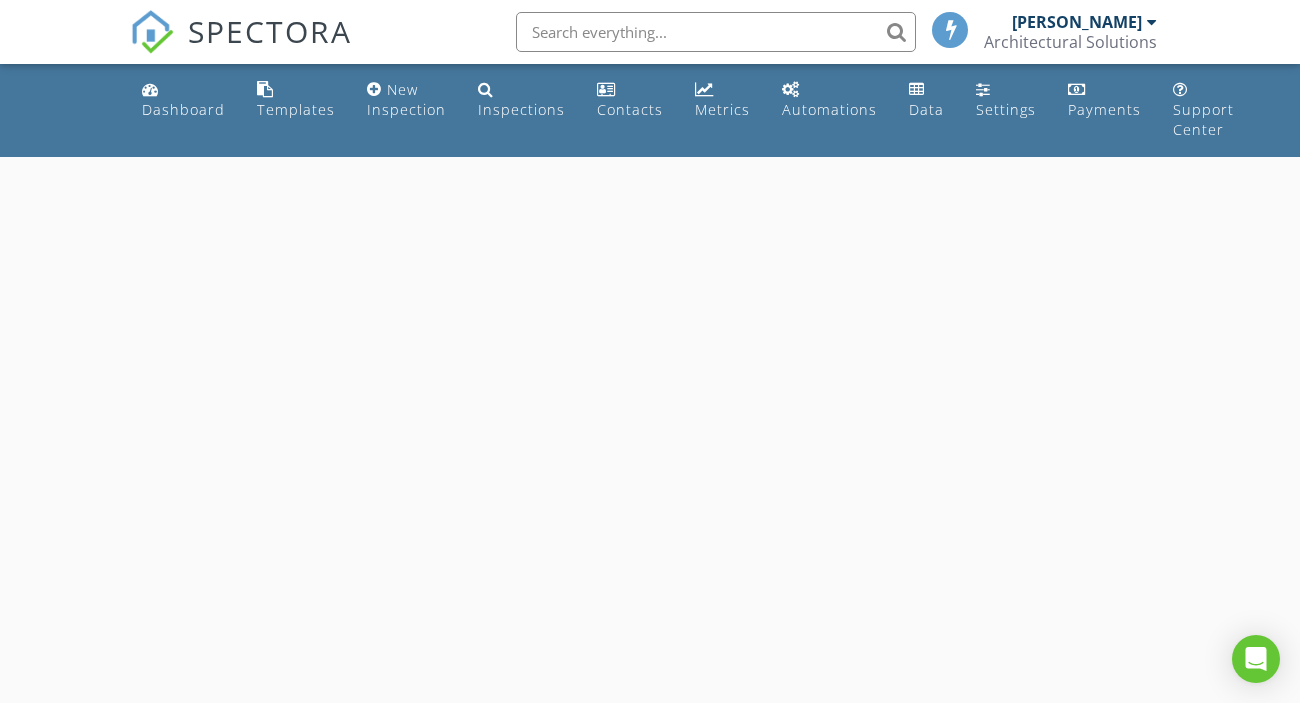 scroll, scrollTop: 0, scrollLeft: 0, axis: both 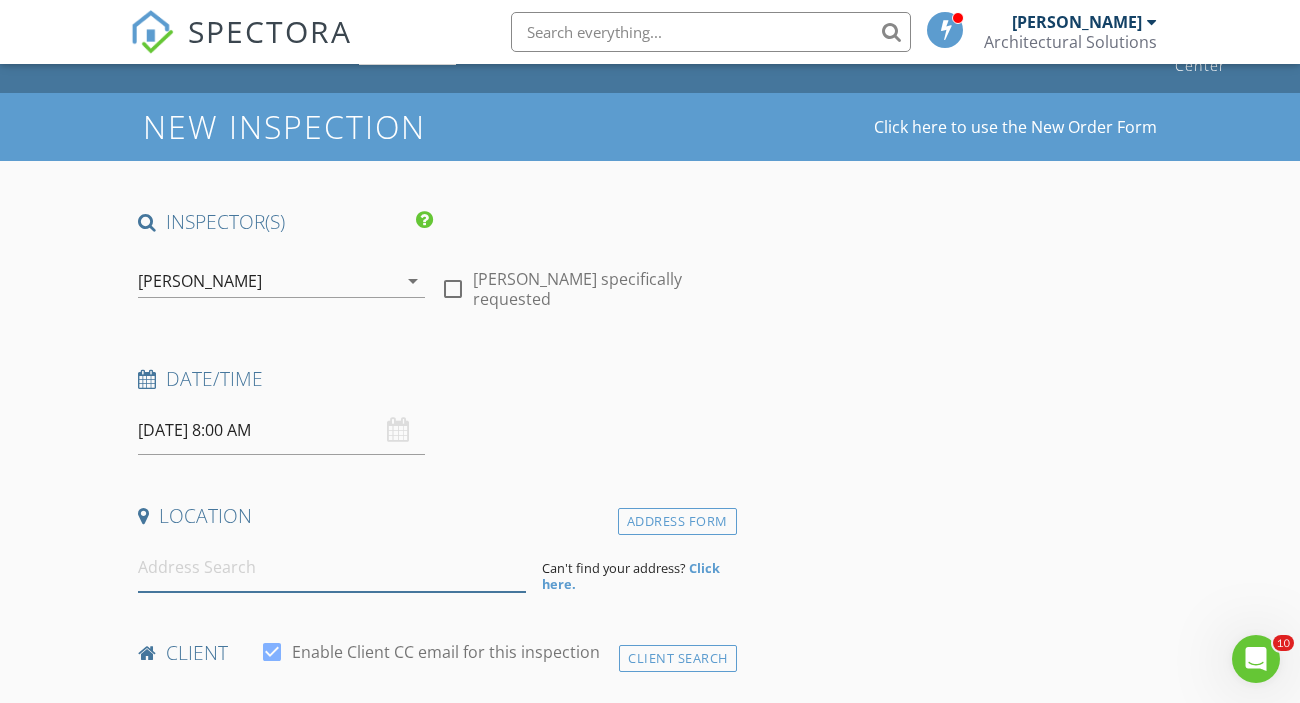 click at bounding box center (332, 567) 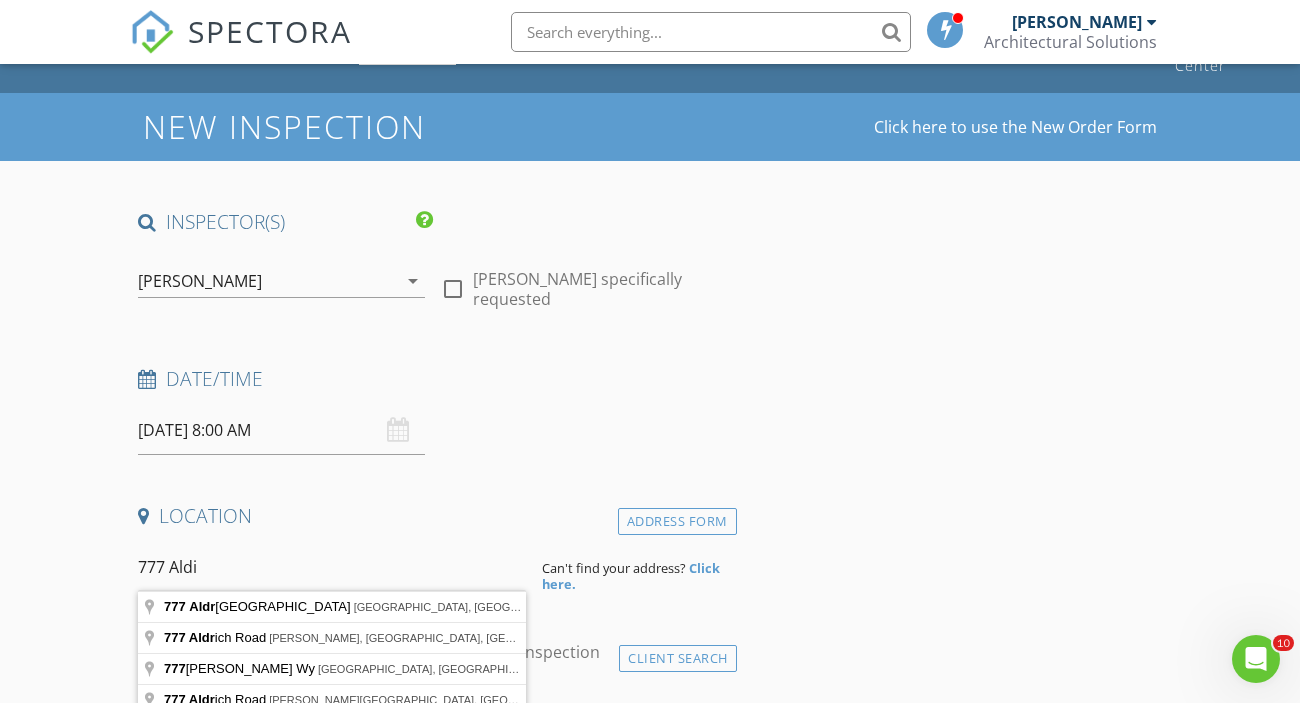 type on "777 Aldridge Road, Vacaville, CA, USA" 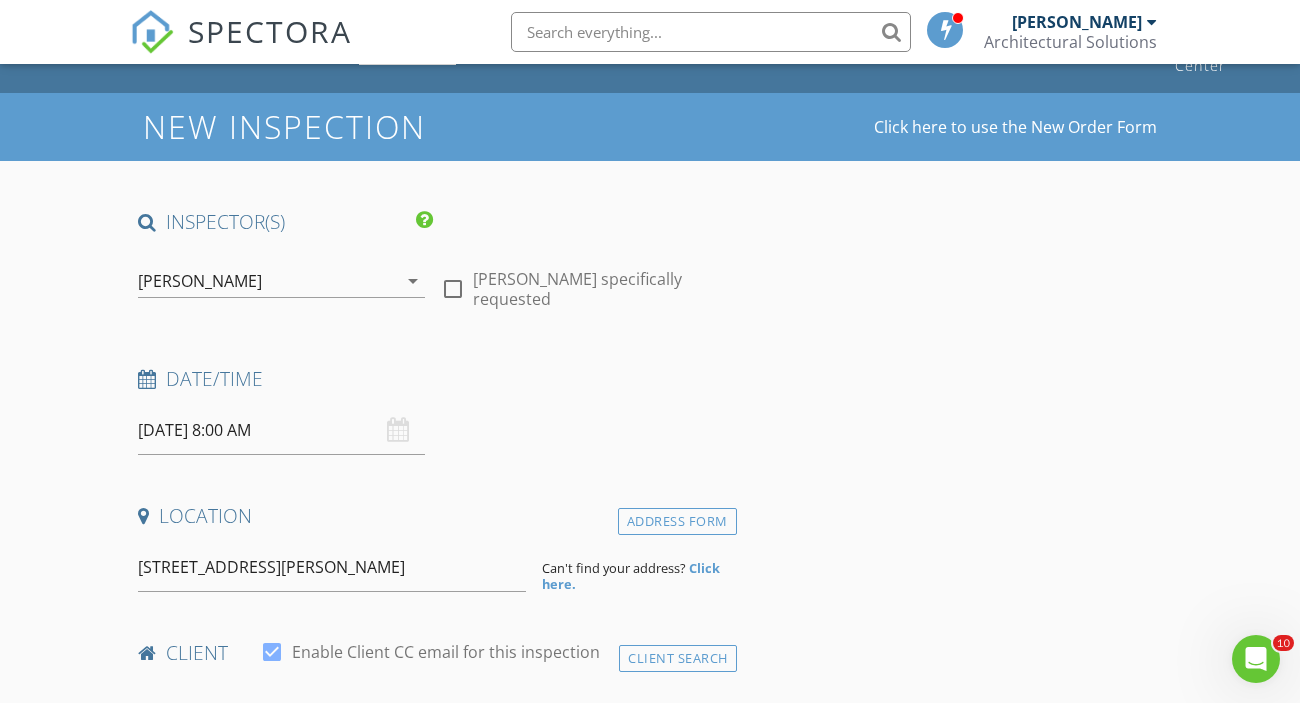 drag, startPoint x: 426, startPoint y: 571, endPoint x: 412, endPoint y: 609, distance: 40.496914 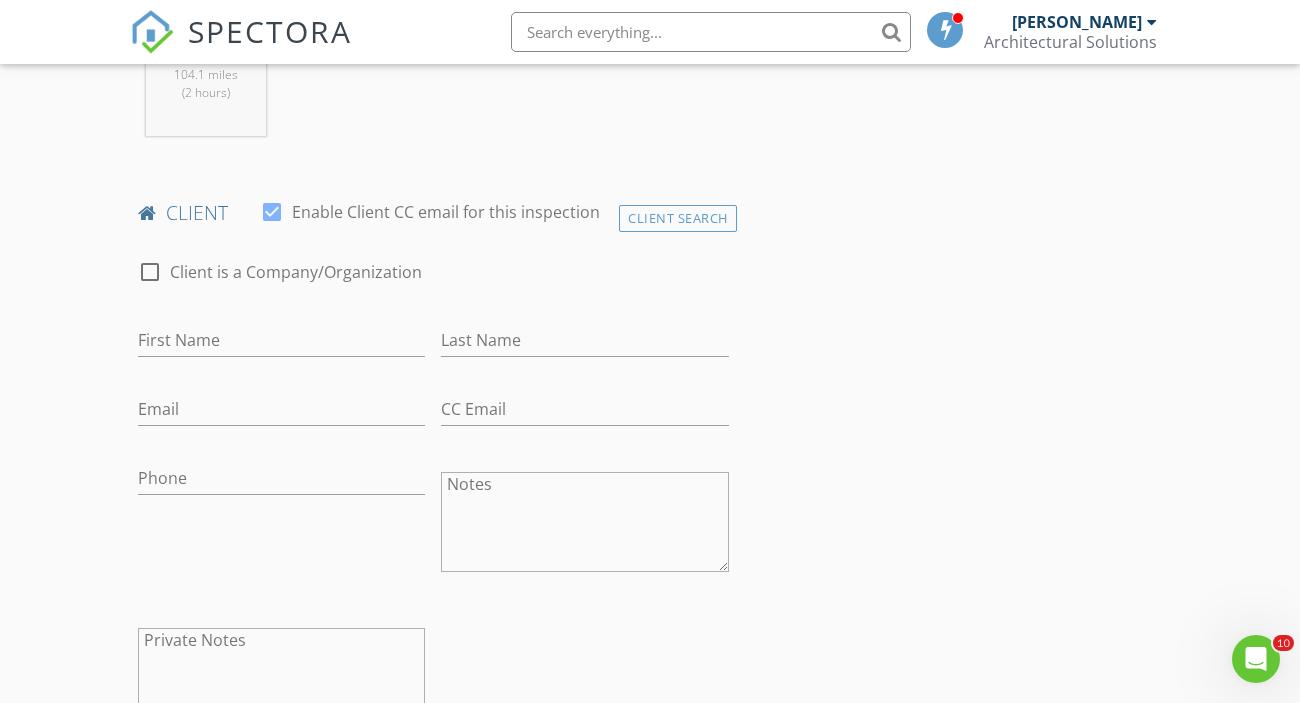 scroll, scrollTop: 917, scrollLeft: 0, axis: vertical 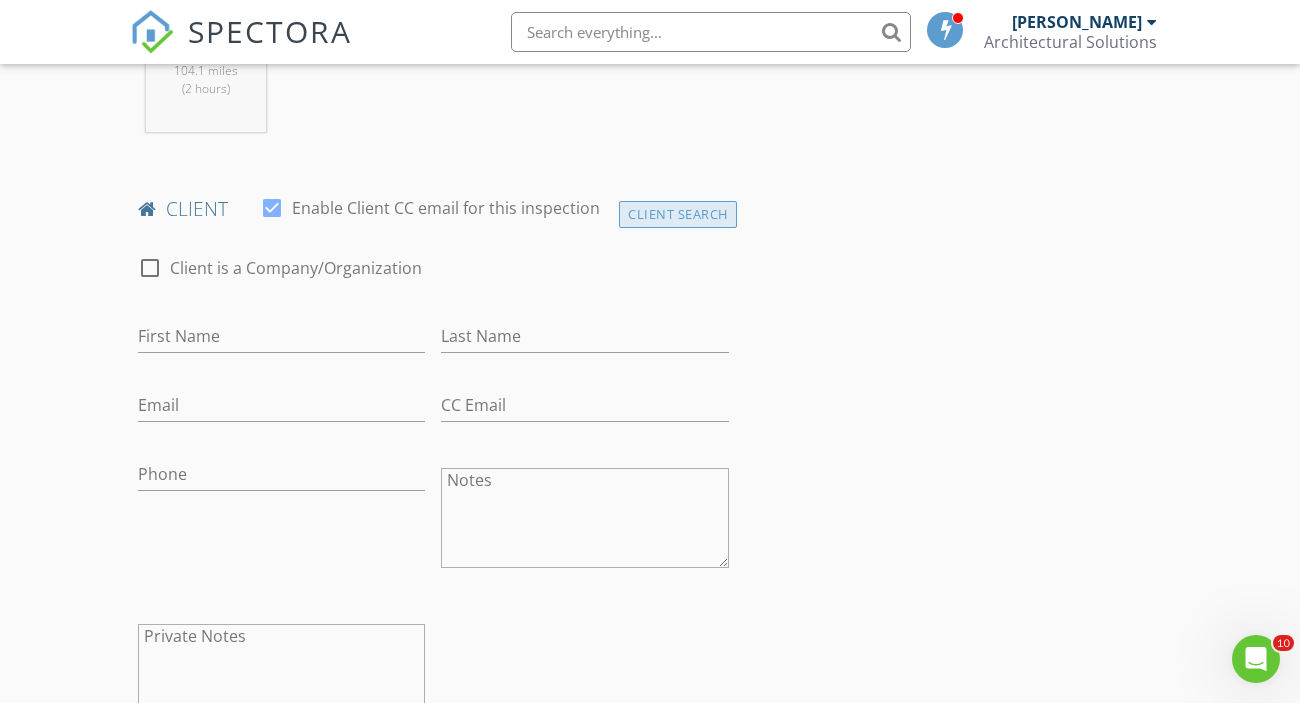 click on "Client Search" at bounding box center [678, 214] 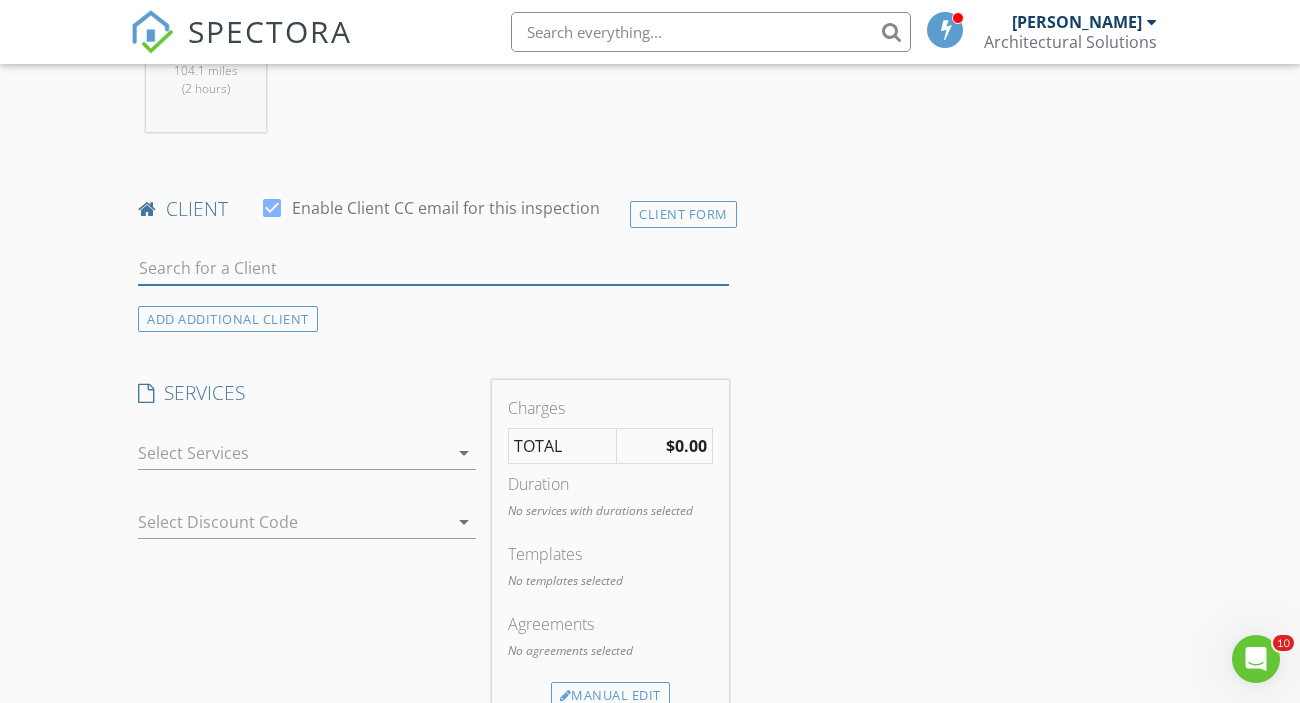 click at bounding box center [433, 268] 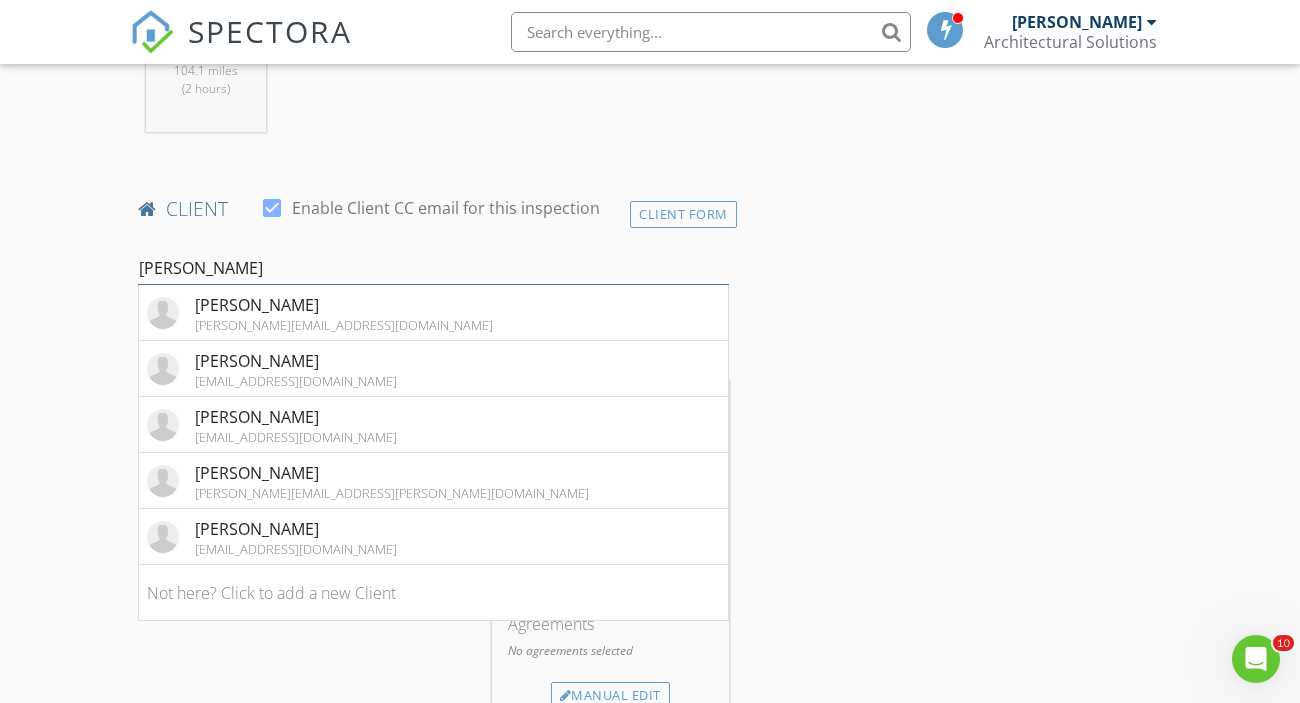 click on "Kevin" at bounding box center (433, 268) 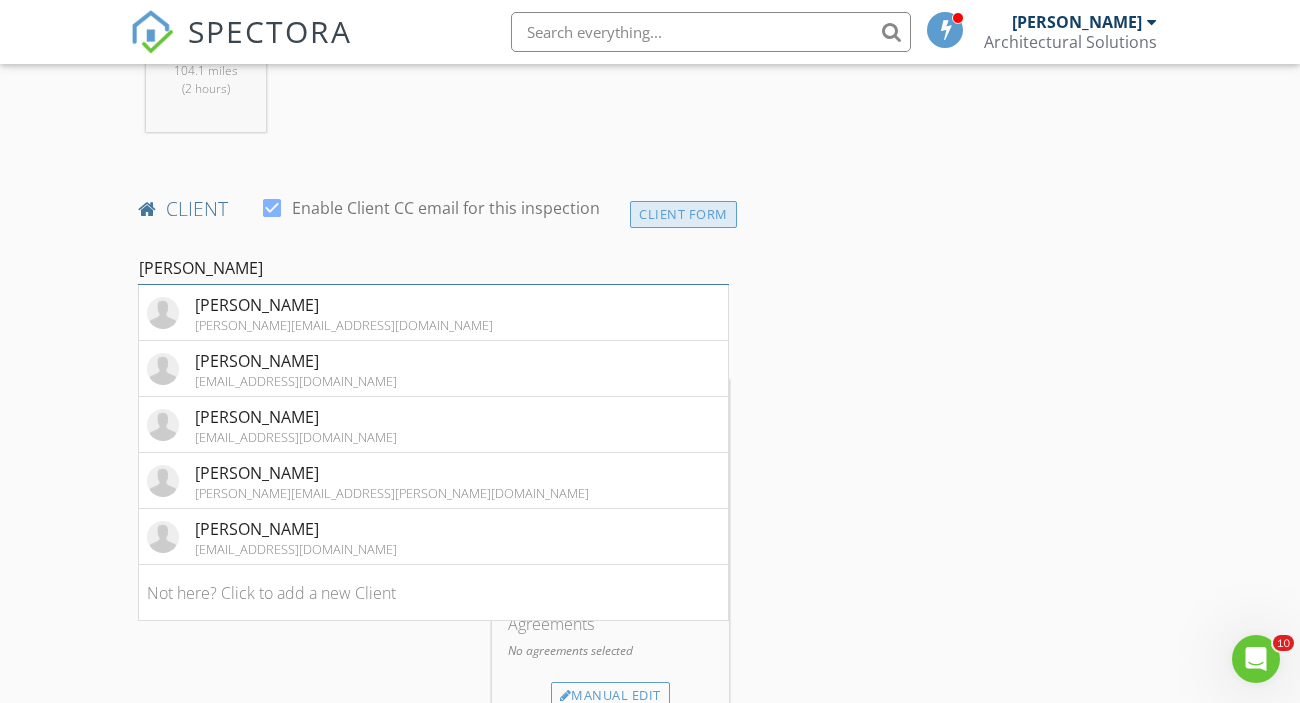 type on "Kevin" 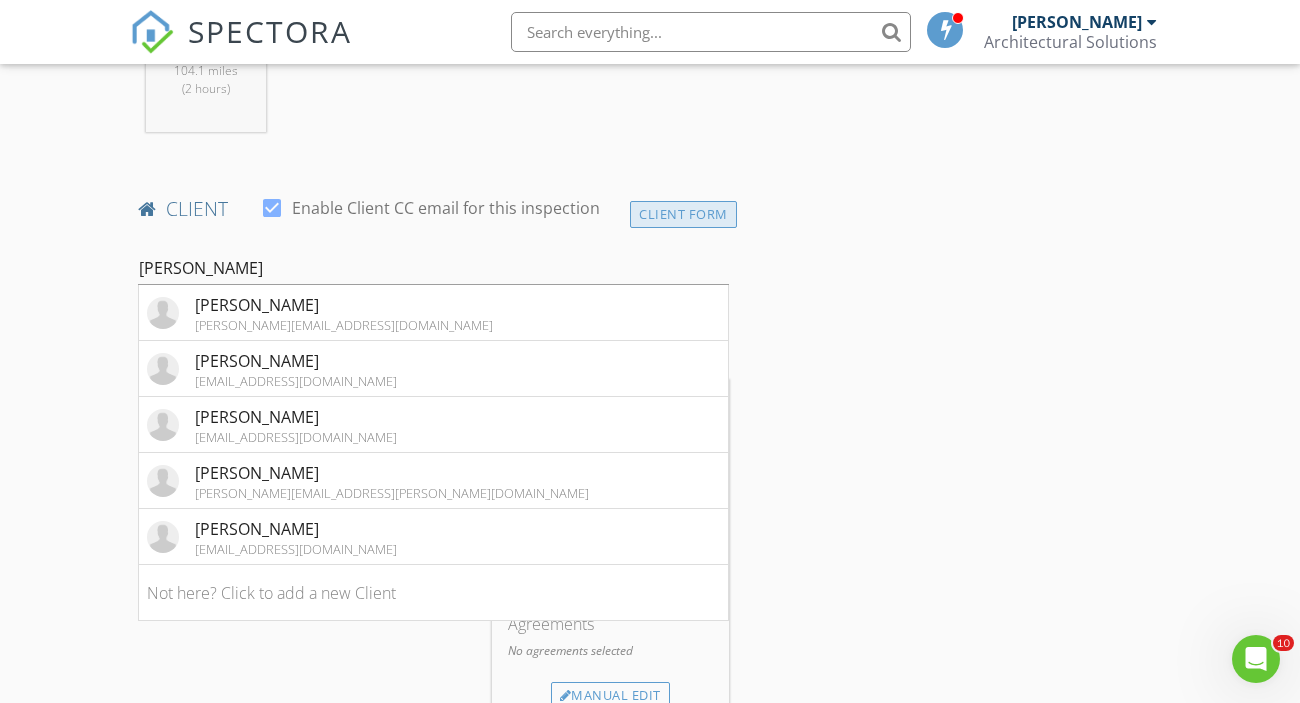 click on "Client Form" at bounding box center [683, 214] 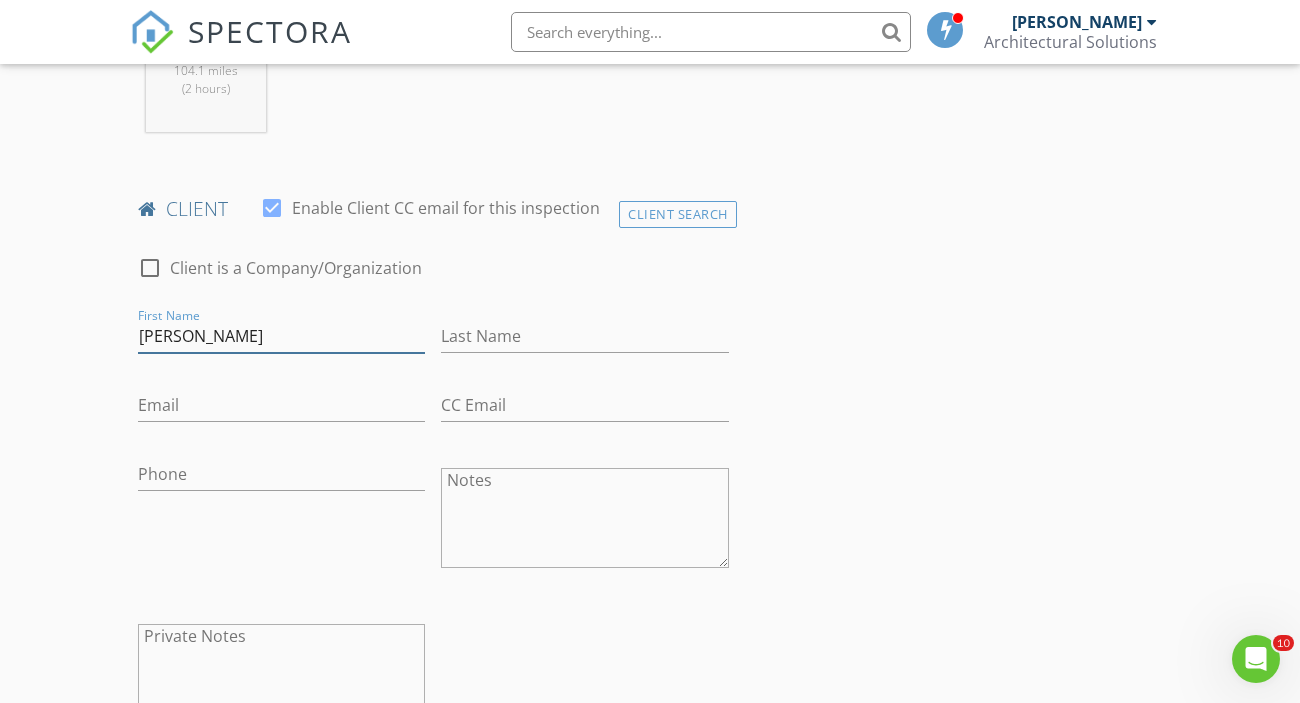 type on "[PERSON_NAME]" 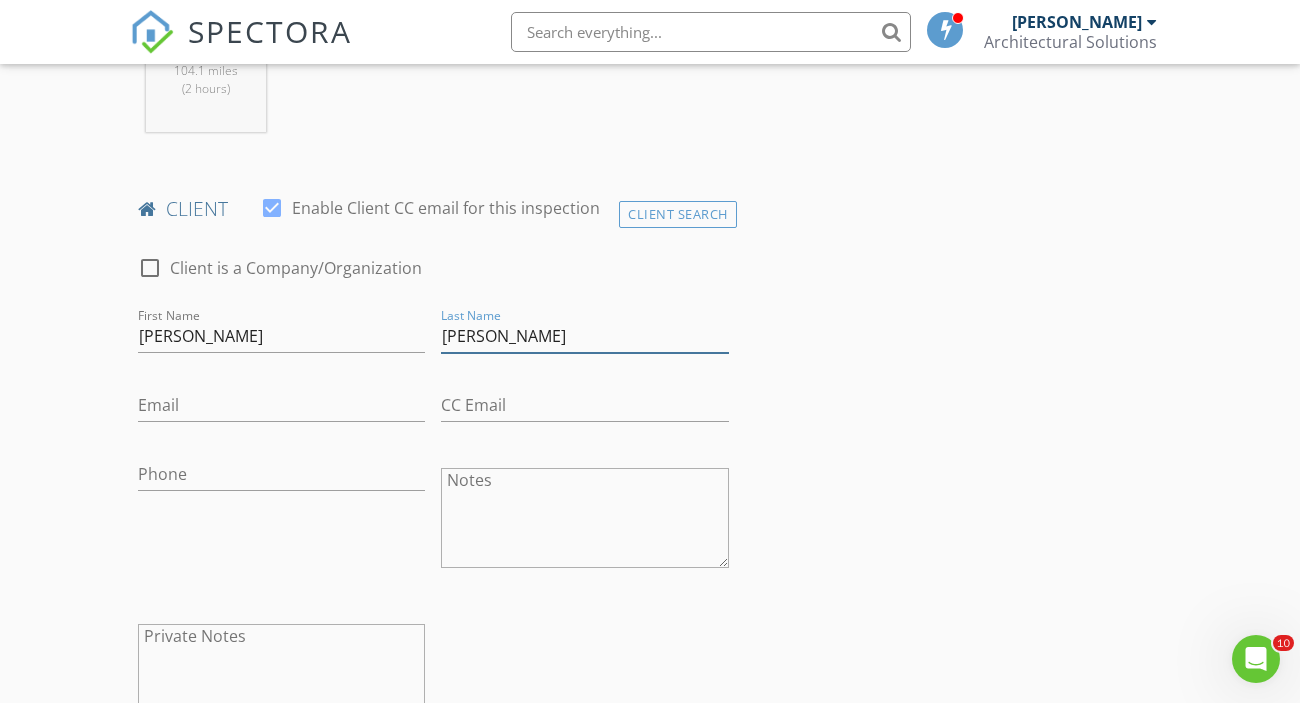 type on "Navarro" 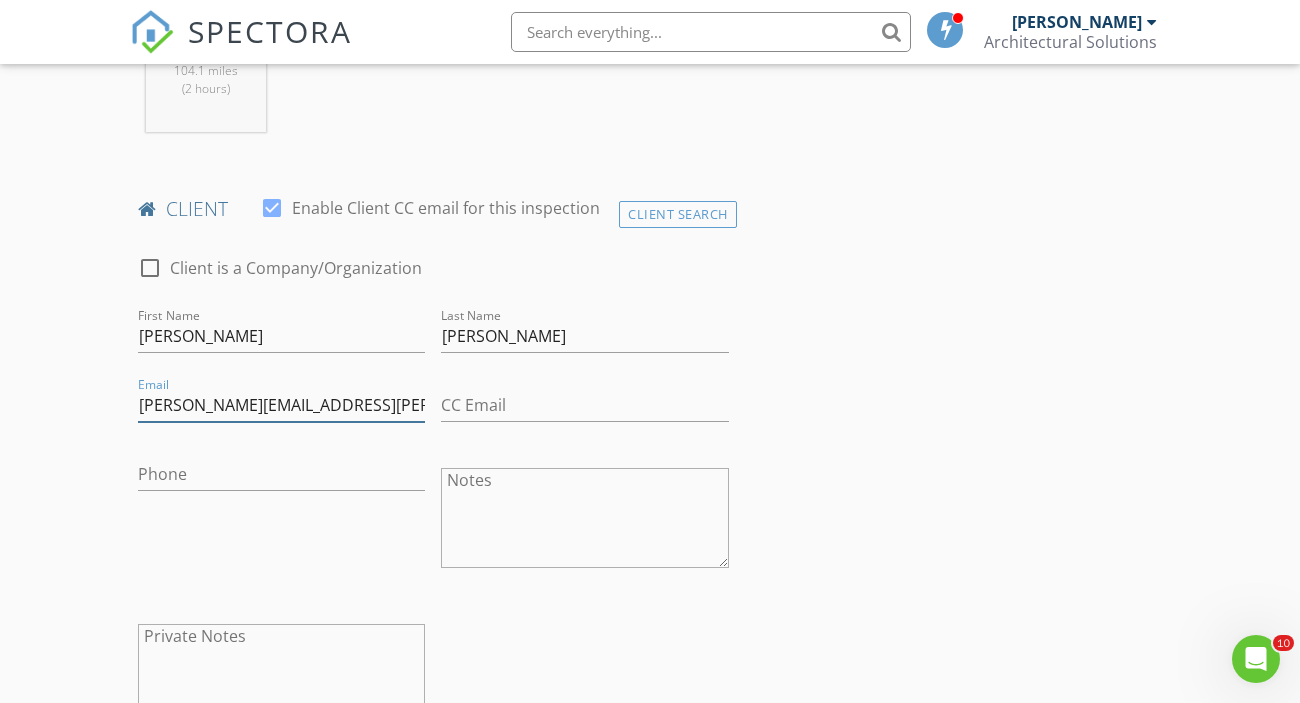type on "kevin@hemington.com" 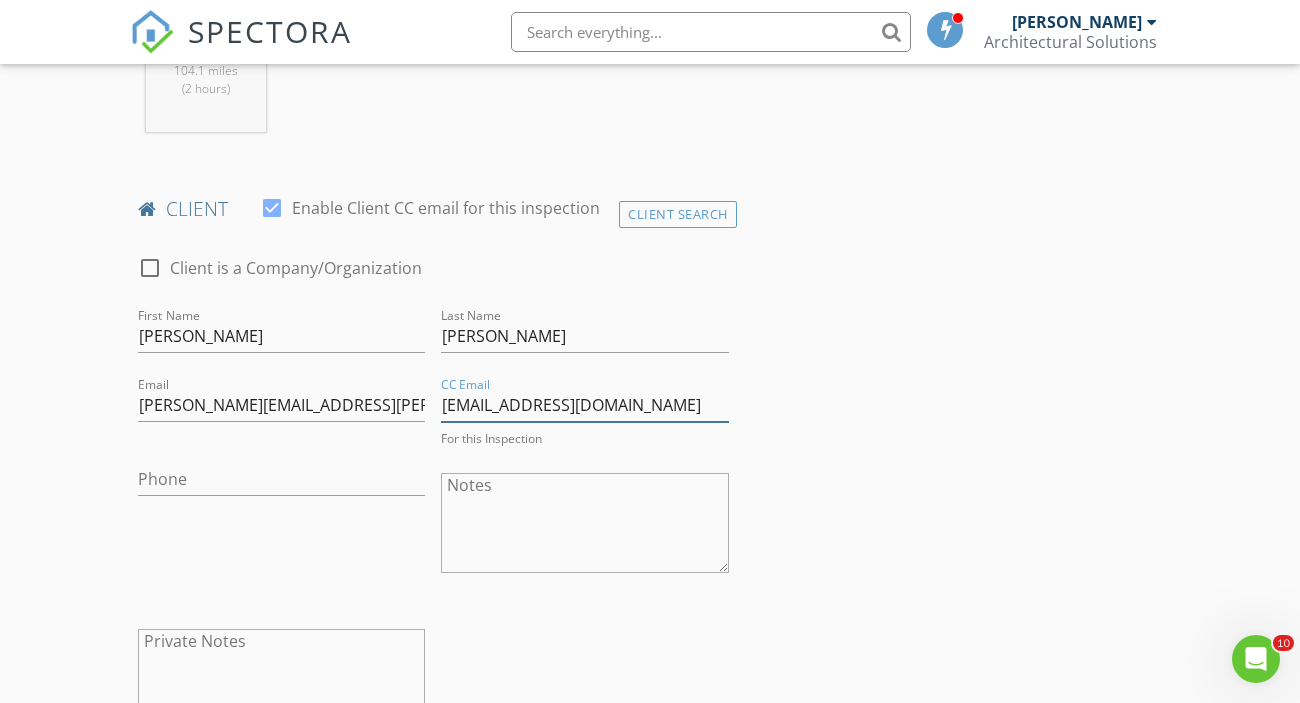 type on "max@hemington.com" 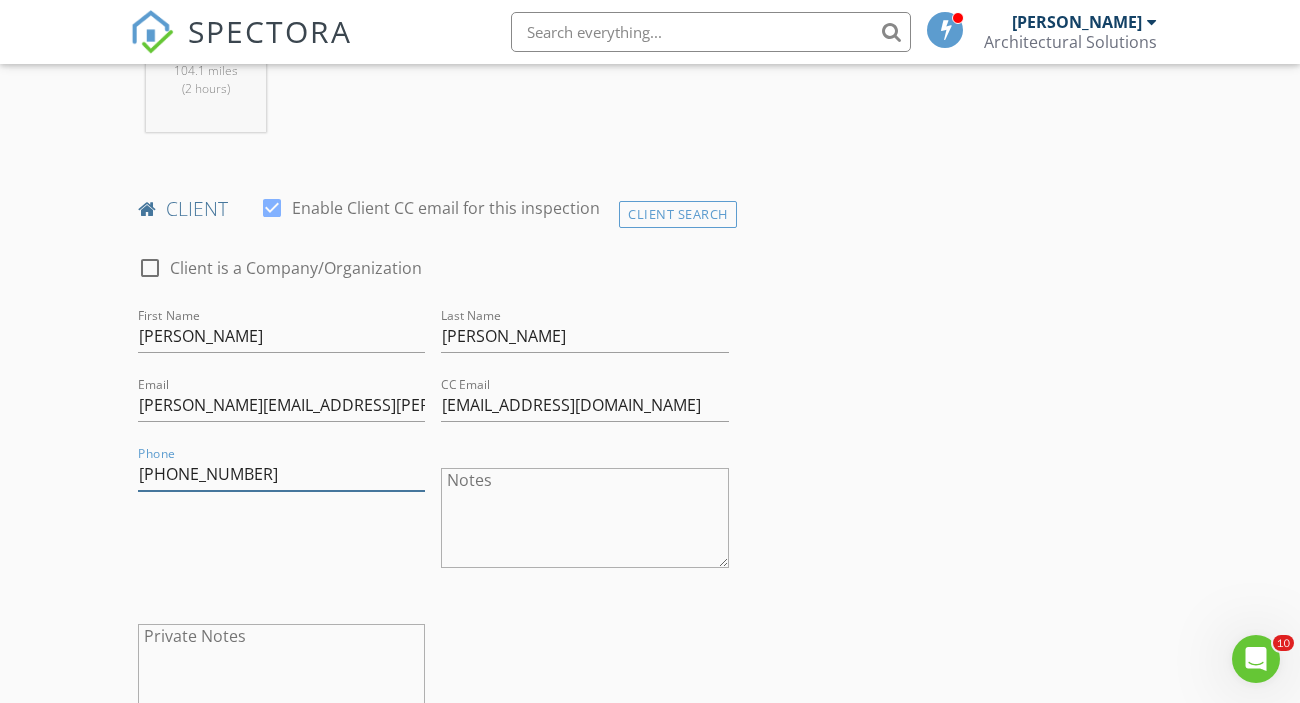 click on "530-683-7192" at bounding box center [281, 474] 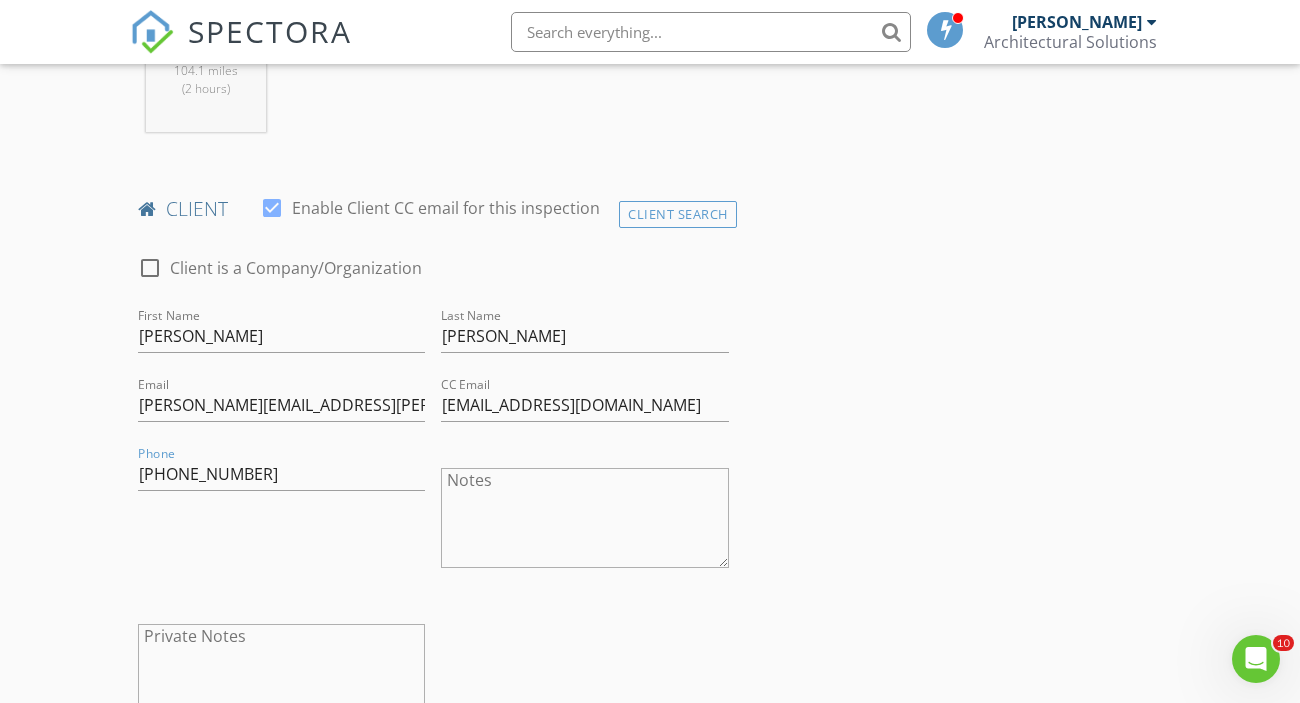 click on "check_box_outline_blank Client is a Company/Organization     First Name Kevin   Last Name Navarro   Email kevin@hemington.com   CC Email max@hemington.com   Phone 530-683-7192           Notes   Private Notes" at bounding box center (433, 495) 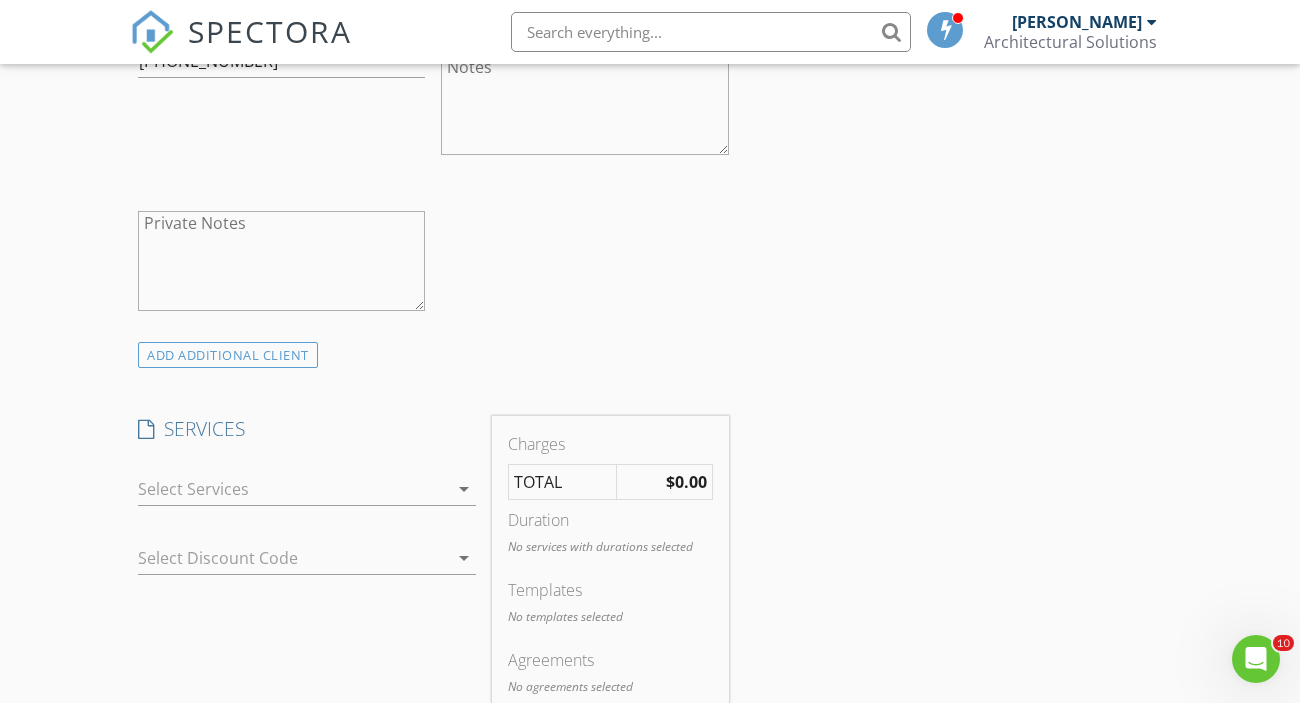 scroll, scrollTop: 1352, scrollLeft: 0, axis: vertical 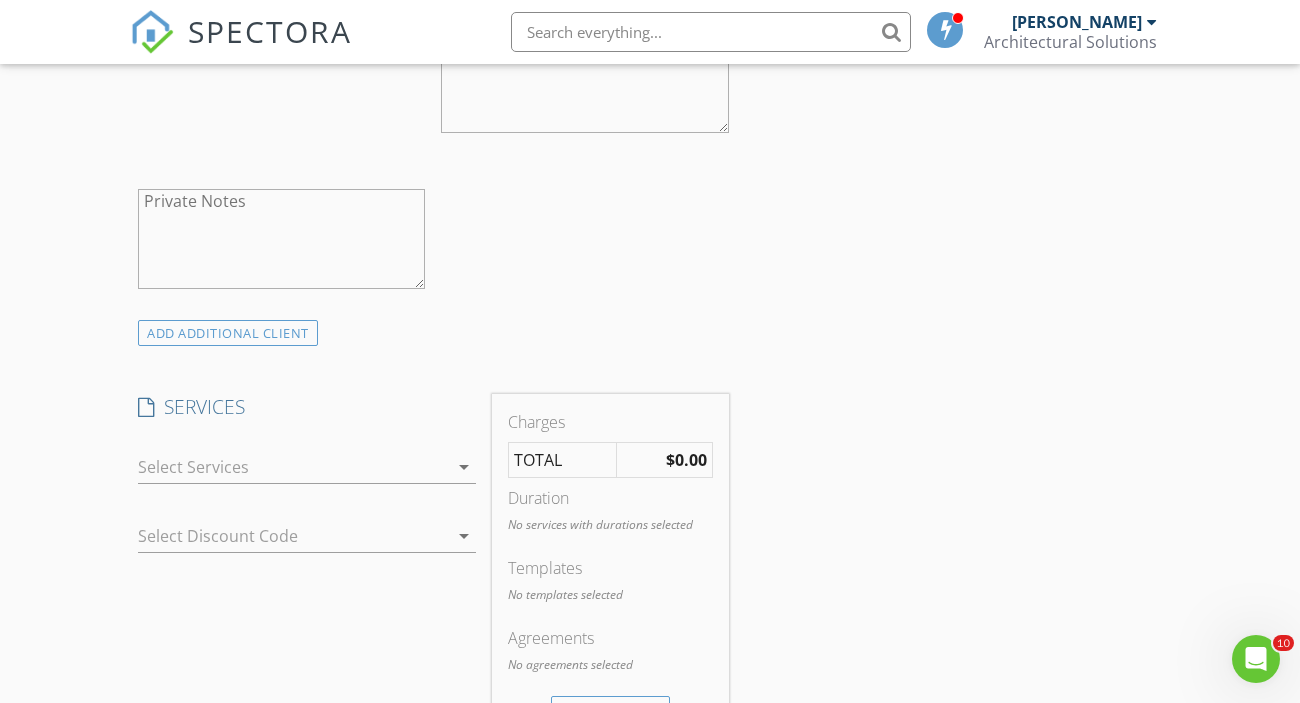 click at bounding box center [293, 467] 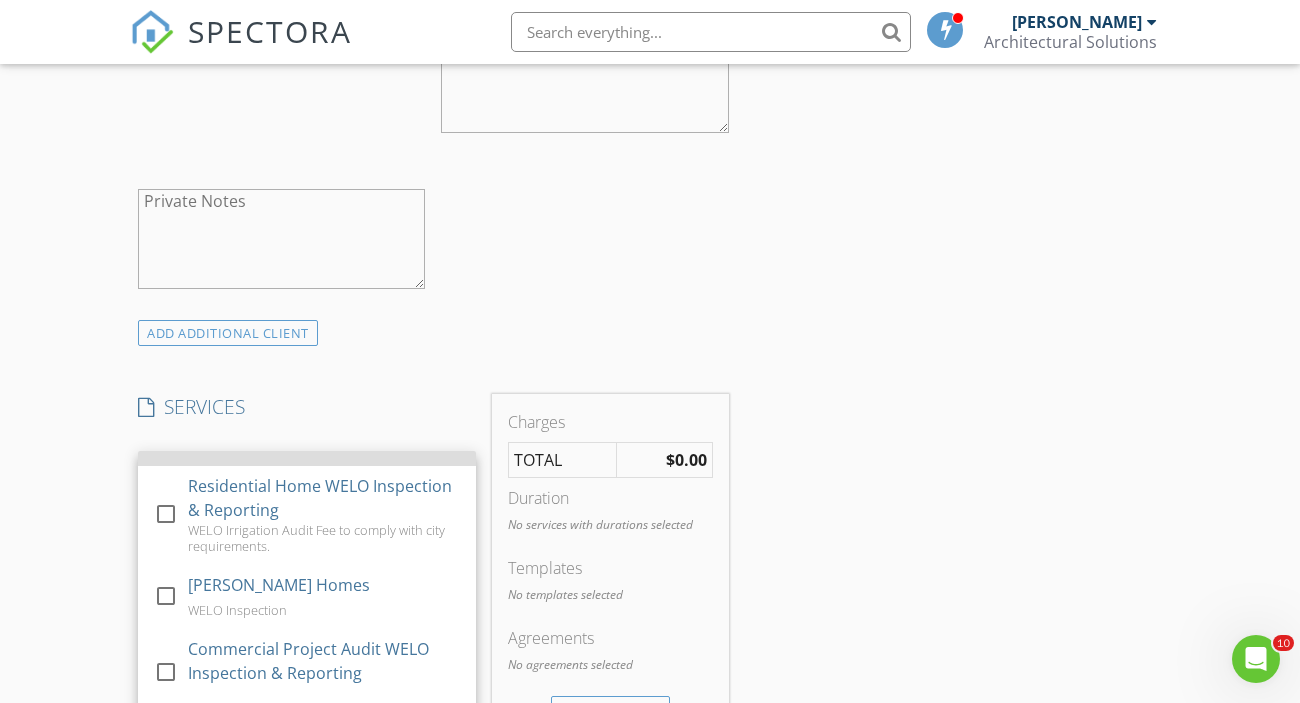 scroll, scrollTop: 80, scrollLeft: 0, axis: vertical 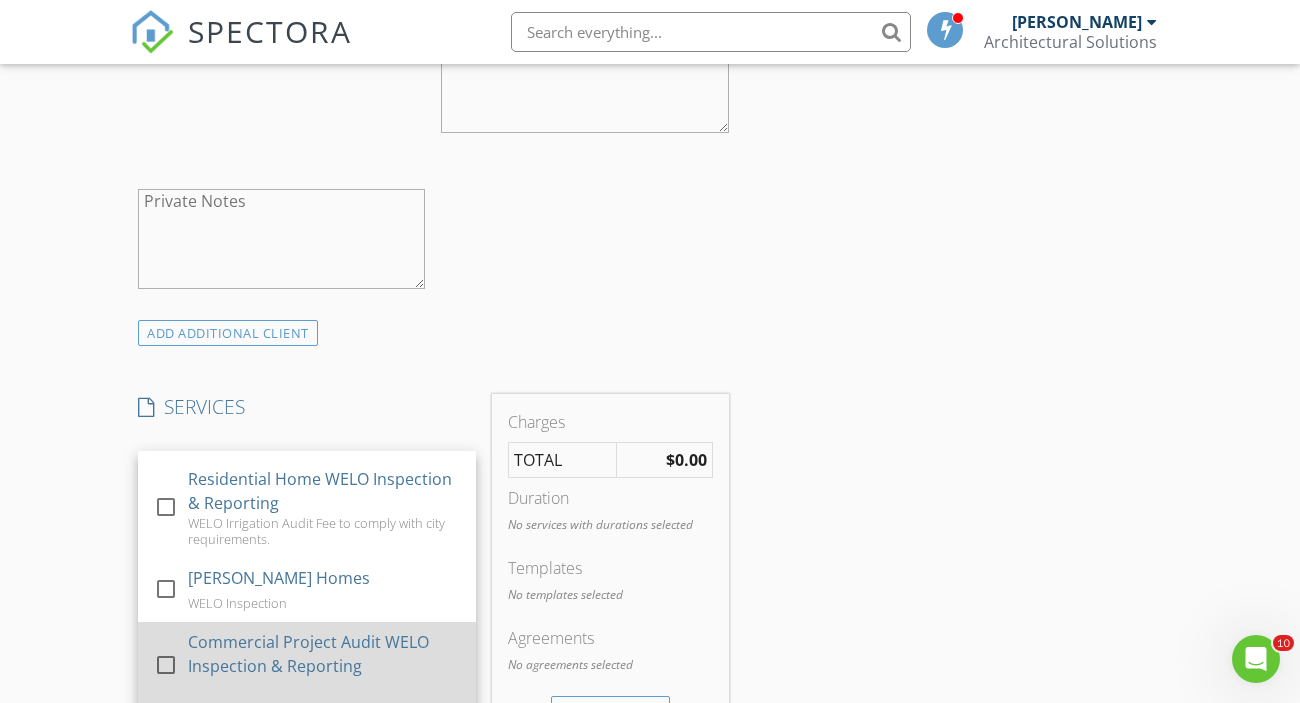 click on "Commercial Project Audit WELO Inspection & Reporting" at bounding box center (324, 654) 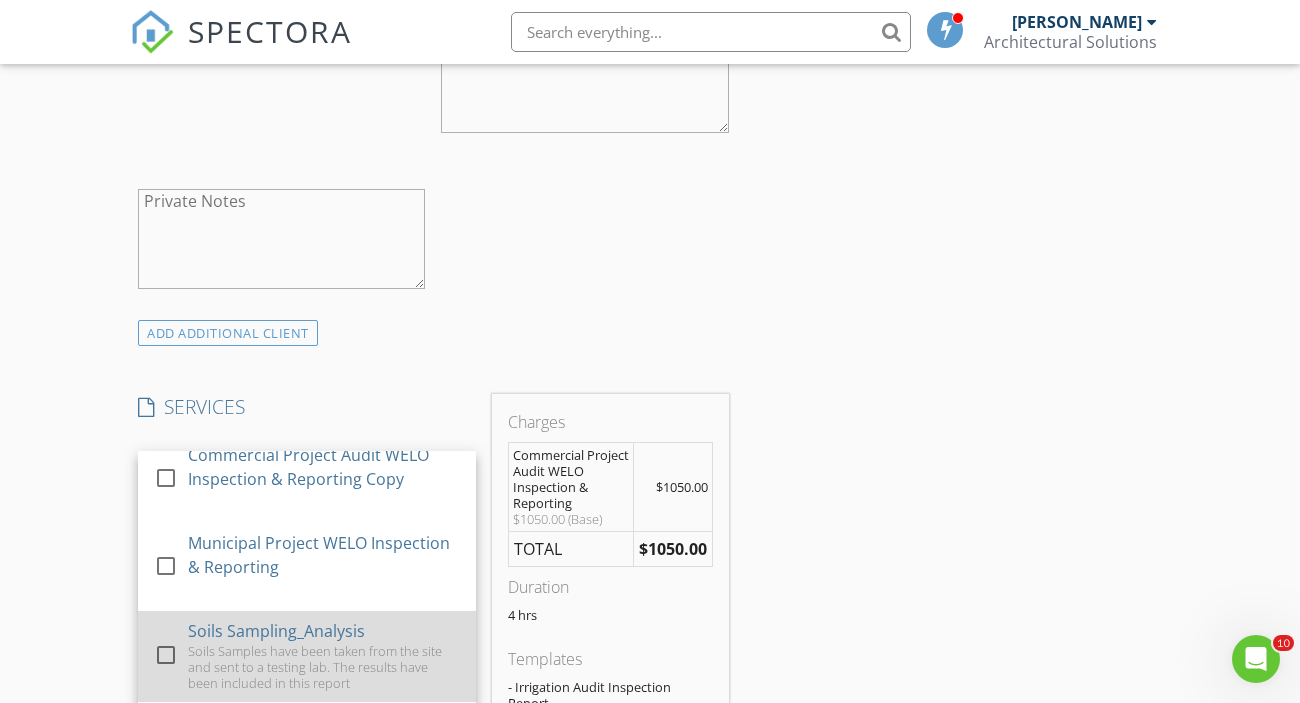 scroll, scrollTop: 354, scrollLeft: 0, axis: vertical 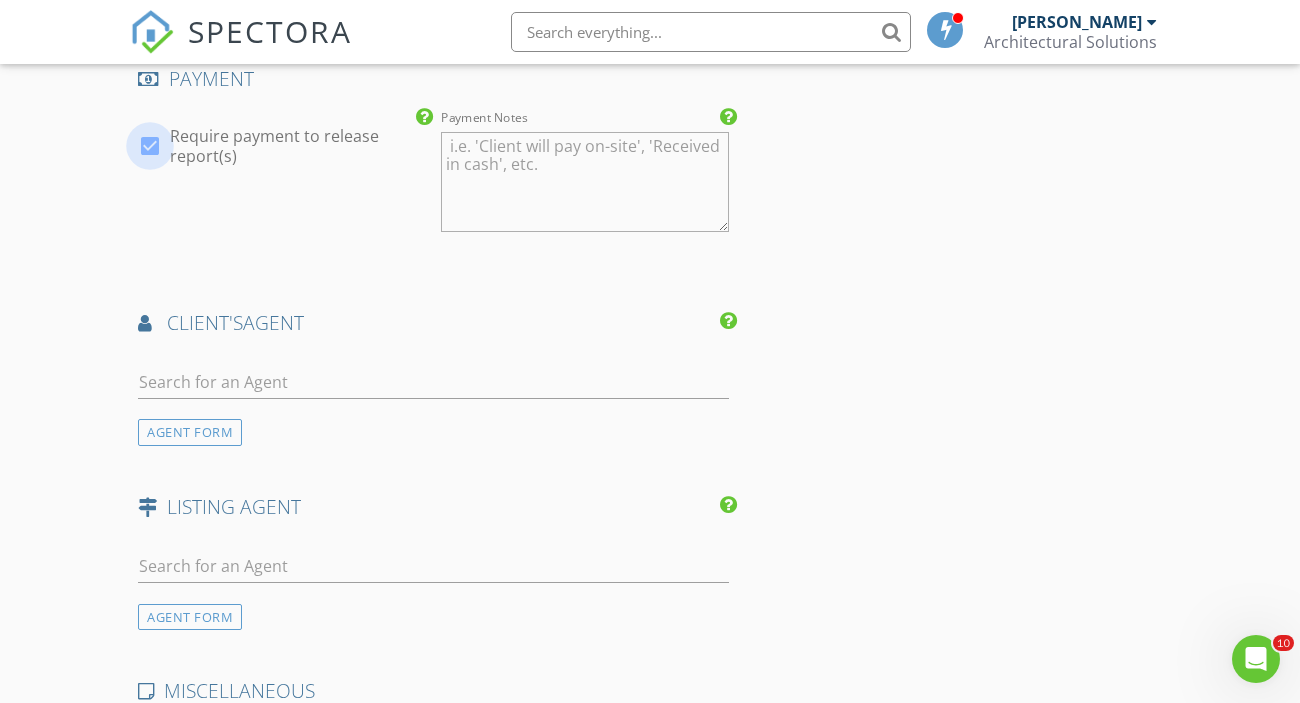 click at bounding box center (150, 146) 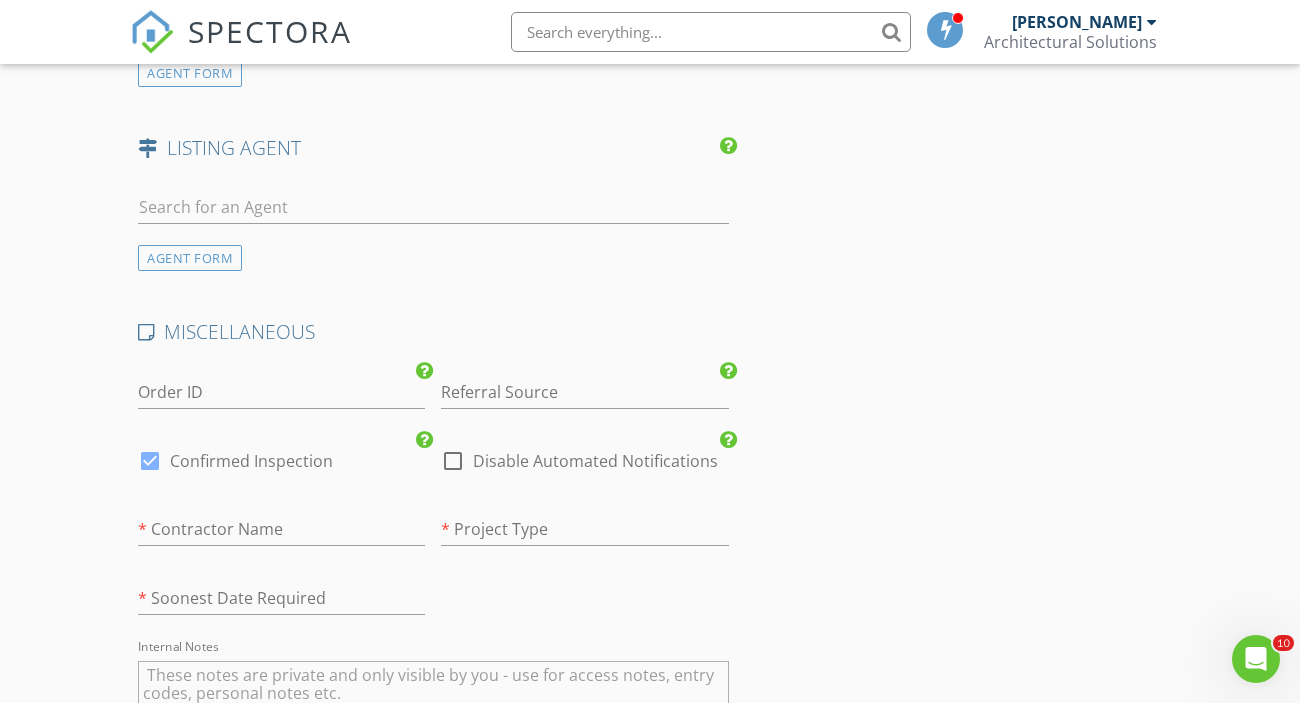 scroll, scrollTop: 2683, scrollLeft: 0, axis: vertical 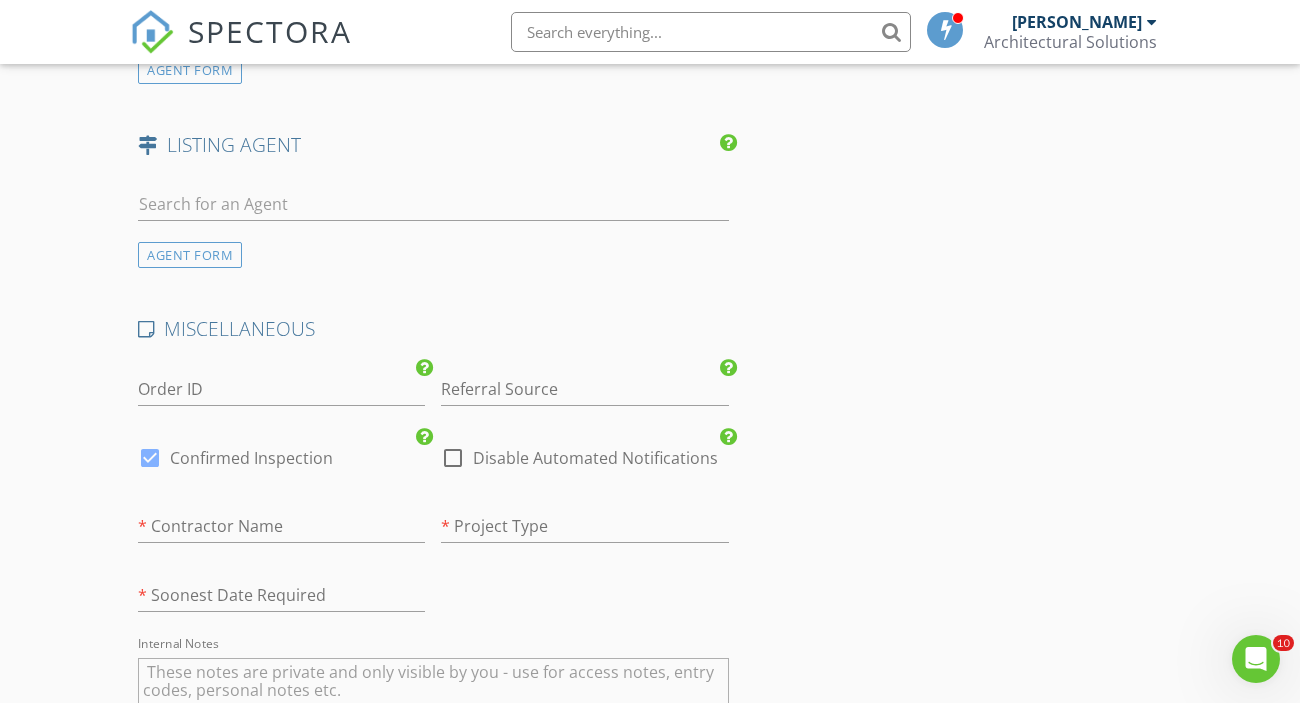 click at bounding box center (453, 458) 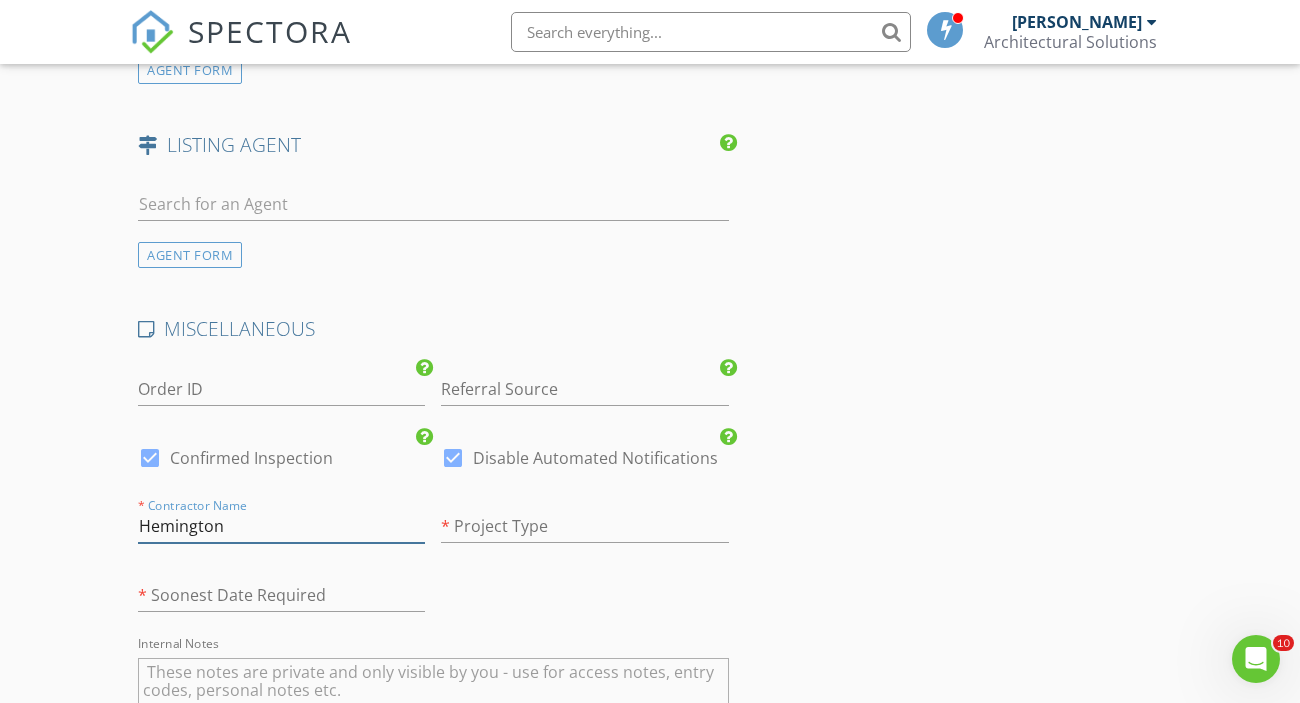 type on "Hemington" 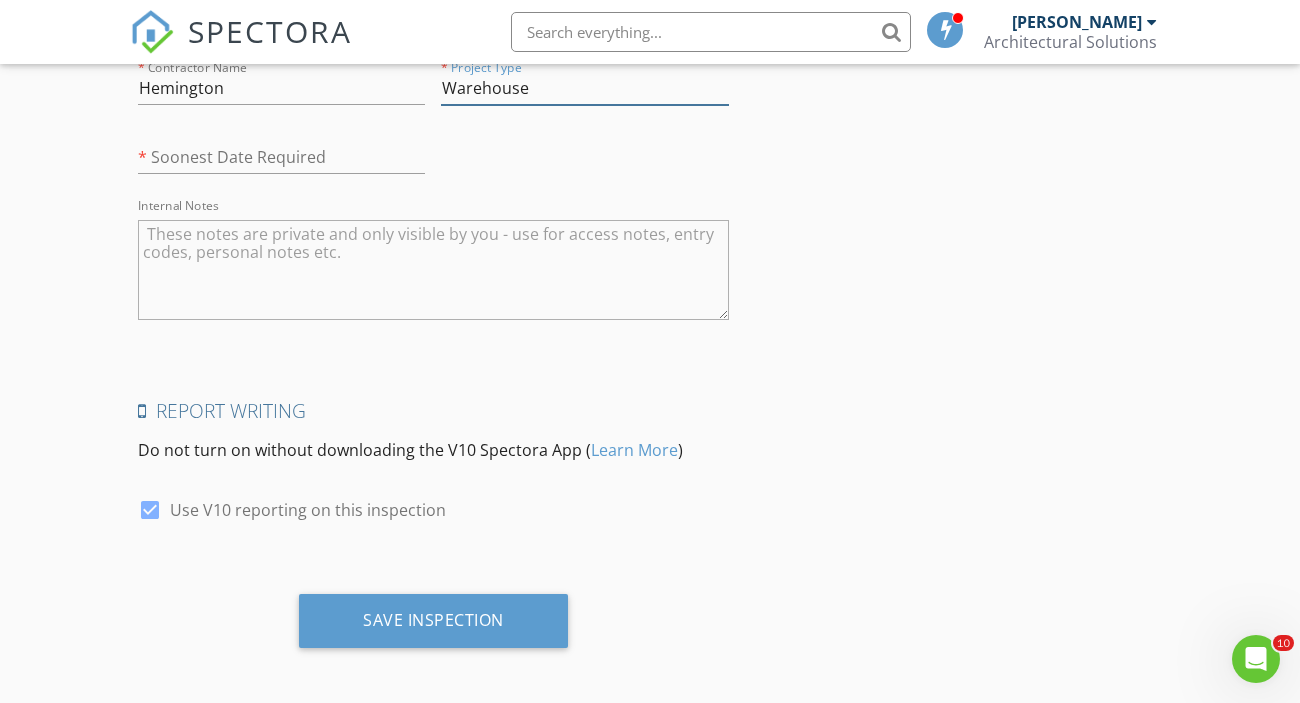 scroll, scrollTop: 3120, scrollLeft: 0, axis: vertical 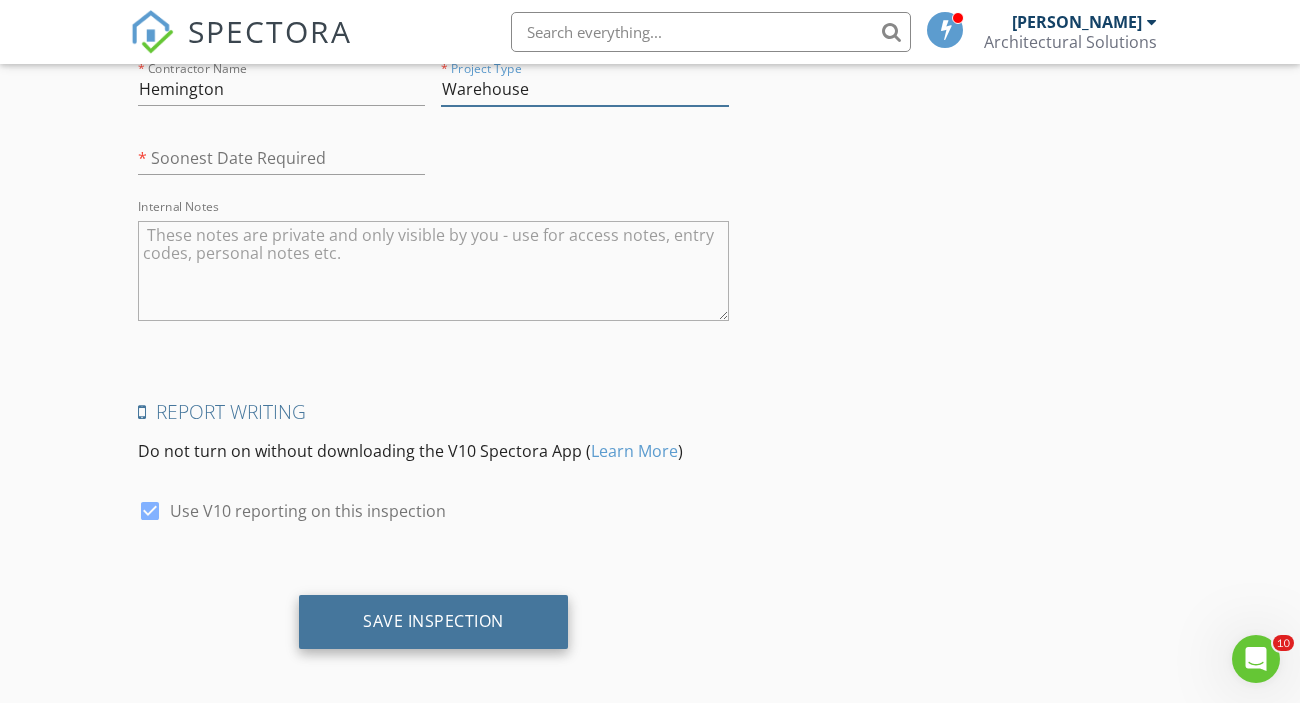 type on "Warehouse" 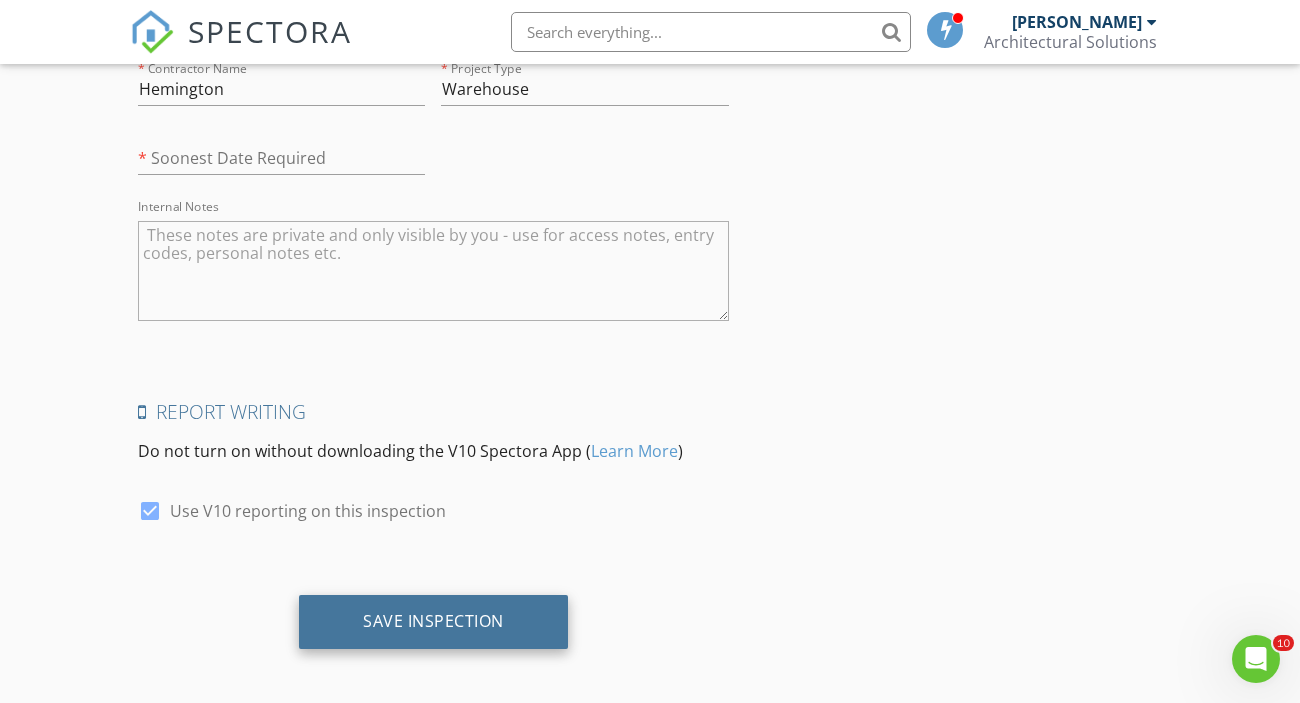 click on "Save Inspection" at bounding box center (433, 622) 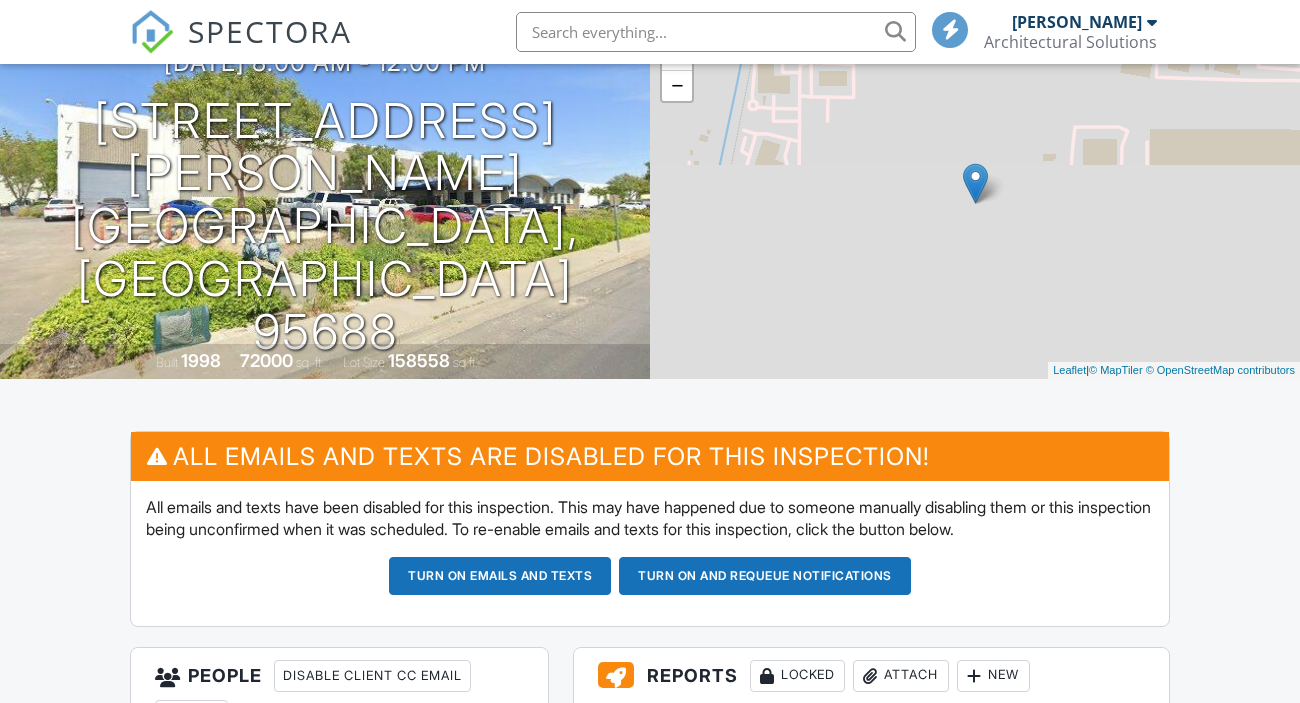 scroll, scrollTop: 226, scrollLeft: 0, axis: vertical 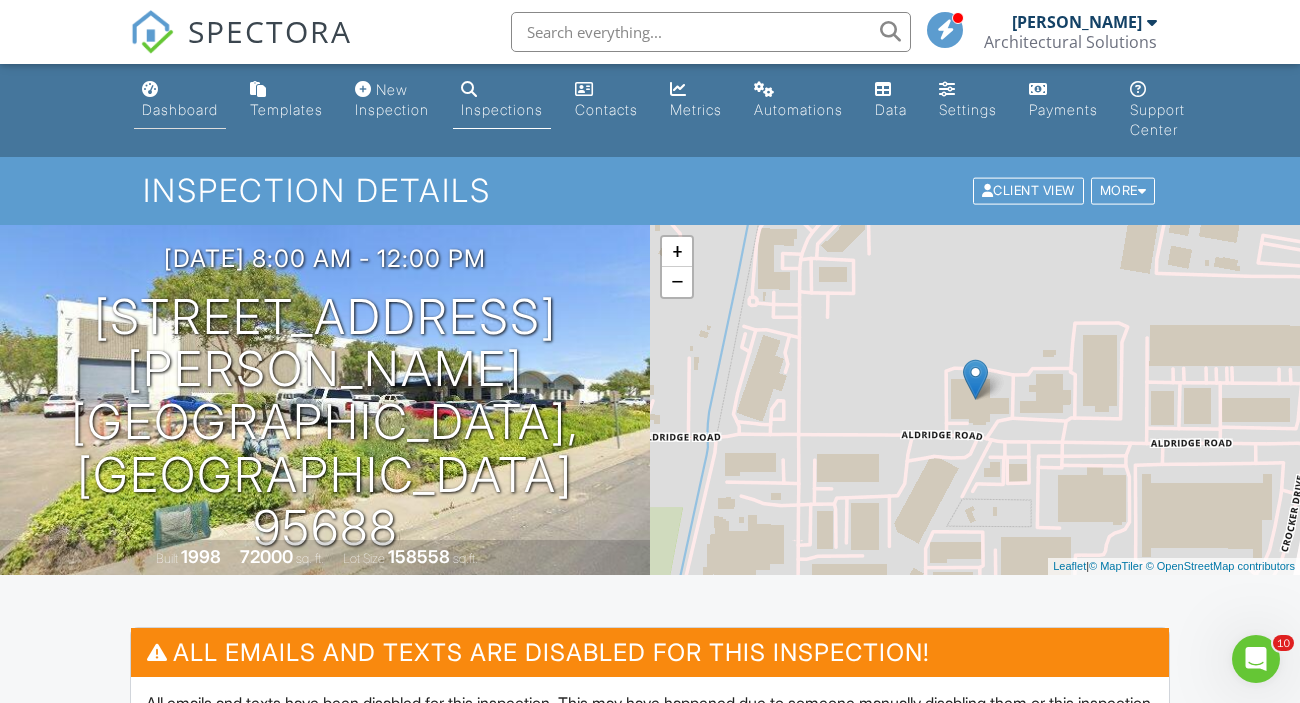 click on "Dashboard" at bounding box center (180, 109) 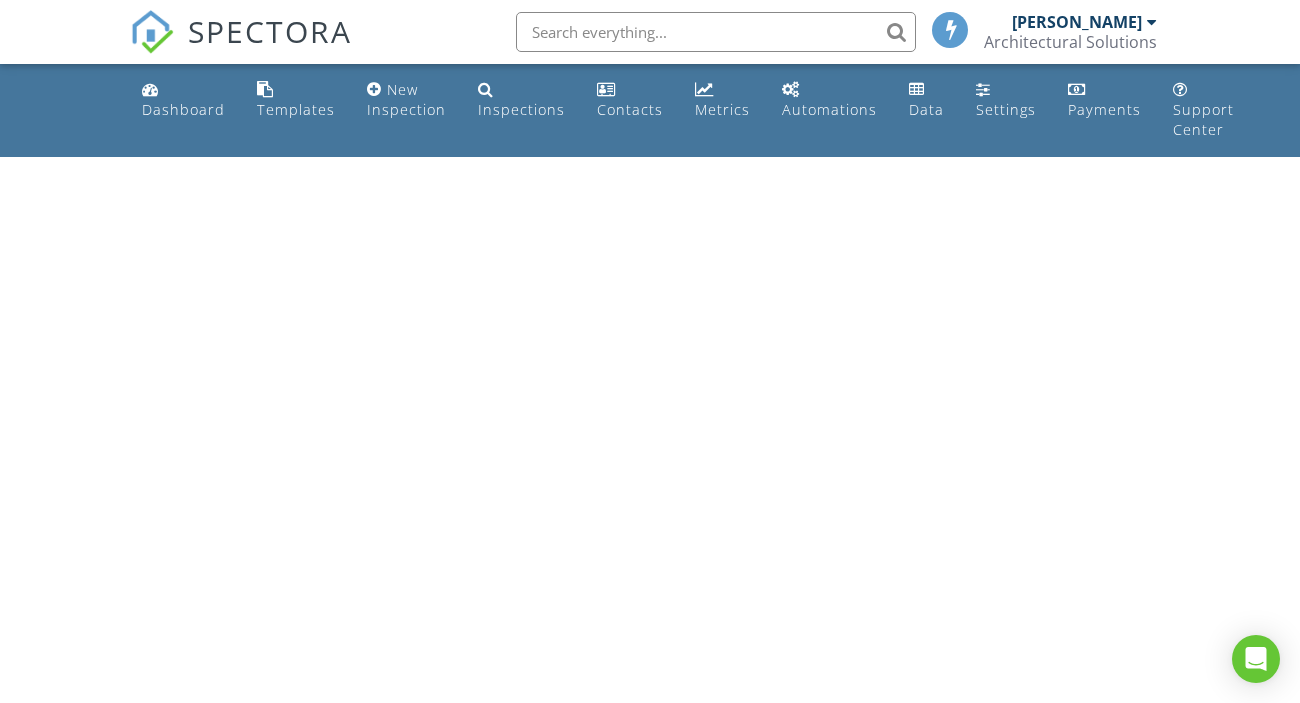 scroll, scrollTop: 0, scrollLeft: 0, axis: both 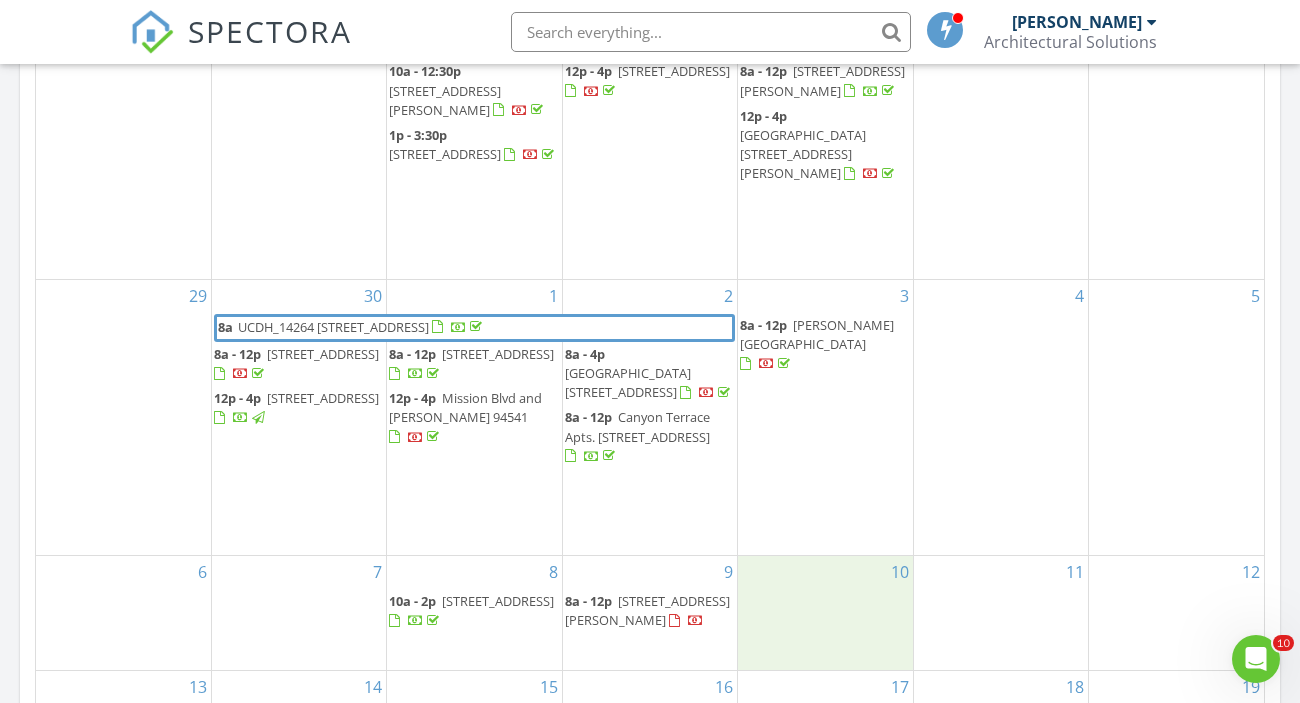 click on "10" at bounding box center [825, 613] 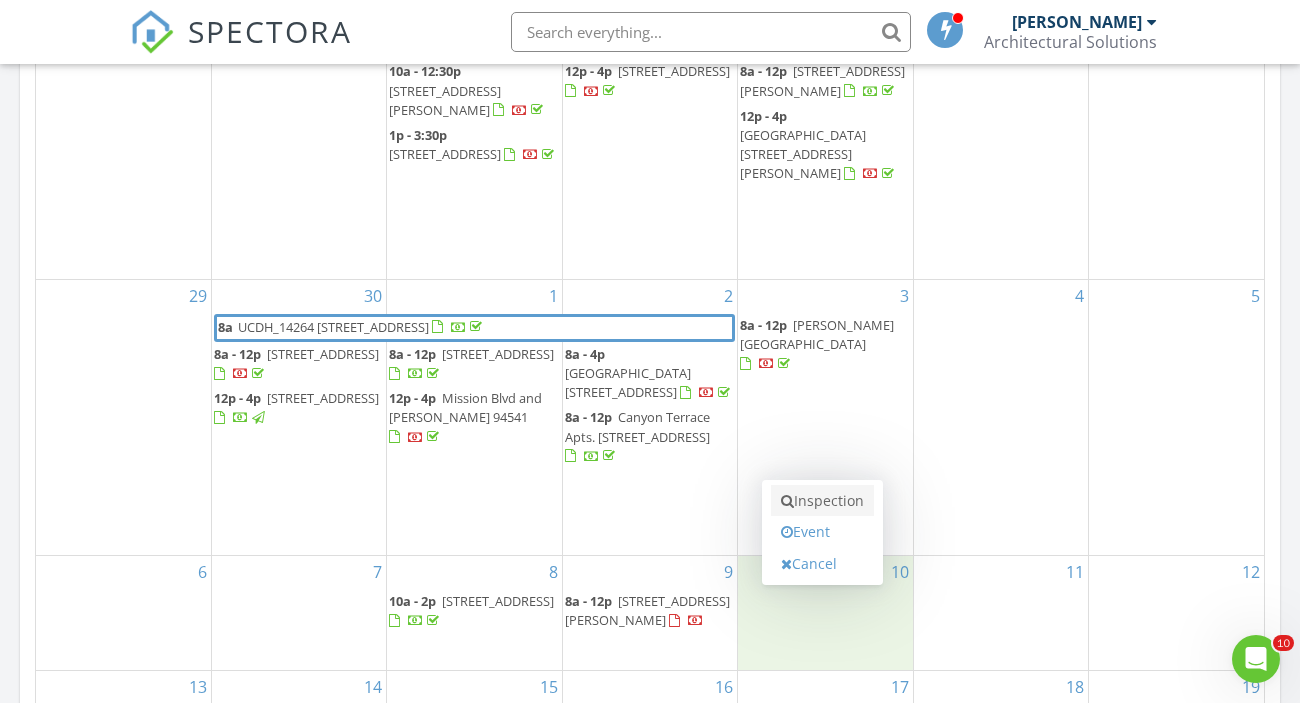 click on "Inspection" at bounding box center [822, 501] 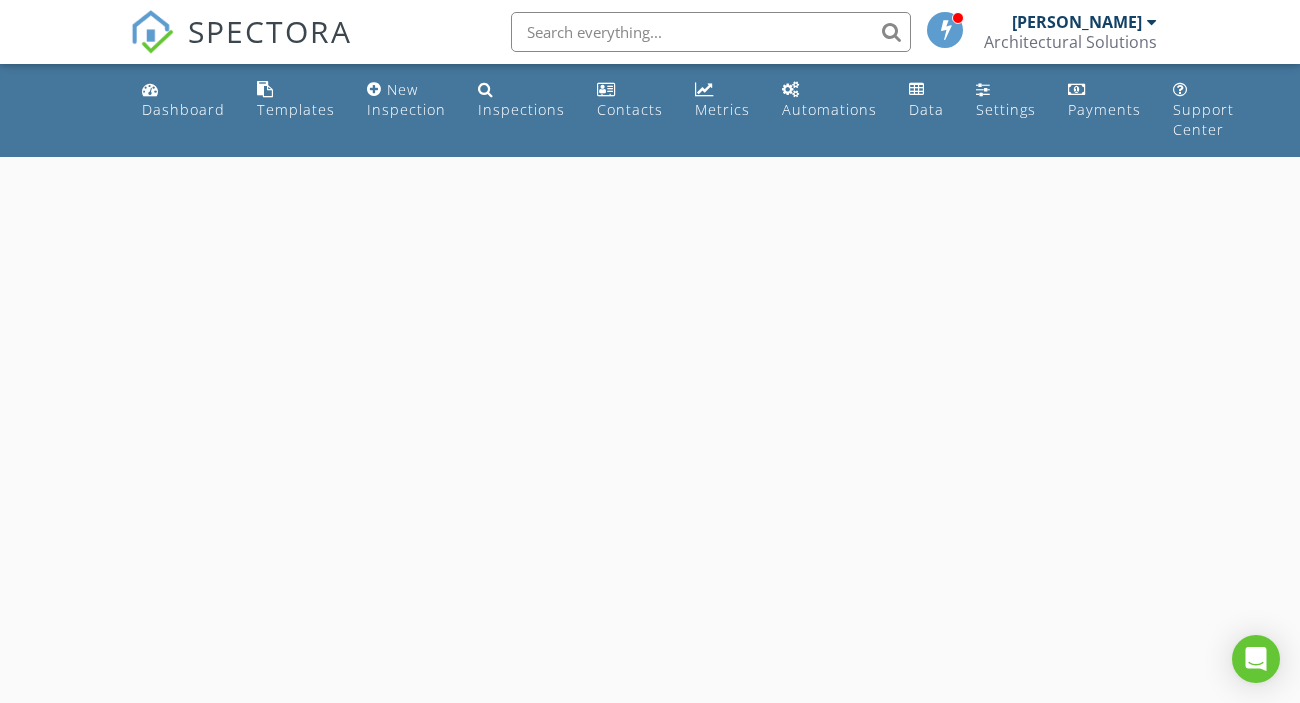 scroll, scrollTop: 0, scrollLeft: 0, axis: both 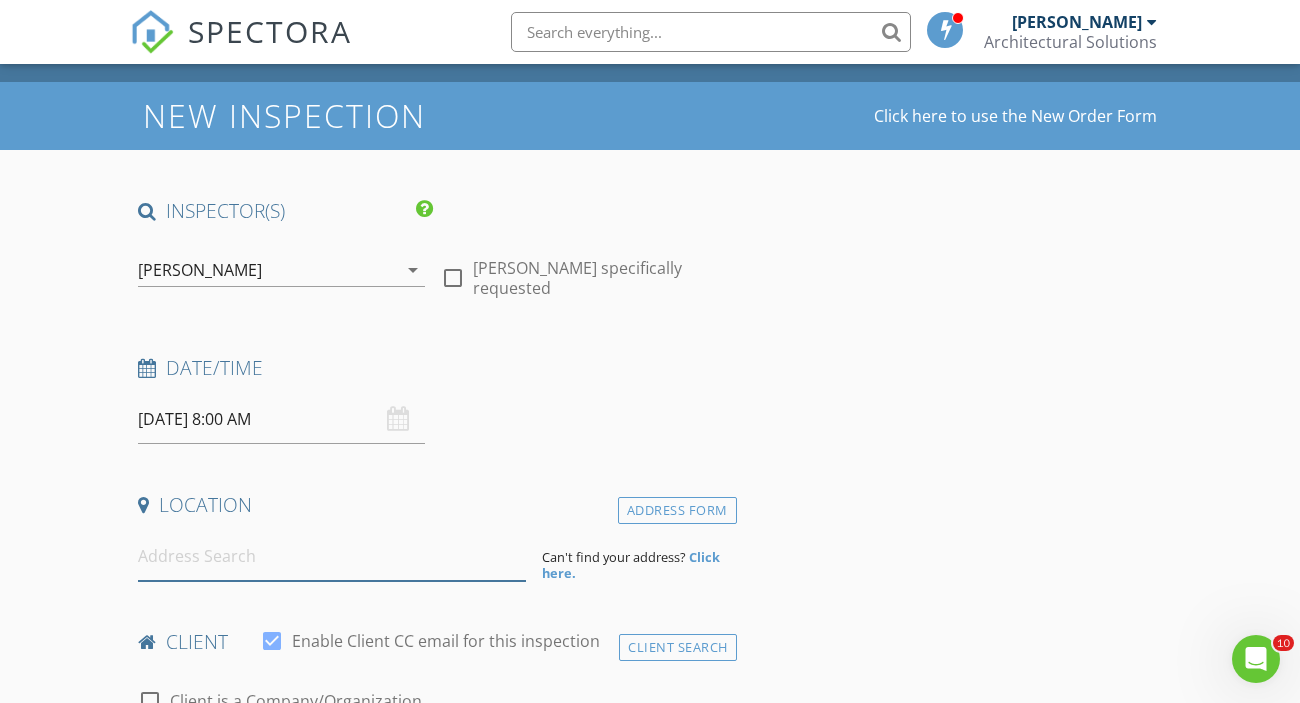 click at bounding box center [332, 556] 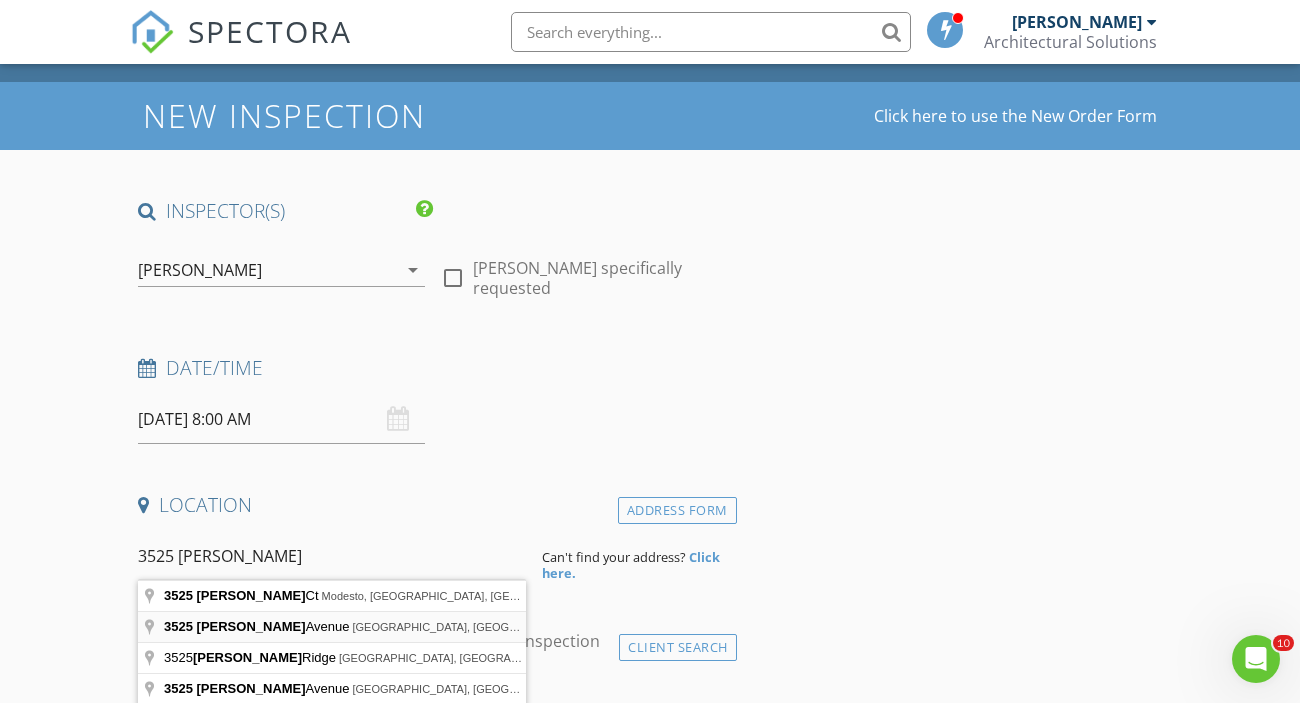 type on "3525 Ralston Avenue, Hillsborough, CA, USA" 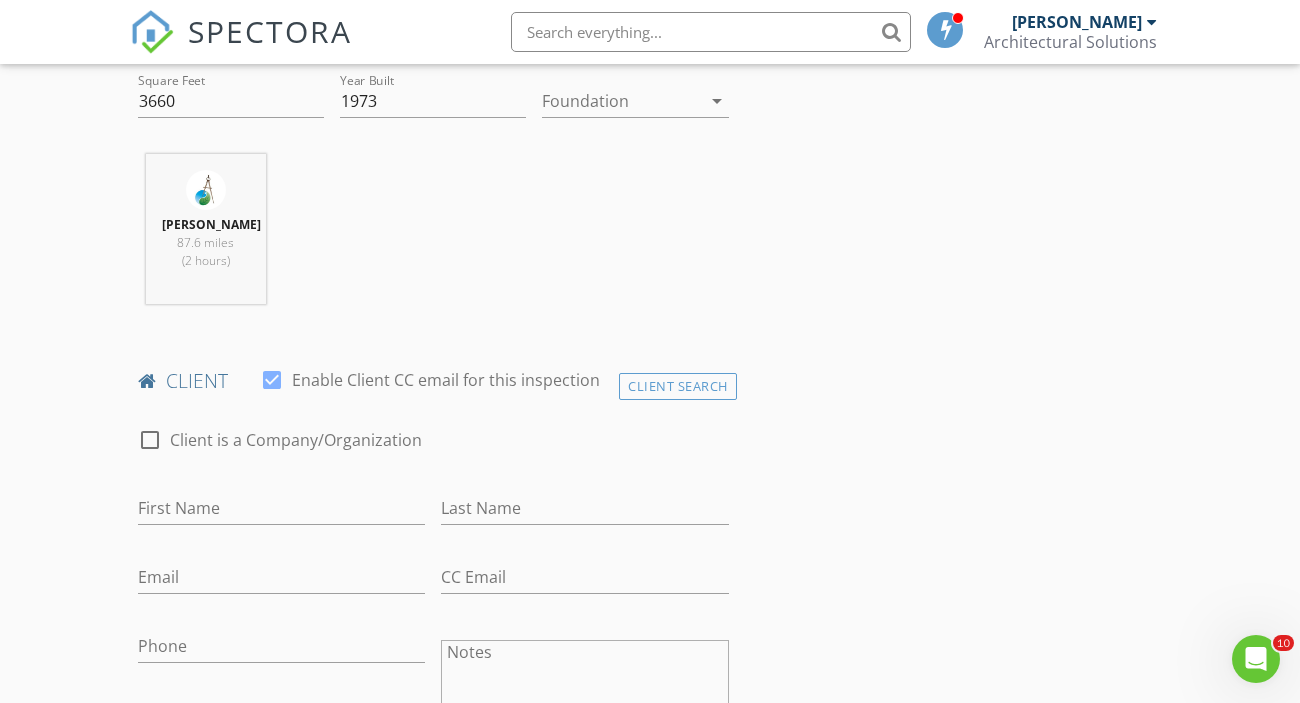 scroll, scrollTop: 747, scrollLeft: 0, axis: vertical 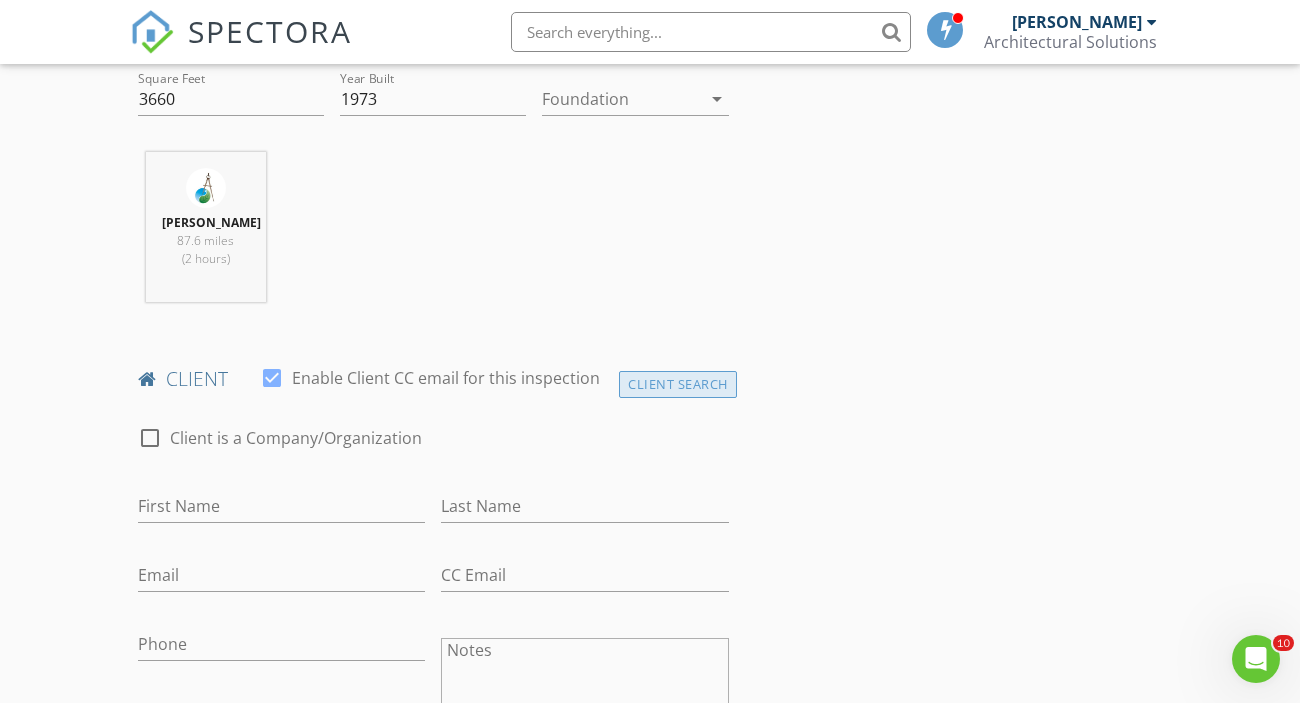 click on "Client Search" at bounding box center (678, 384) 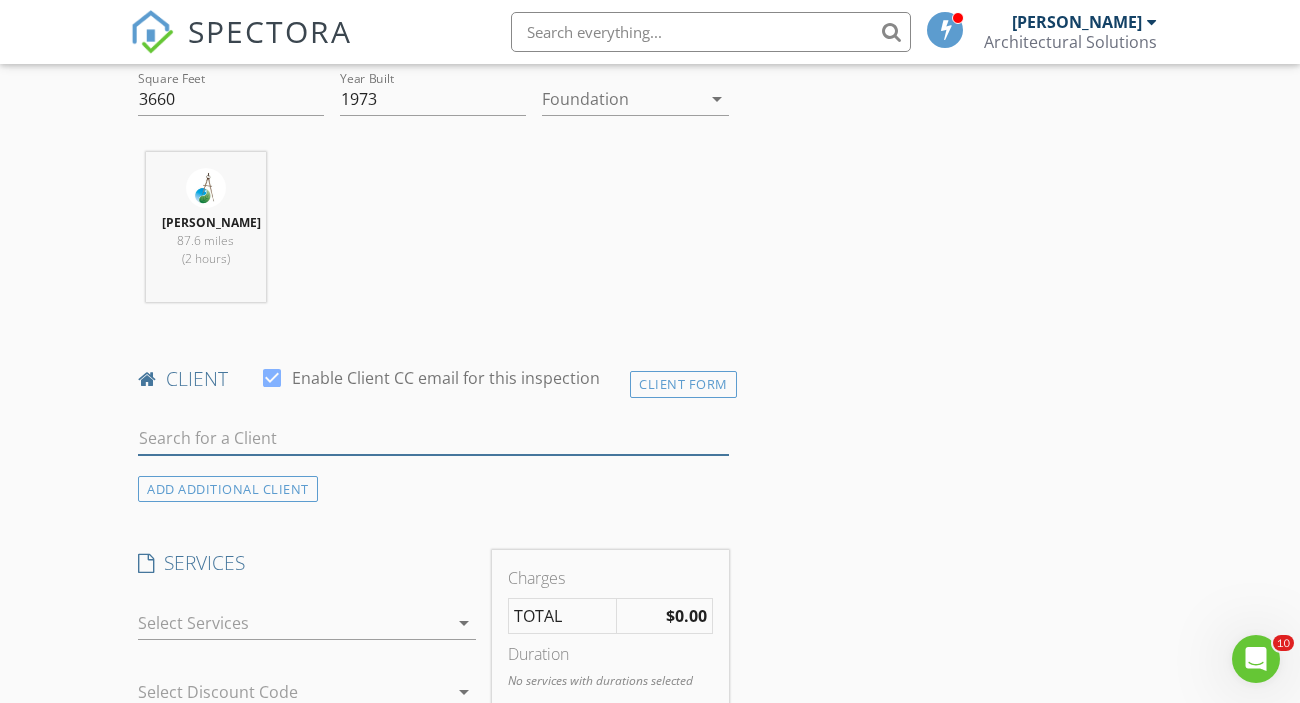 click at bounding box center [433, 438] 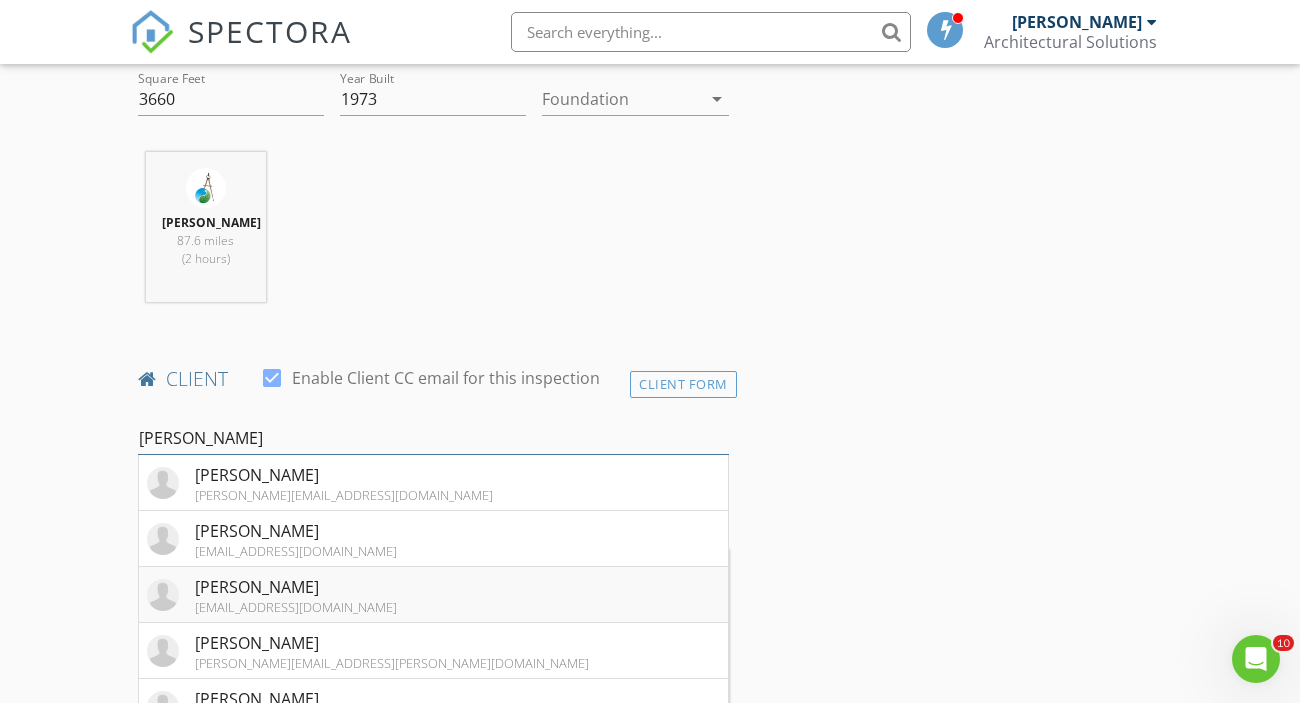type on "[PERSON_NAME]" 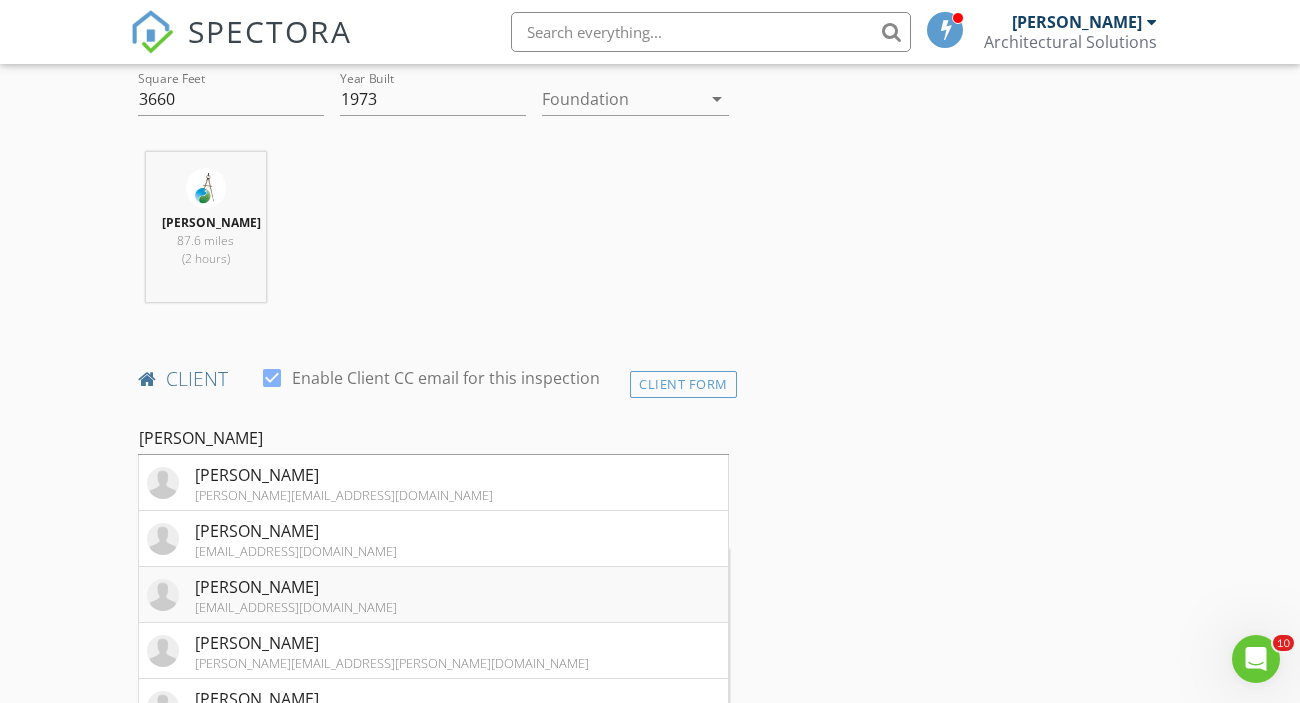 click on "Kevin Holland
dworklandscape@sbcglobal.net" at bounding box center [433, 595] 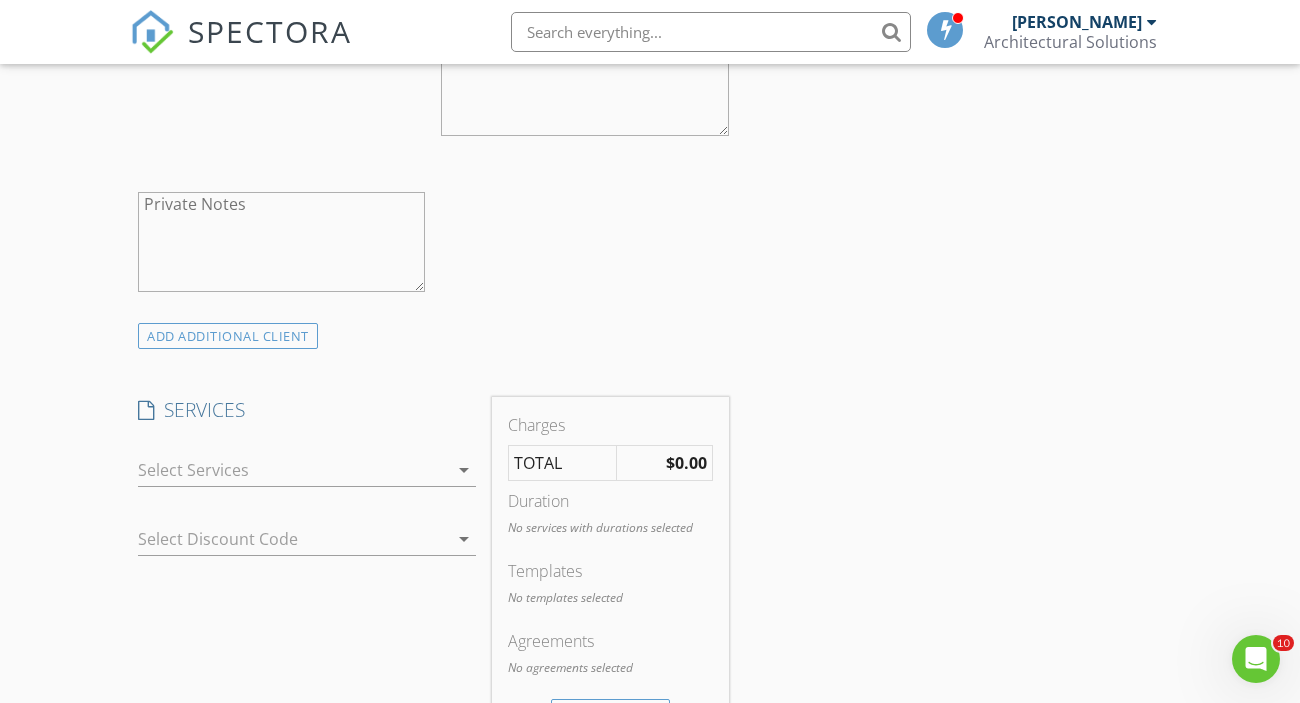 scroll, scrollTop: 1353, scrollLeft: 0, axis: vertical 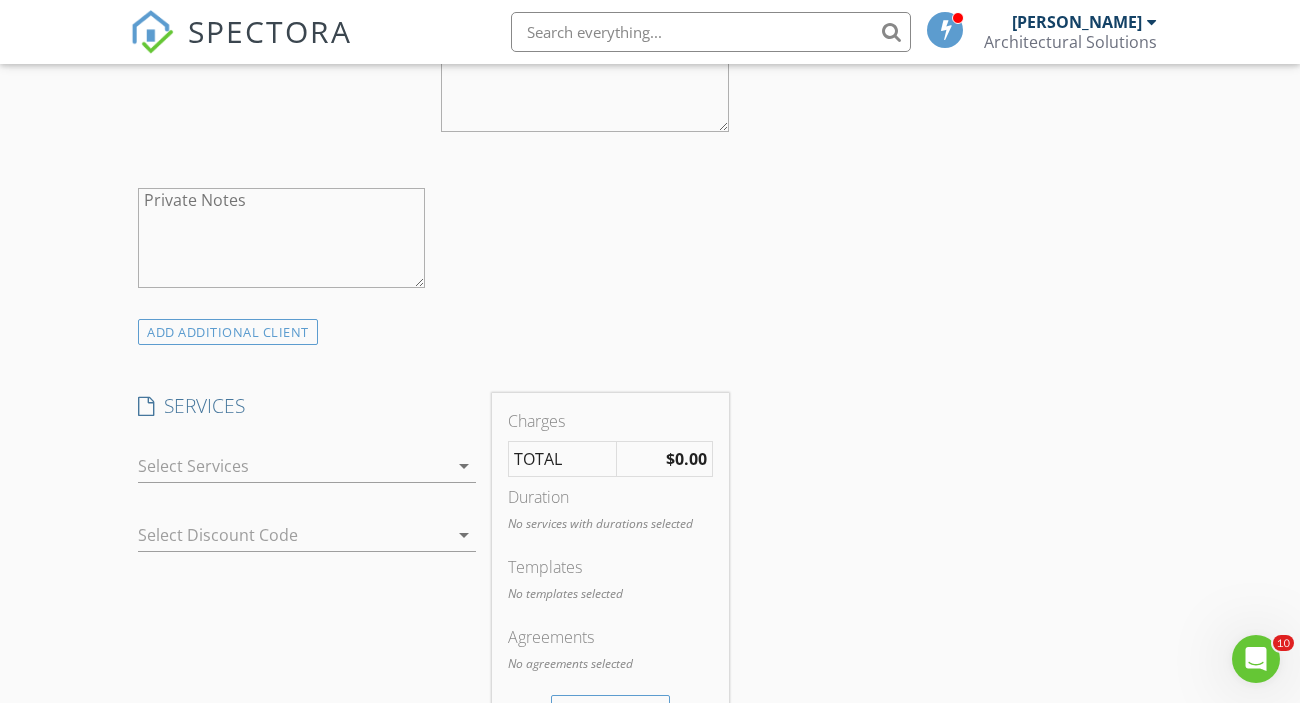 click at bounding box center [293, 466] 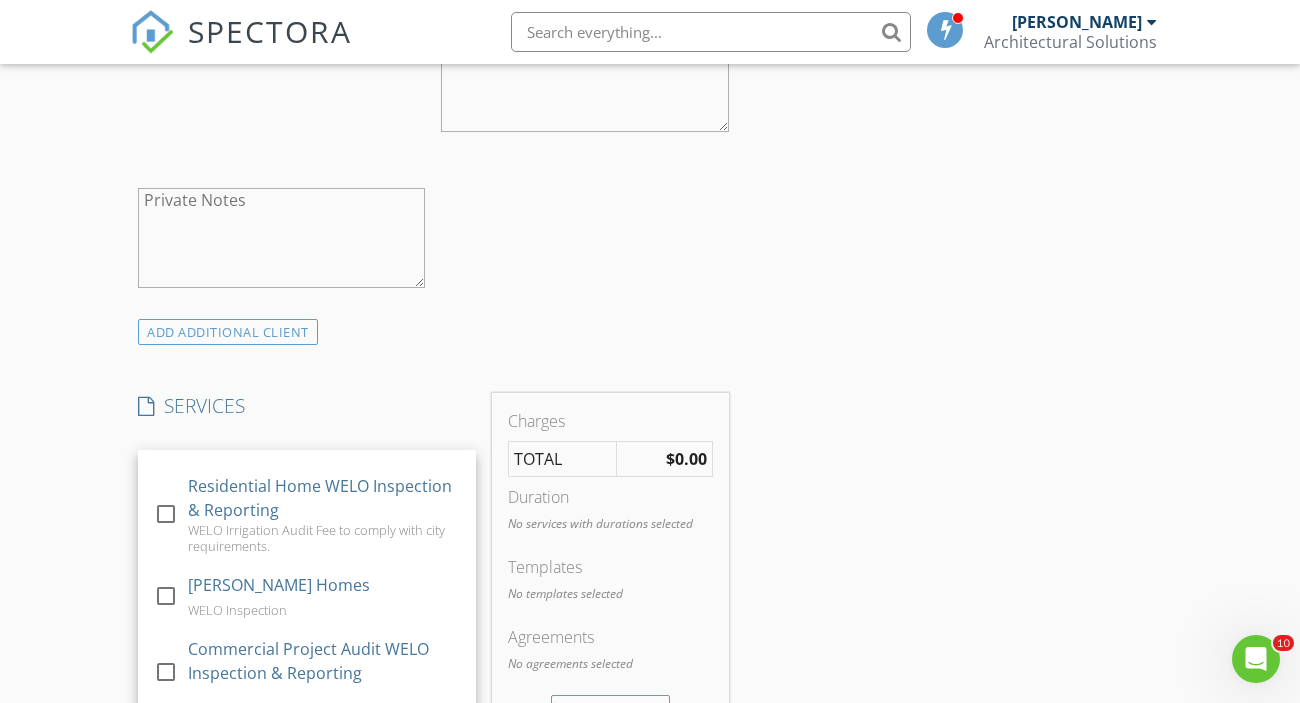 scroll, scrollTop: 76, scrollLeft: 0, axis: vertical 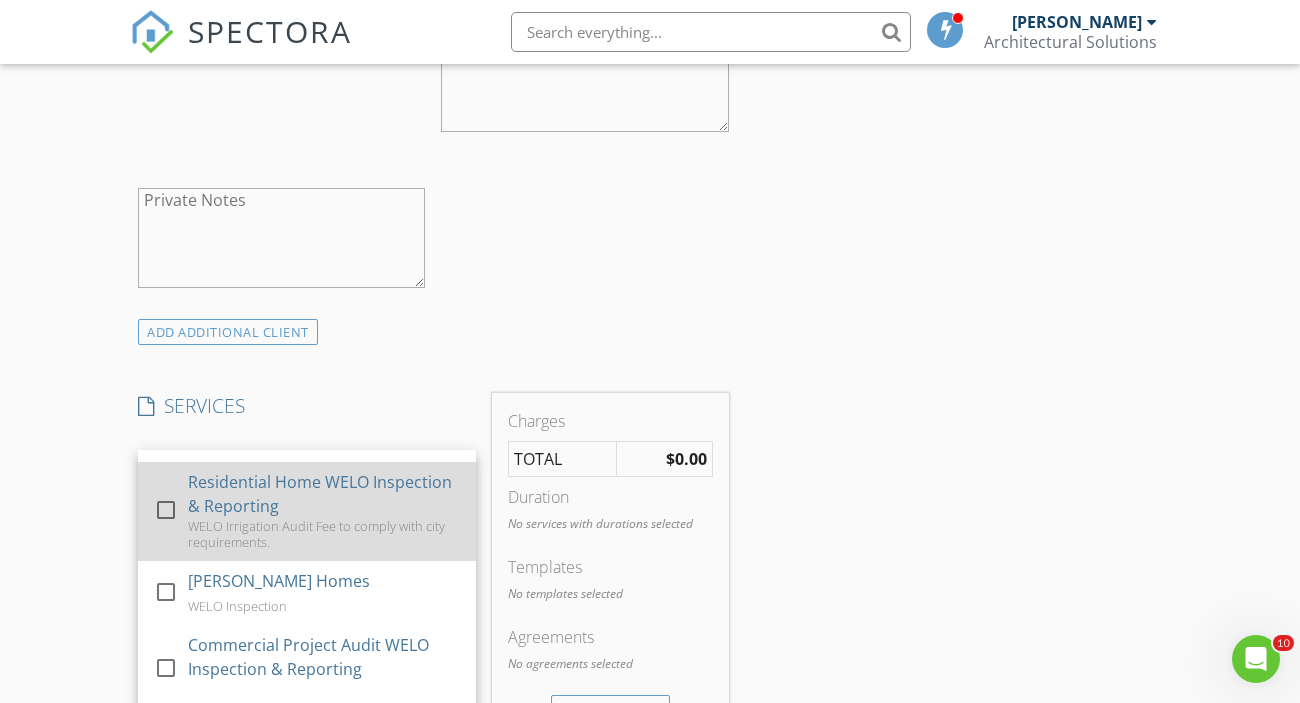 click on "Residential Home WELO Inspection & Reporting" at bounding box center (324, 494) 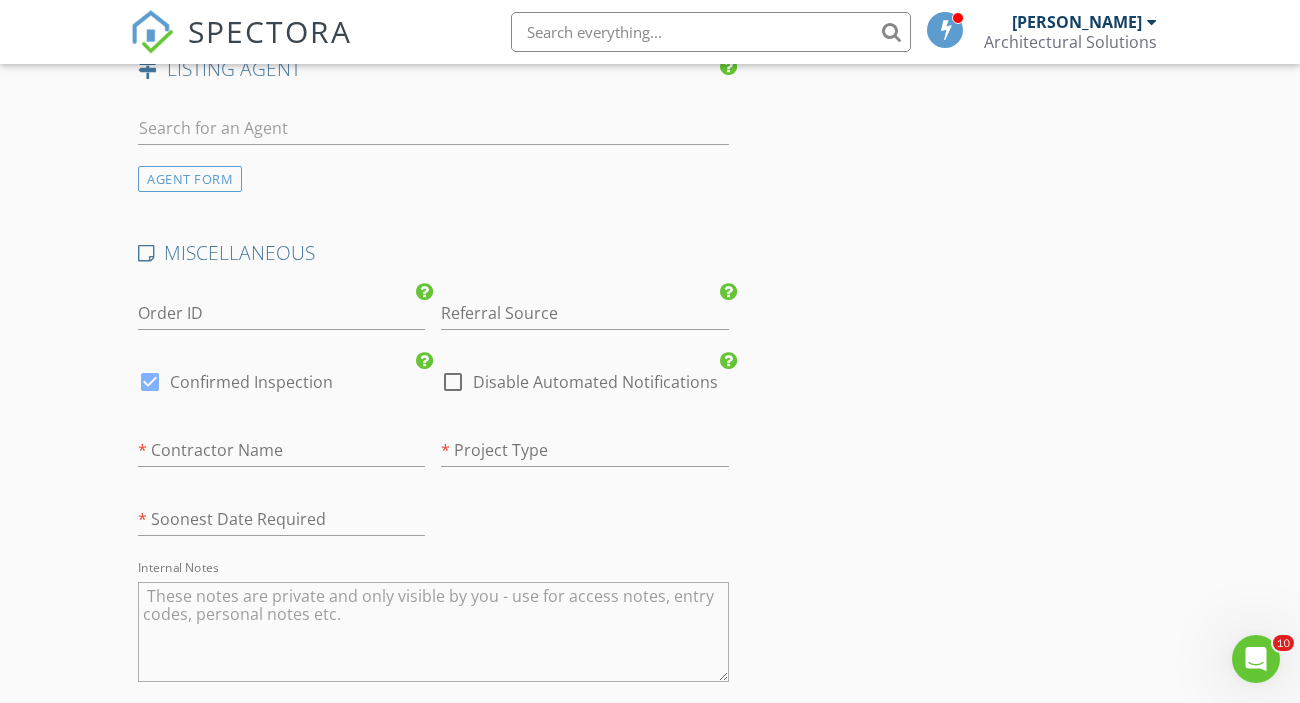 scroll, scrollTop: 2746, scrollLeft: 0, axis: vertical 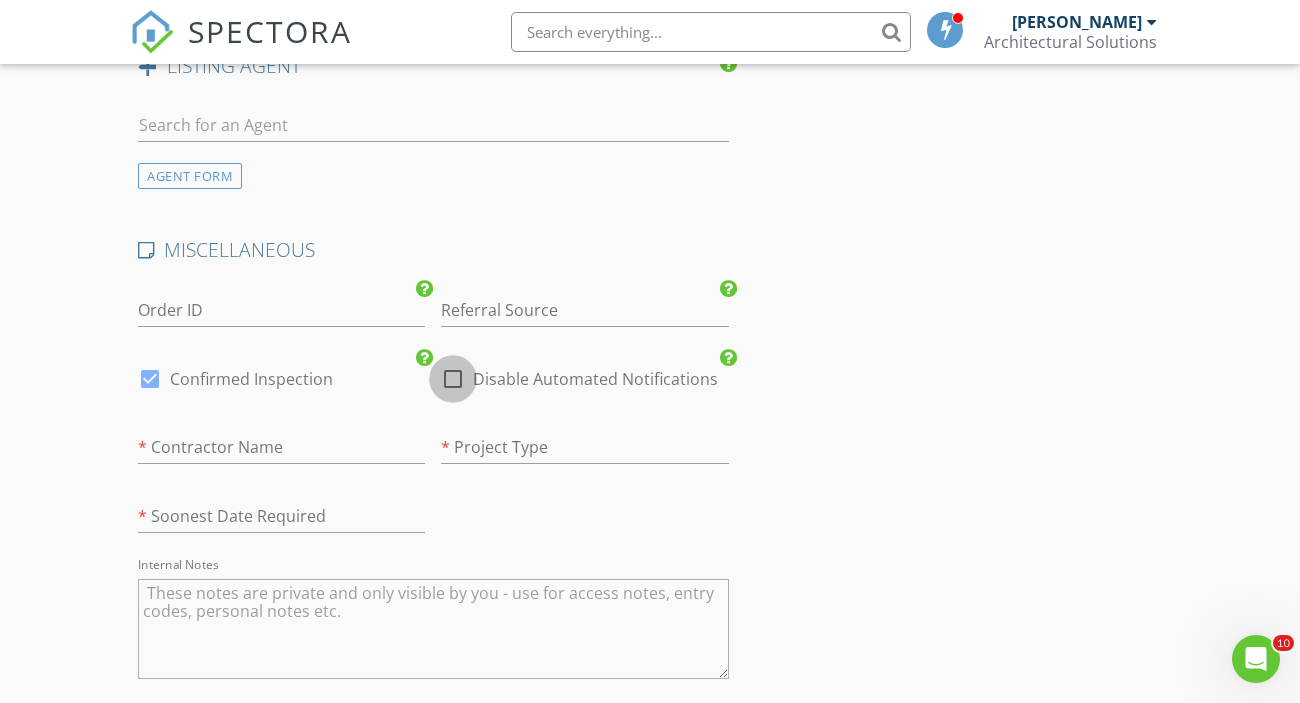 click at bounding box center (453, 379) 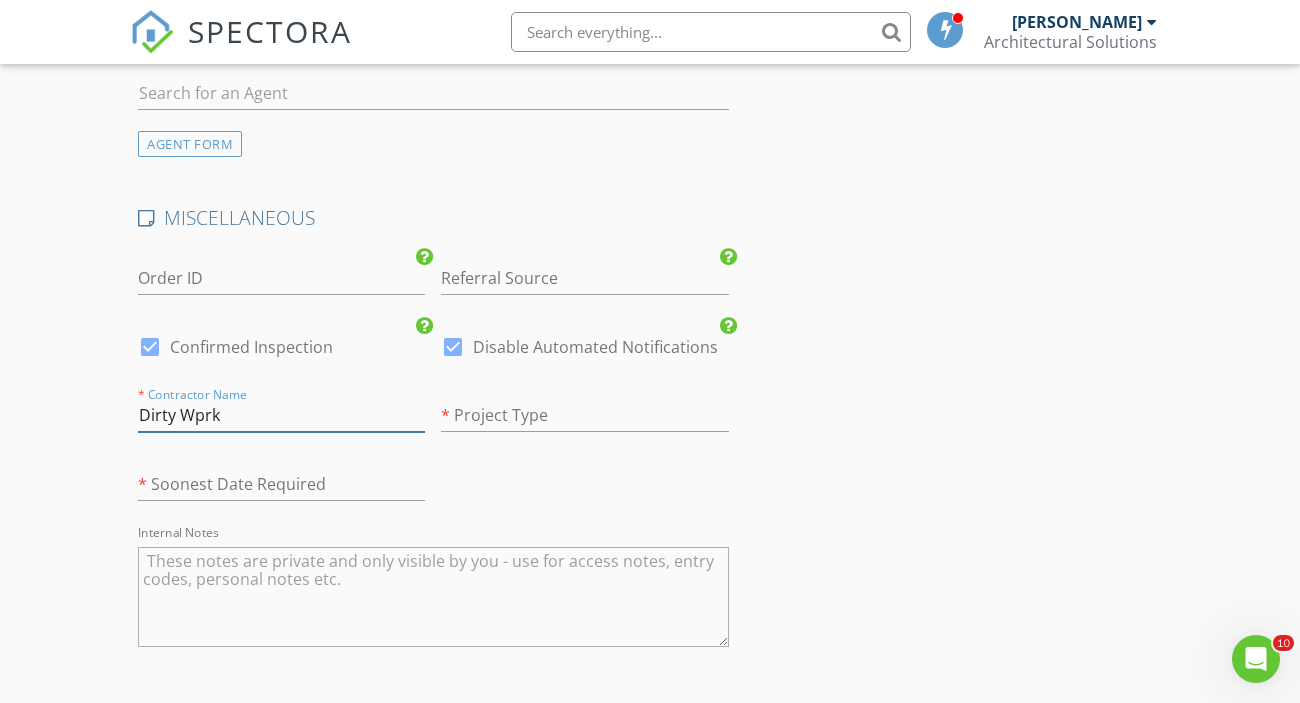 type on "Dirty Wprk" 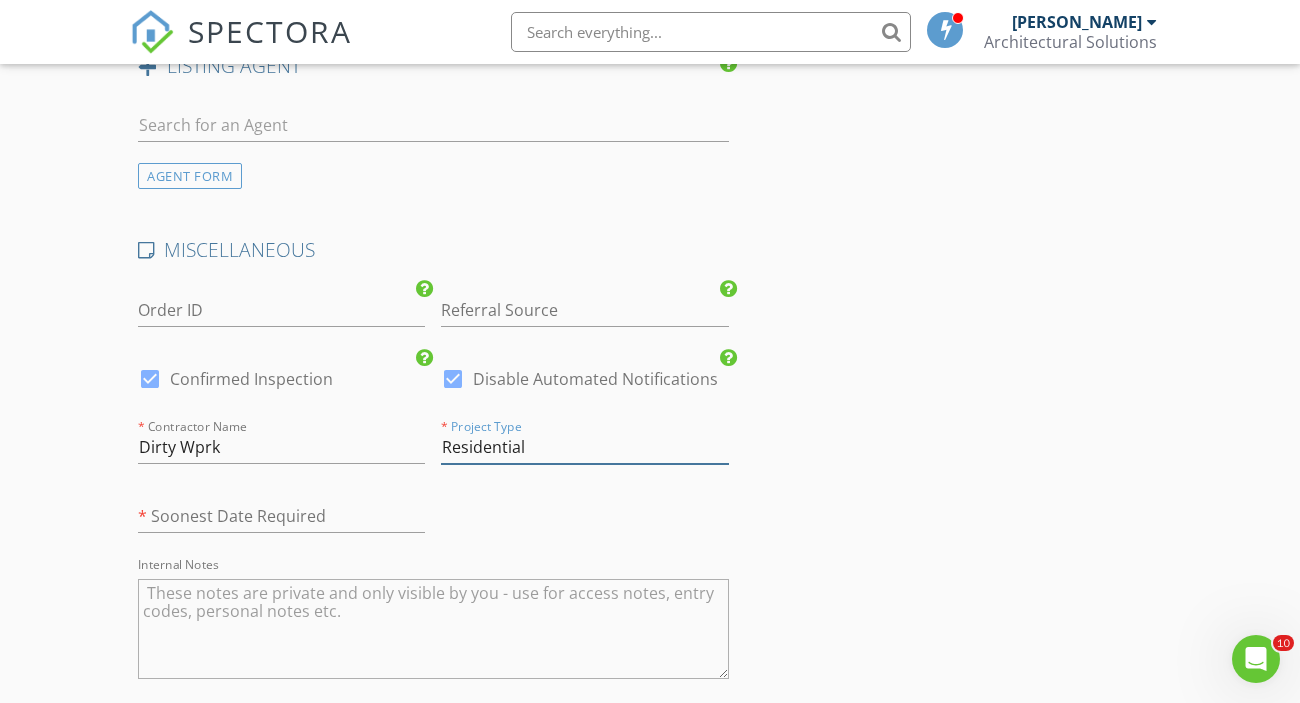 type on "Residential" 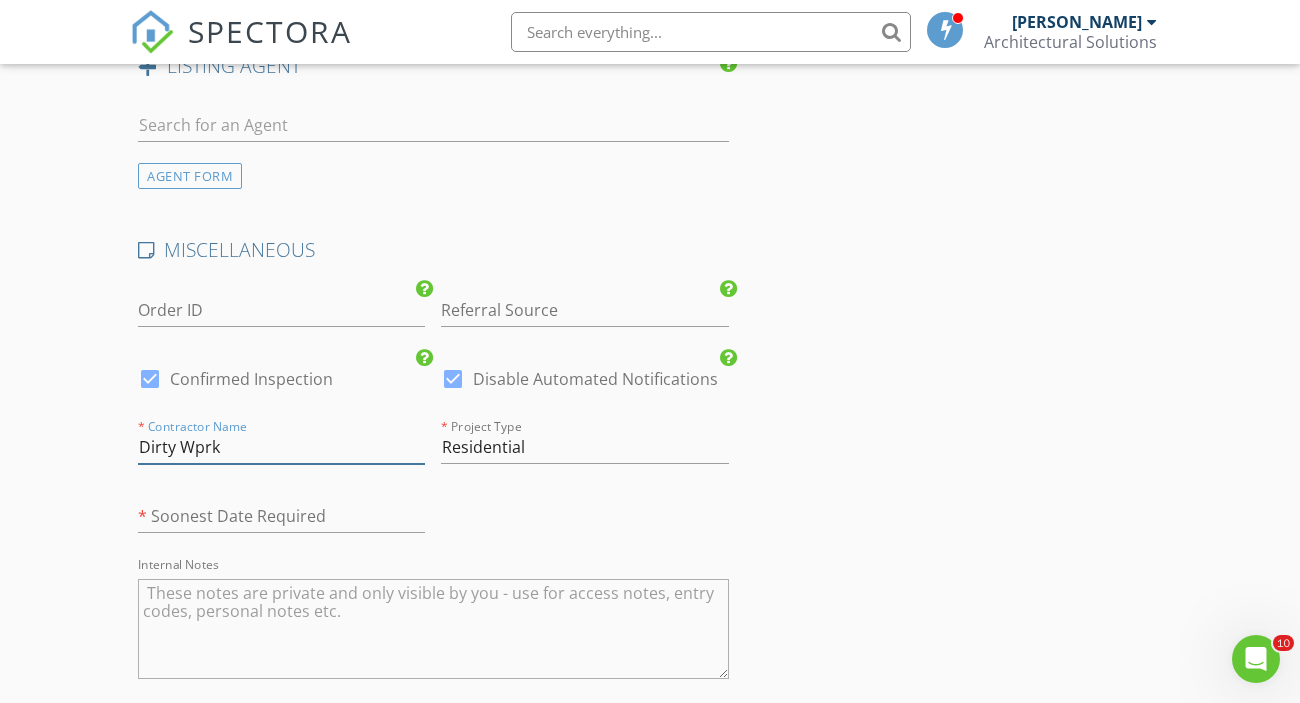 click on "Dirty Wprk" at bounding box center (281, 447) 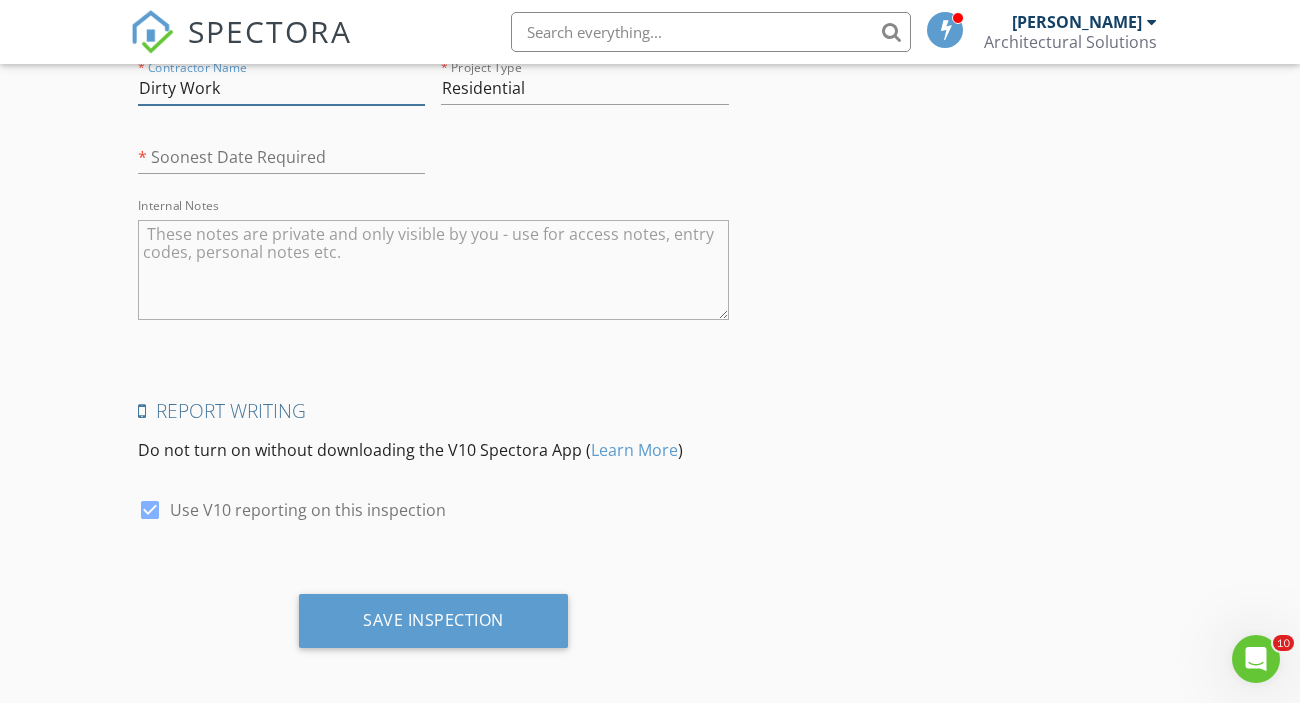 scroll, scrollTop: 3104, scrollLeft: 0, axis: vertical 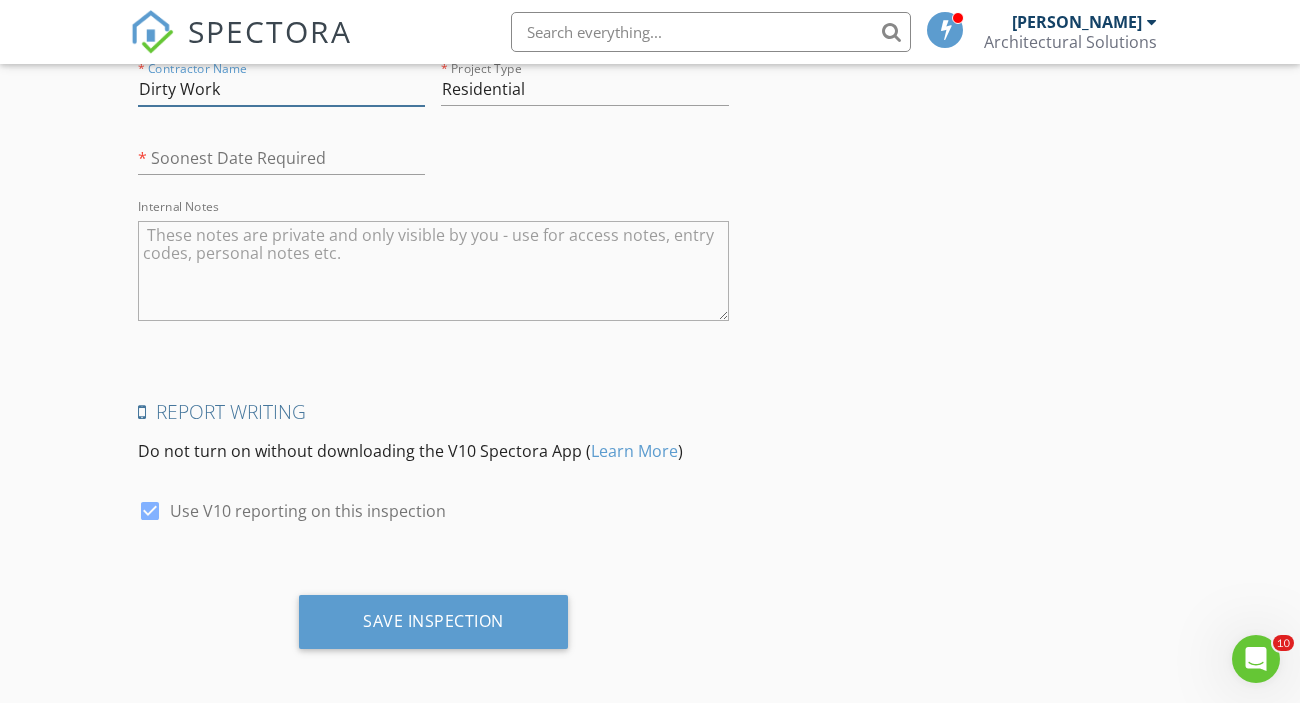 type on "Dirty Work" 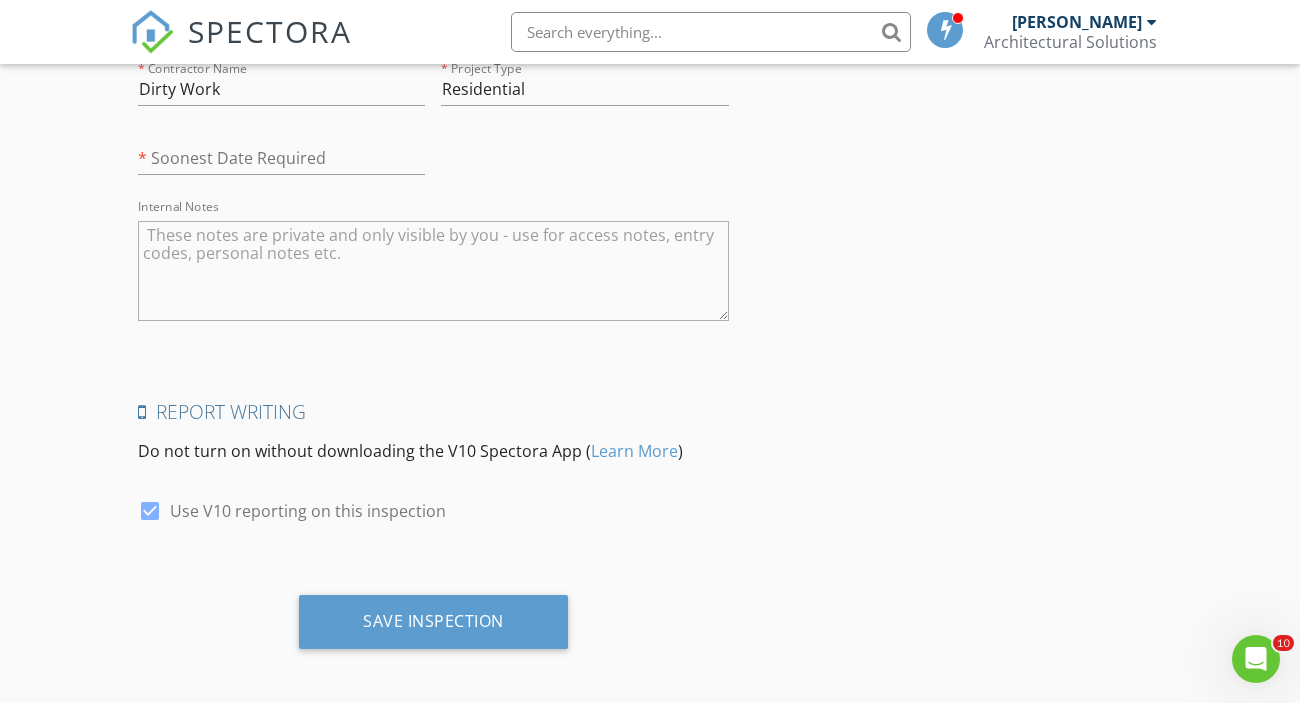 click on "INSPECTOR(S)
check_box   Andrew Bolt   PRIMARY   Andrew Bolt arrow_drop_down   check_box_outline_blank Andrew Bolt specifically requested
Date/Time
07/10/2025 8:00 AM
Location
Address Search       Address 3525 Ralston Ave   Unit   City Hillsborough   State CA   Zip 94010   County San Mateo     Square Feet 3660   Year Built 1973   Foundation arrow_drop_down     Andrew Bolt     87.6 miles     (2 hours)
client
check_box Enable Client CC email for this inspection   Client Search     check_box_outline_blank Client is a Company/Organization     First Name Kevin   Last Name Holland   Email dworklandscape@sbcglobal.net   CC Email   Phone 6505449519           Notes   Private Notes
ADD ADDITIONAL client
SERVICES
check_box_outline_blank   Production Home WELO Audit & Reporting" at bounding box center [433, -1084] 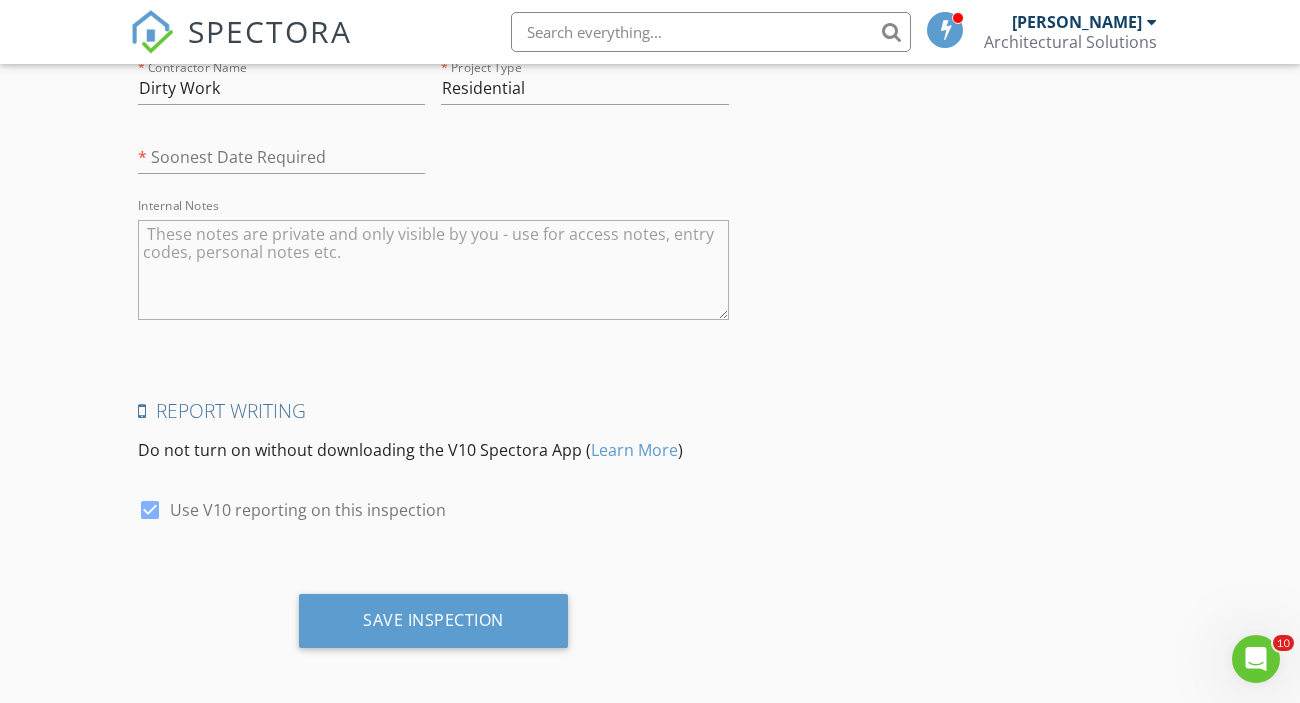 scroll, scrollTop: 3104, scrollLeft: 0, axis: vertical 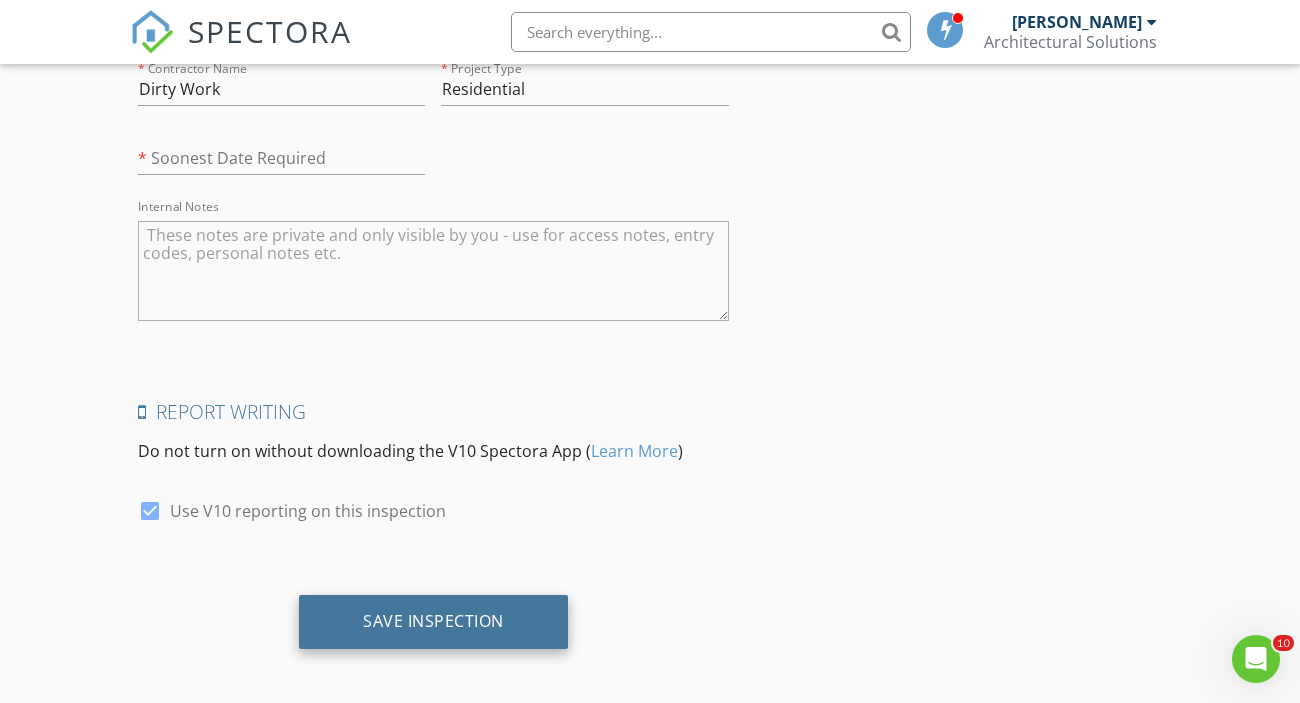 click on "Save Inspection" at bounding box center (433, 621) 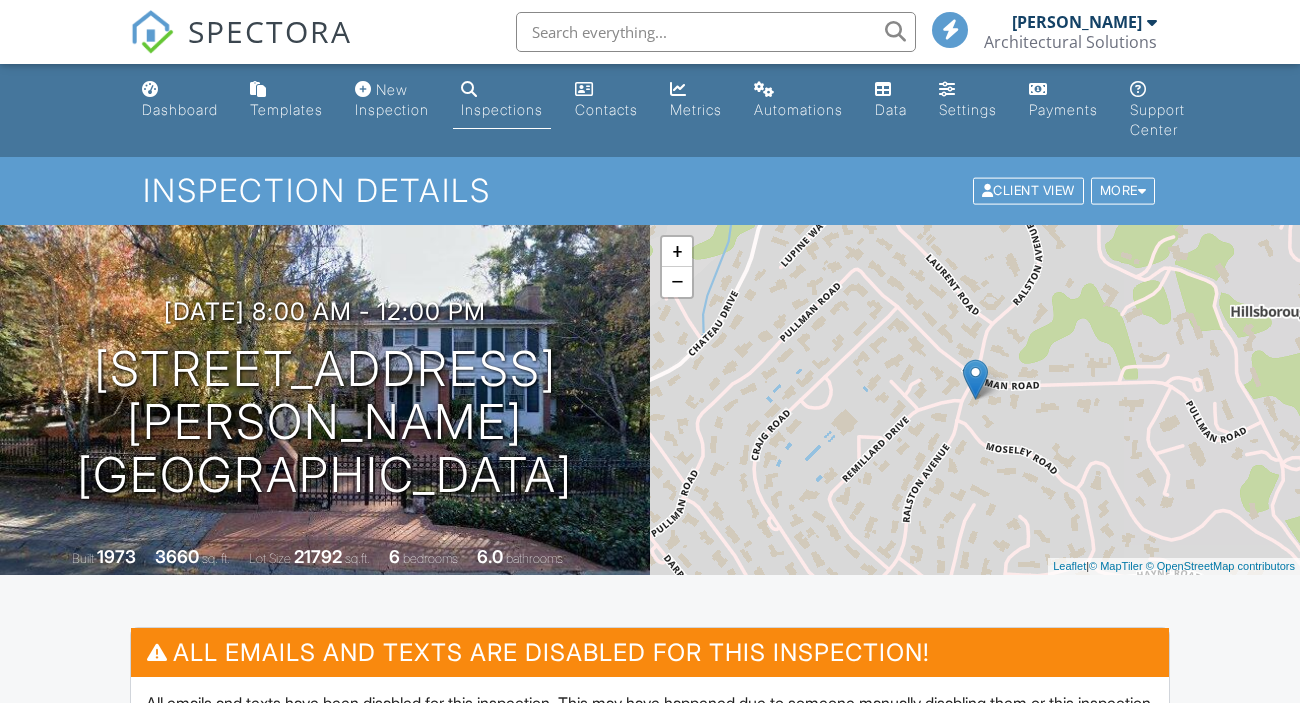 scroll, scrollTop: 0, scrollLeft: 0, axis: both 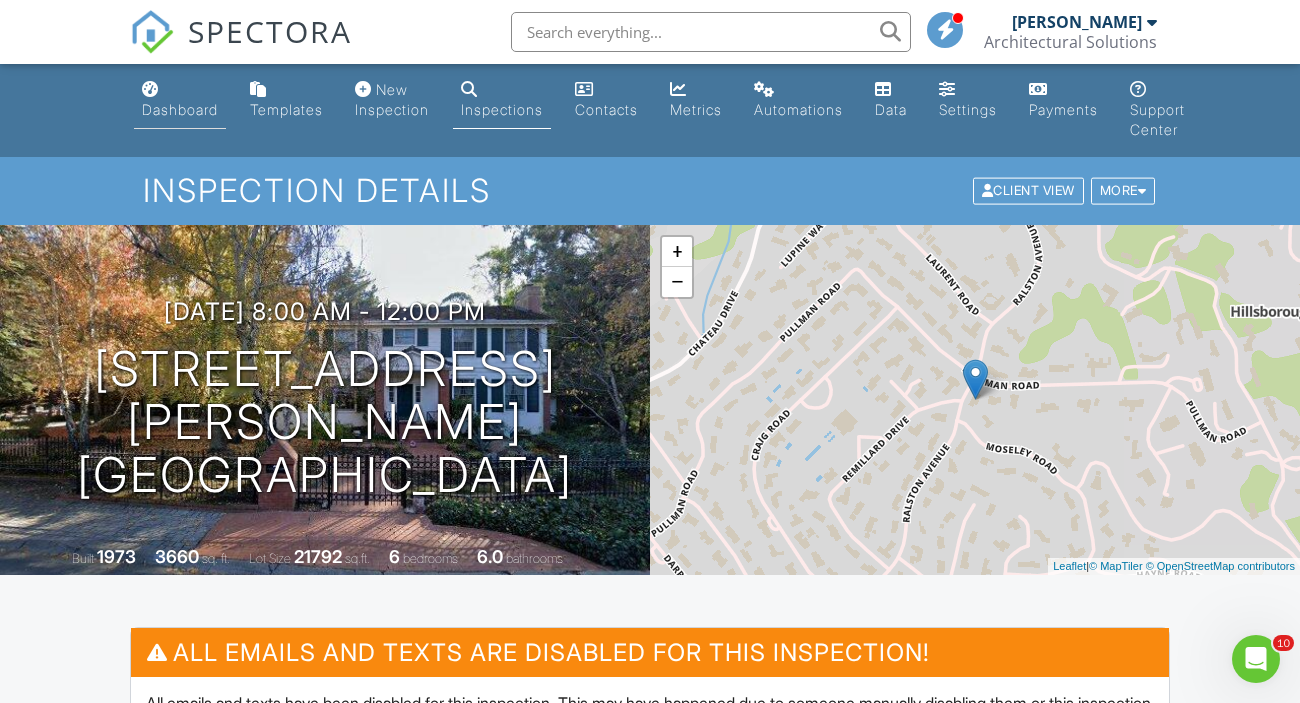 click on "Dashboard" at bounding box center [180, 109] 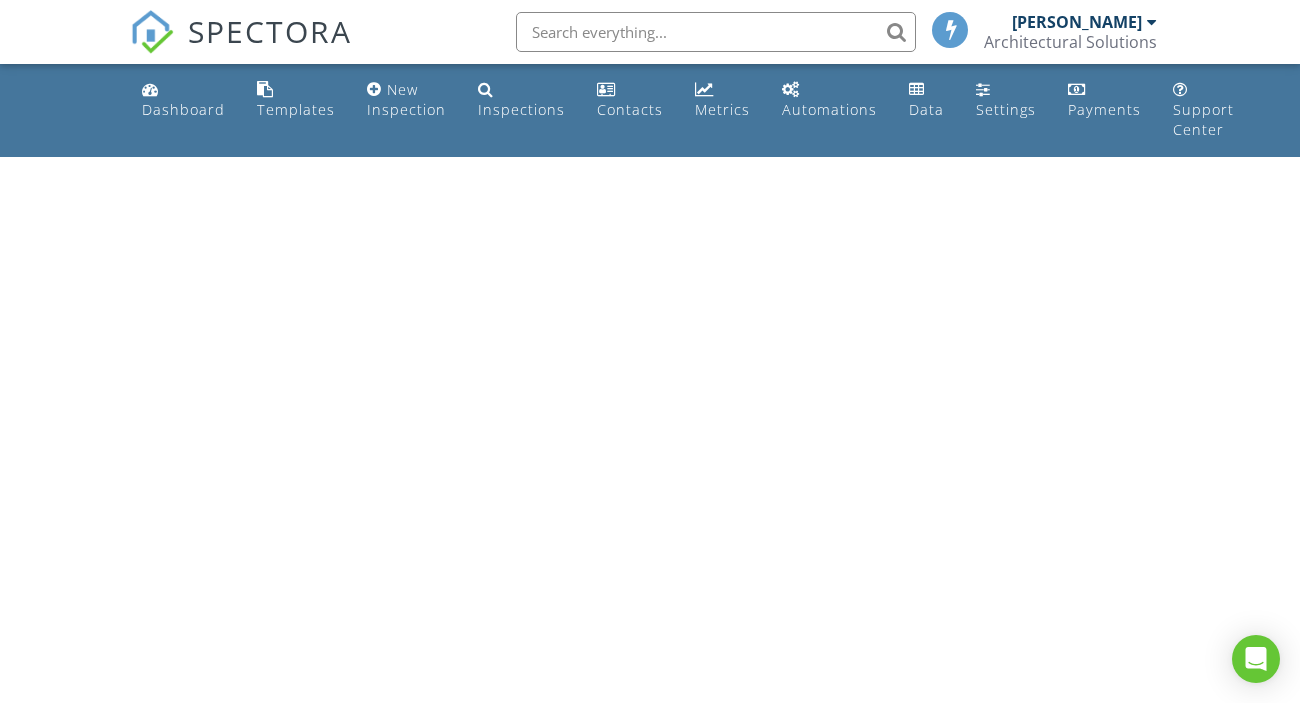scroll, scrollTop: 0, scrollLeft: 0, axis: both 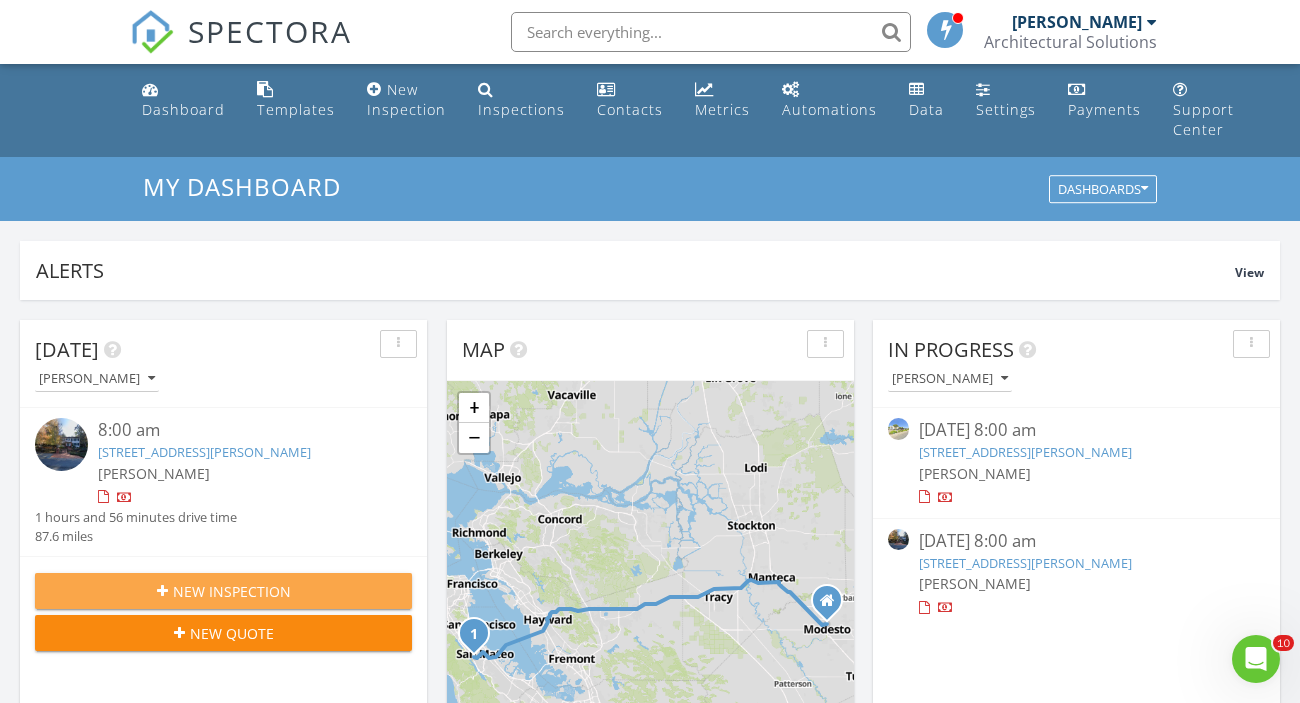 click on "New Inspection" at bounding box center (232, 591) 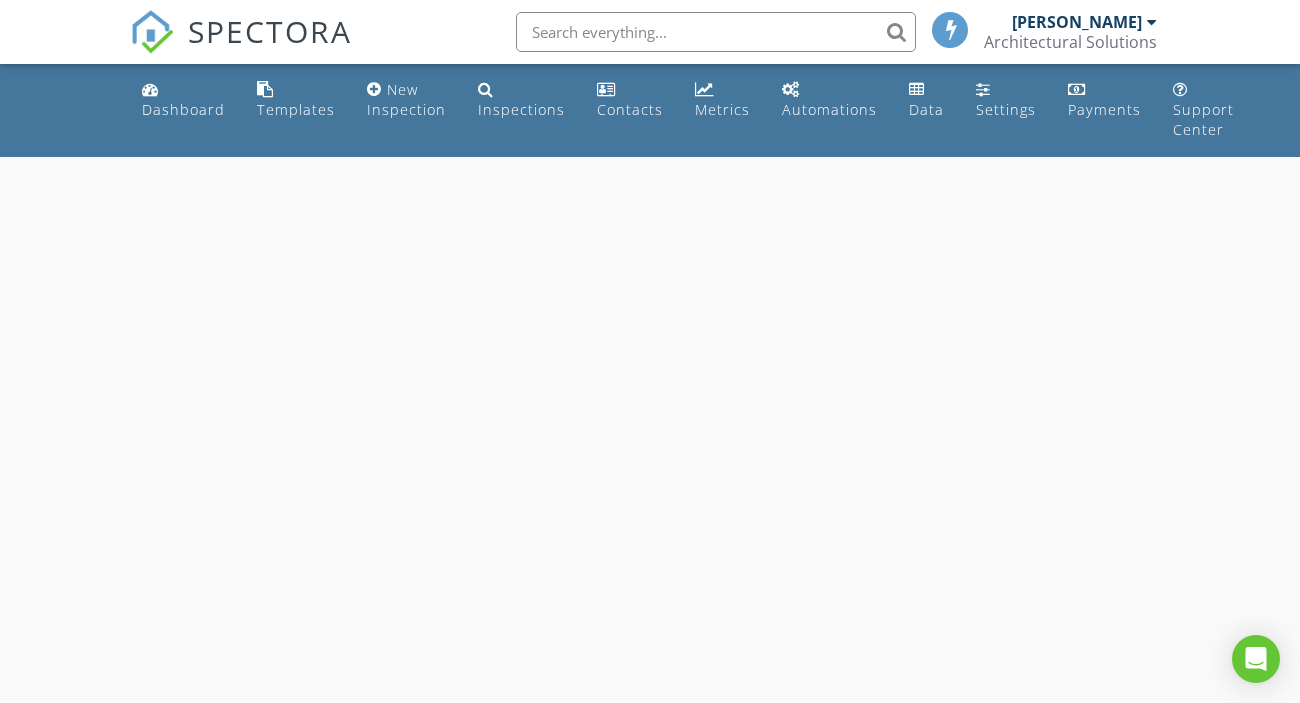 scroll, scrollTop: 0, scrollLeft: 0, axis: both 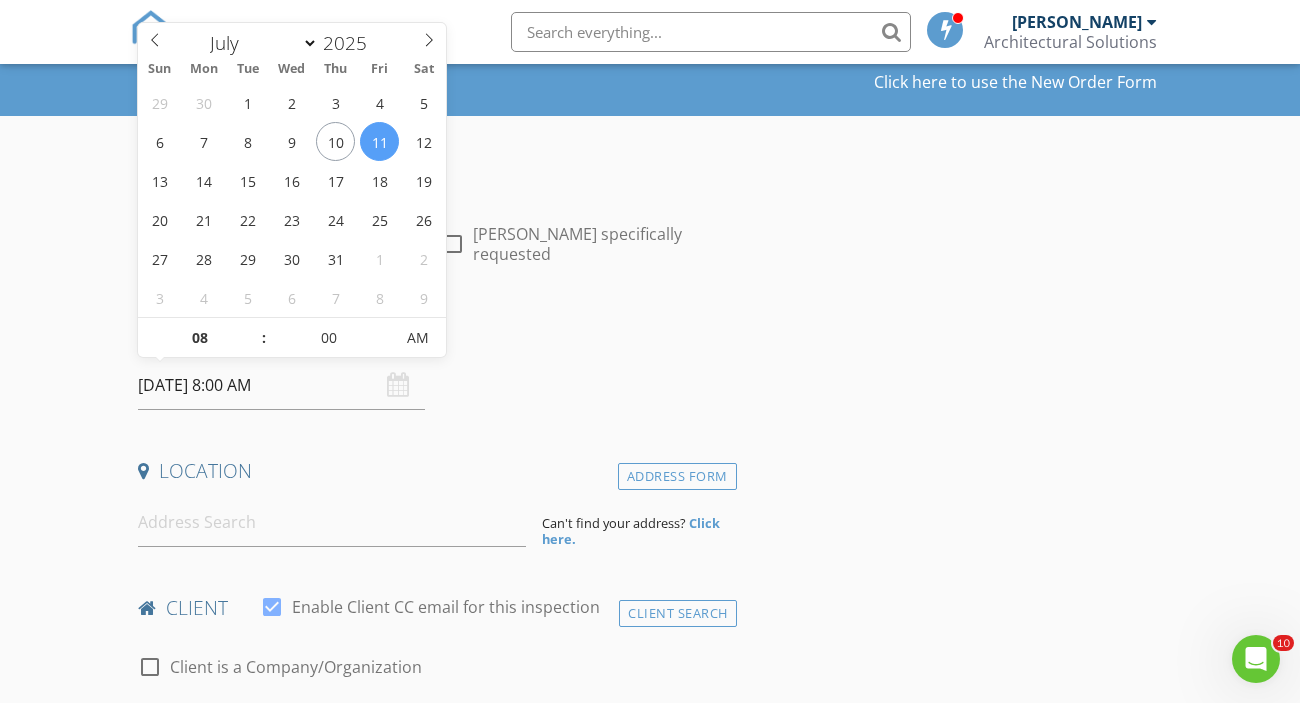 click on "07/11/2025 8:00 AM" at bounding box center [281, 385] 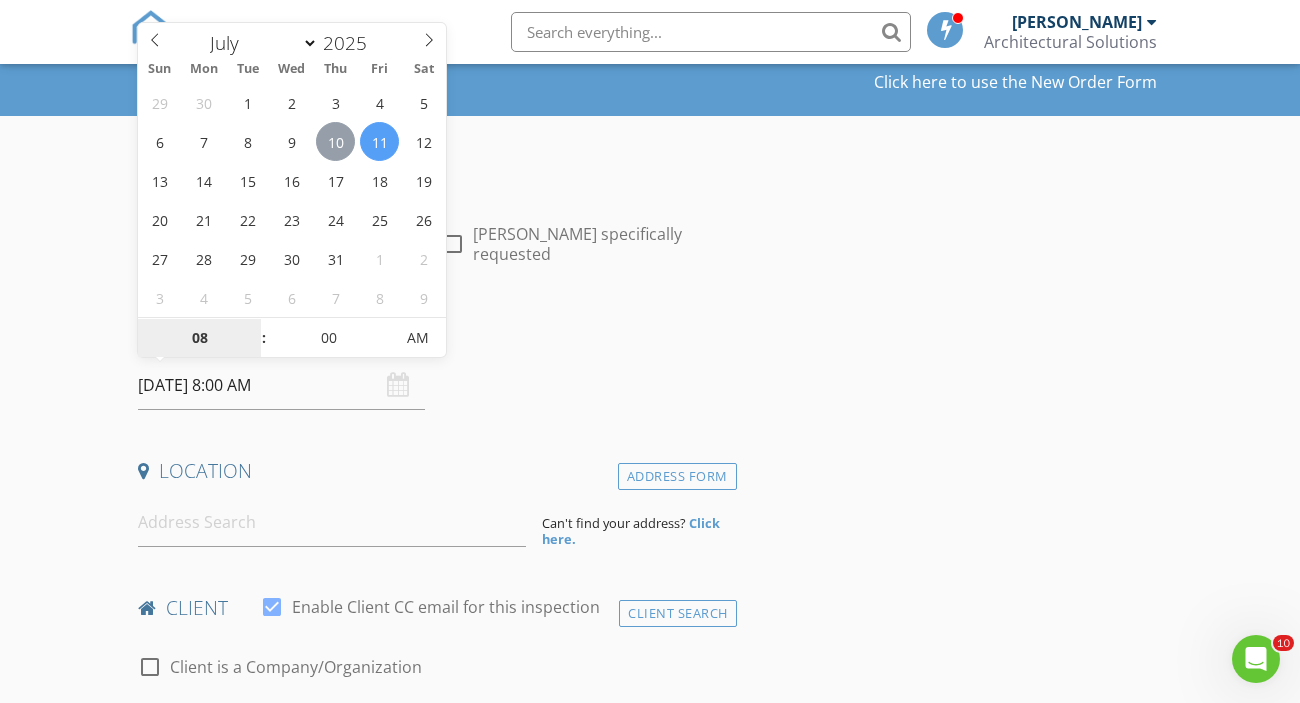 type on "07/10/2025 8:00 AM" 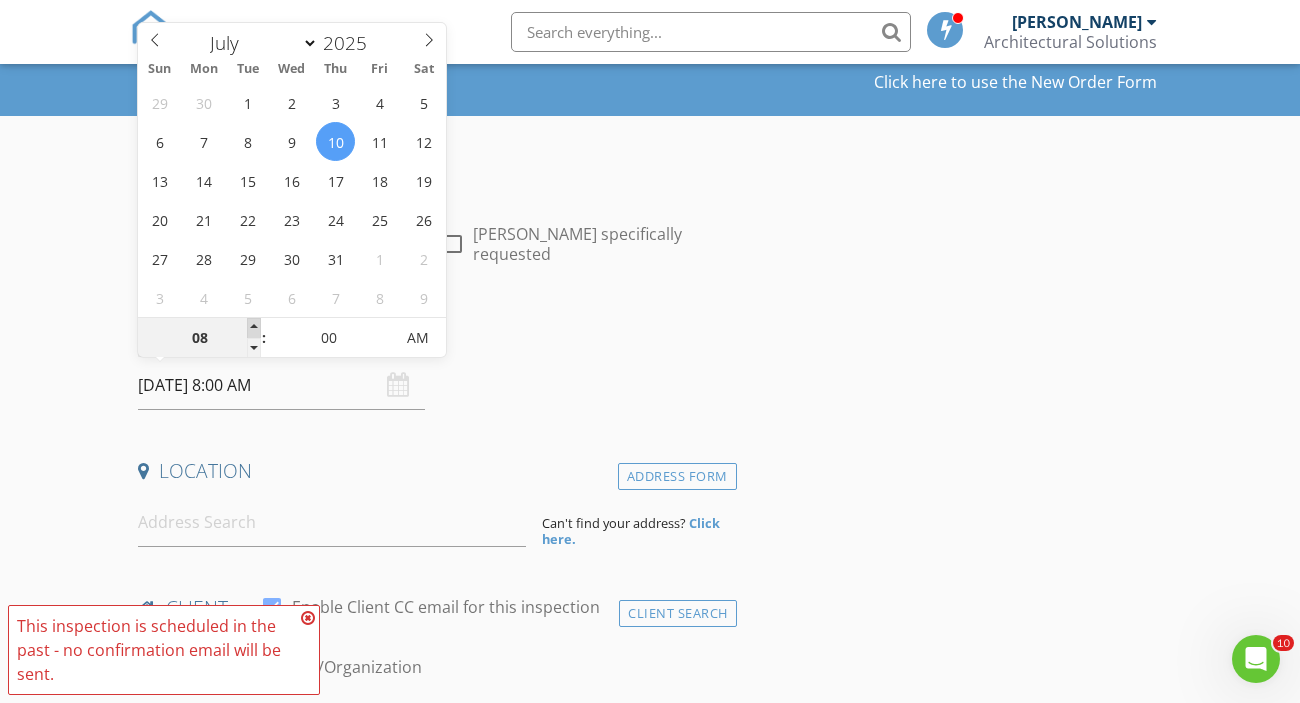 type on "09" 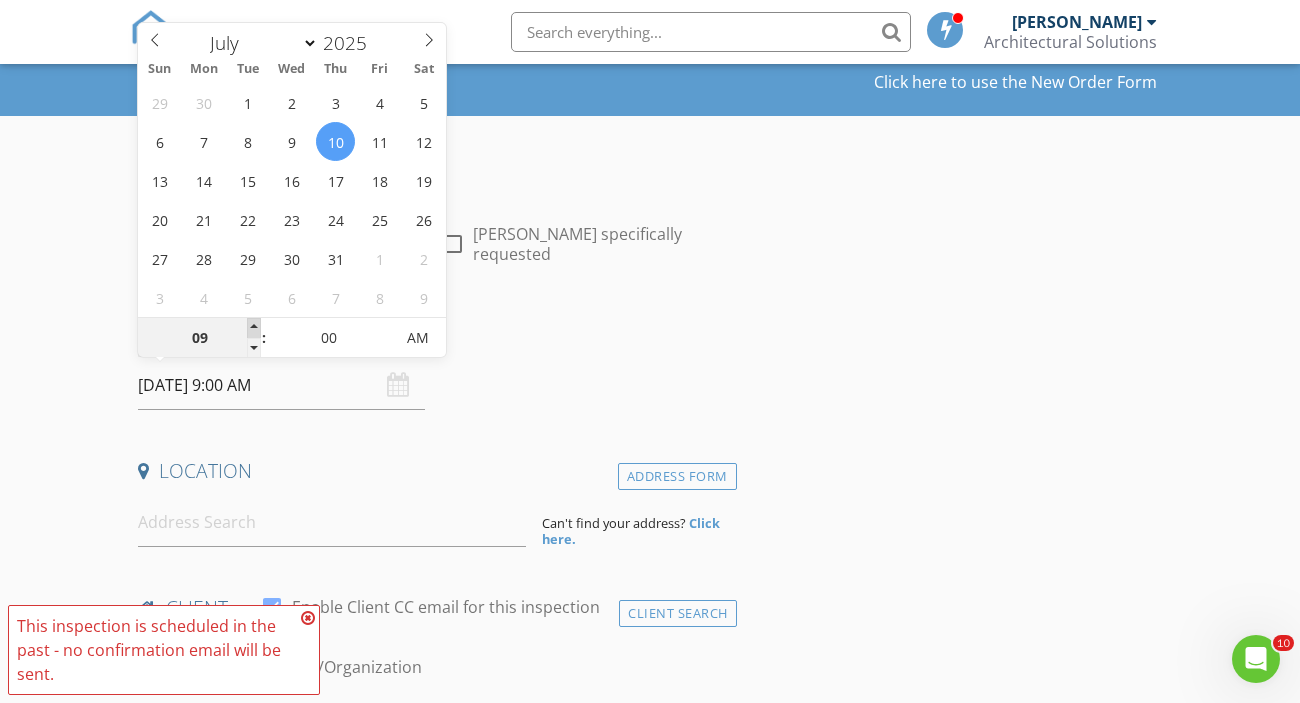 click at bounding box center (254, 328) 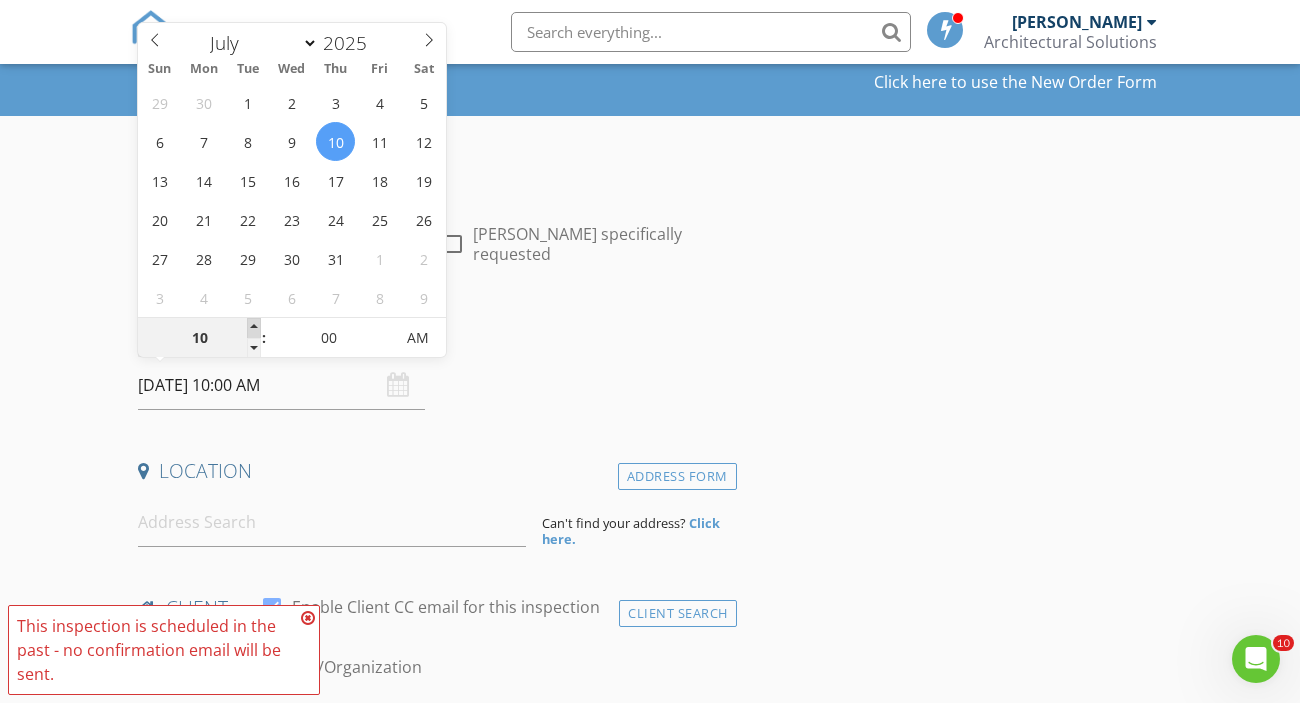 click at bounding box center [254, 328] 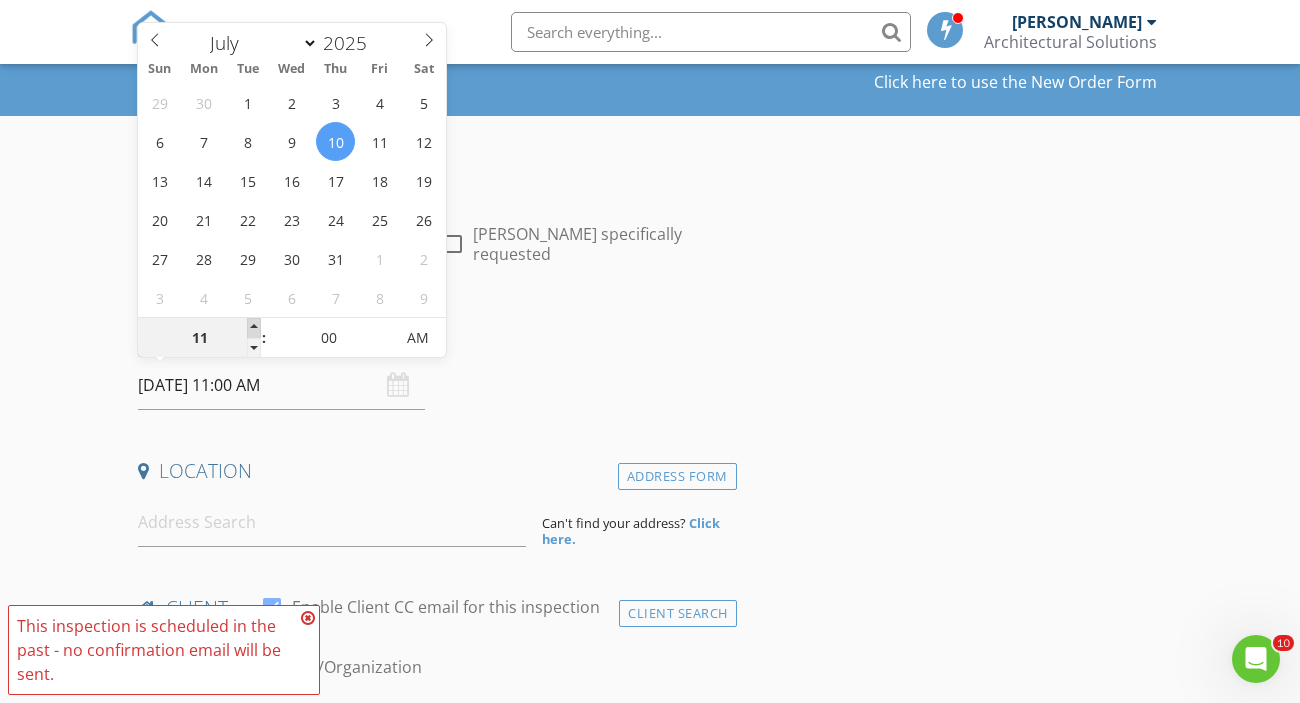 click at bounding box center [254, 328] 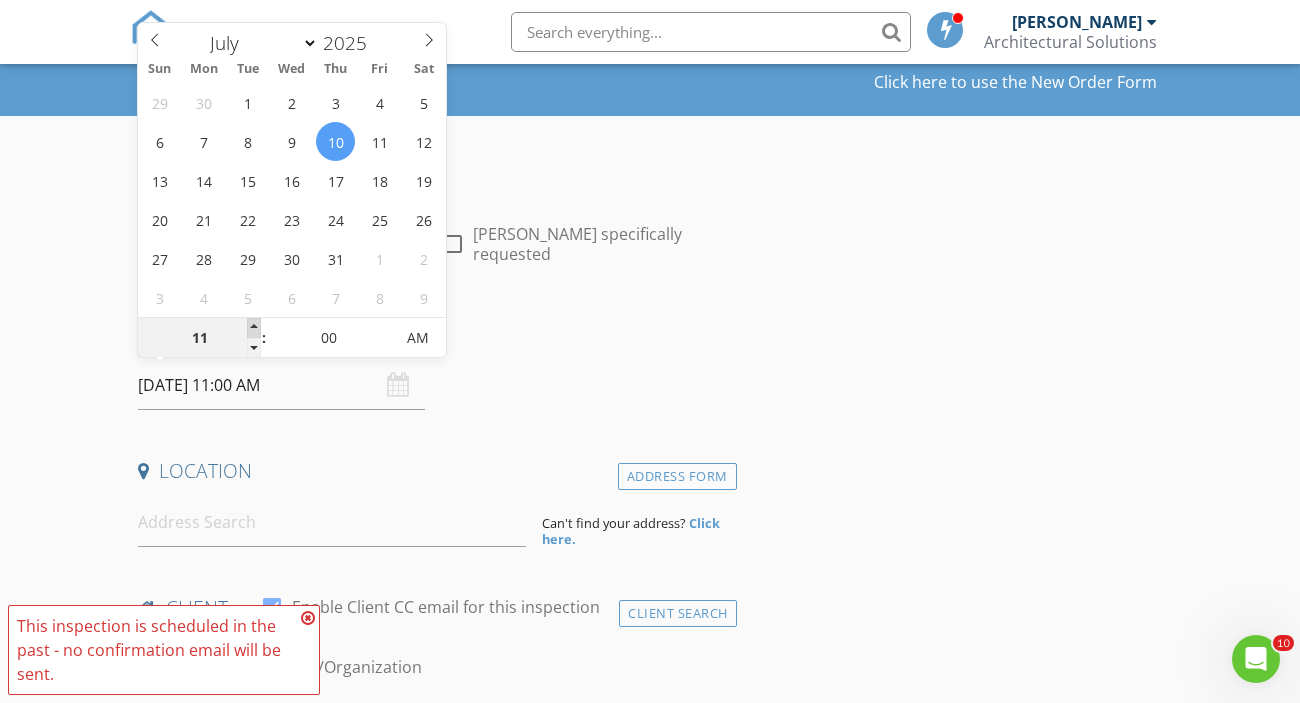 type on "12" 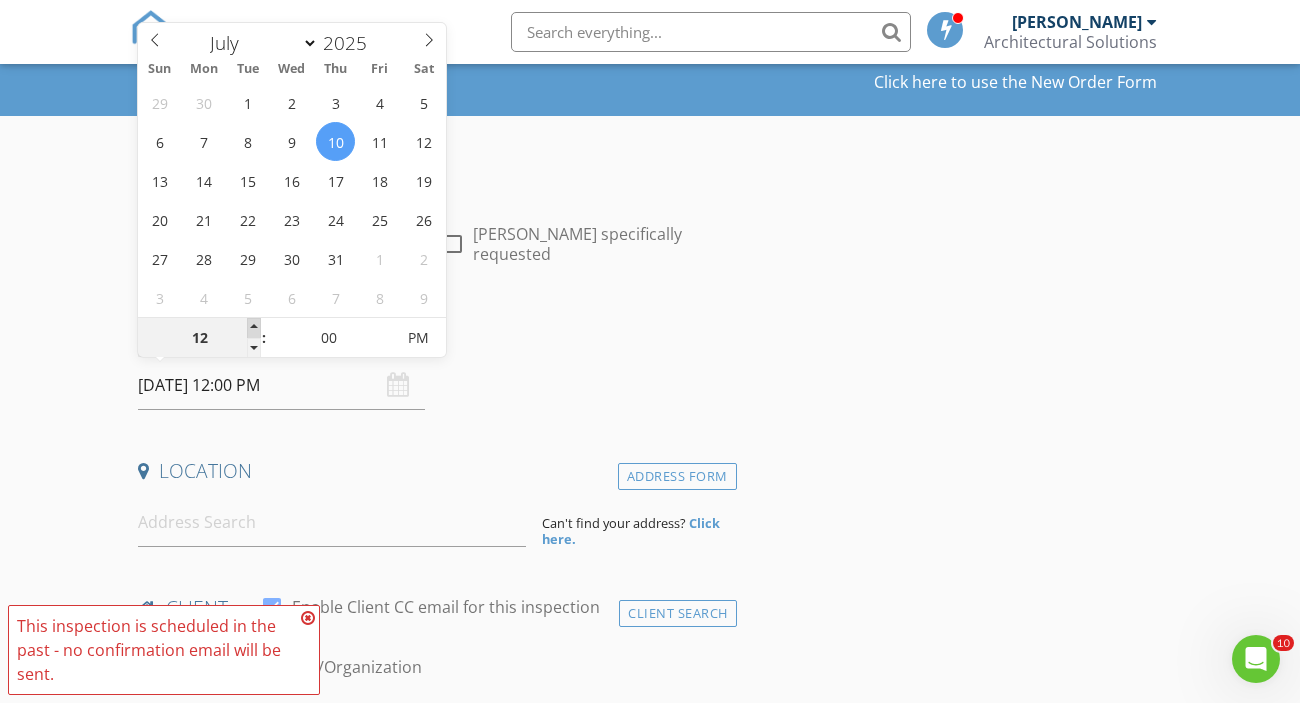 click at bounding box center [254, 328] 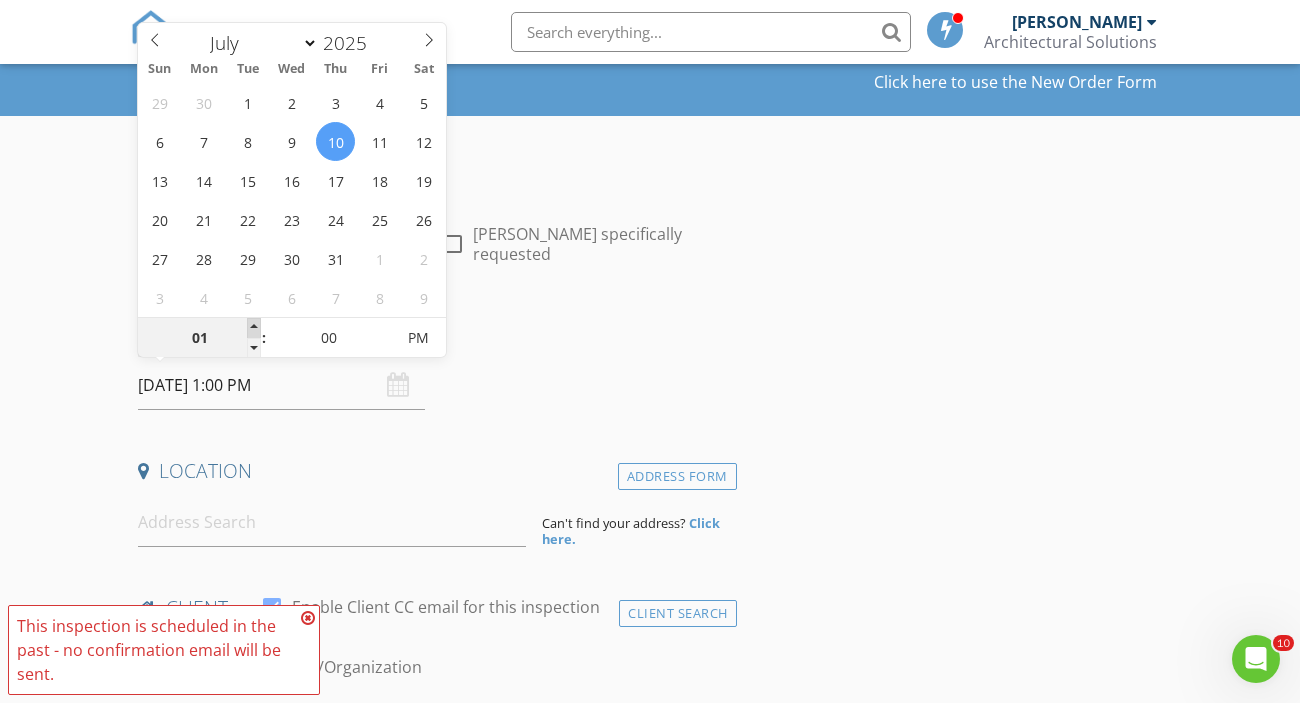 click at bounding box center (254, 328) 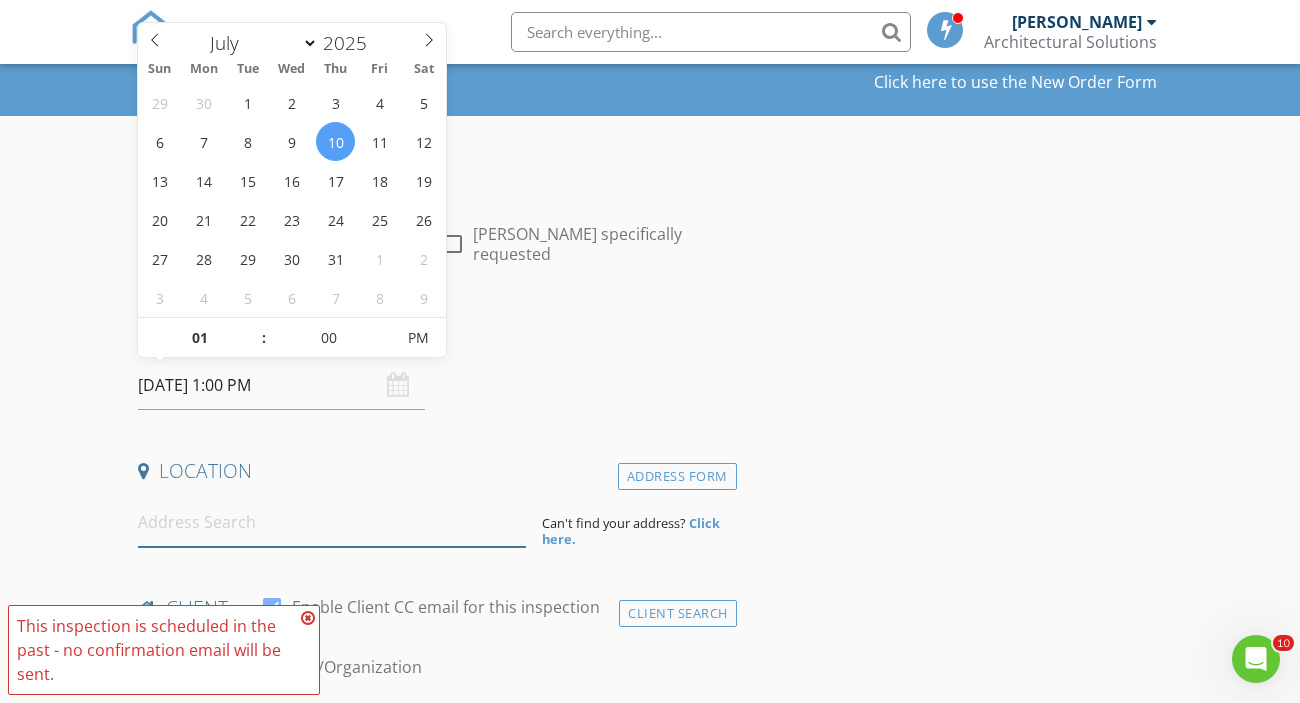 click at bounding box center (332, 522) 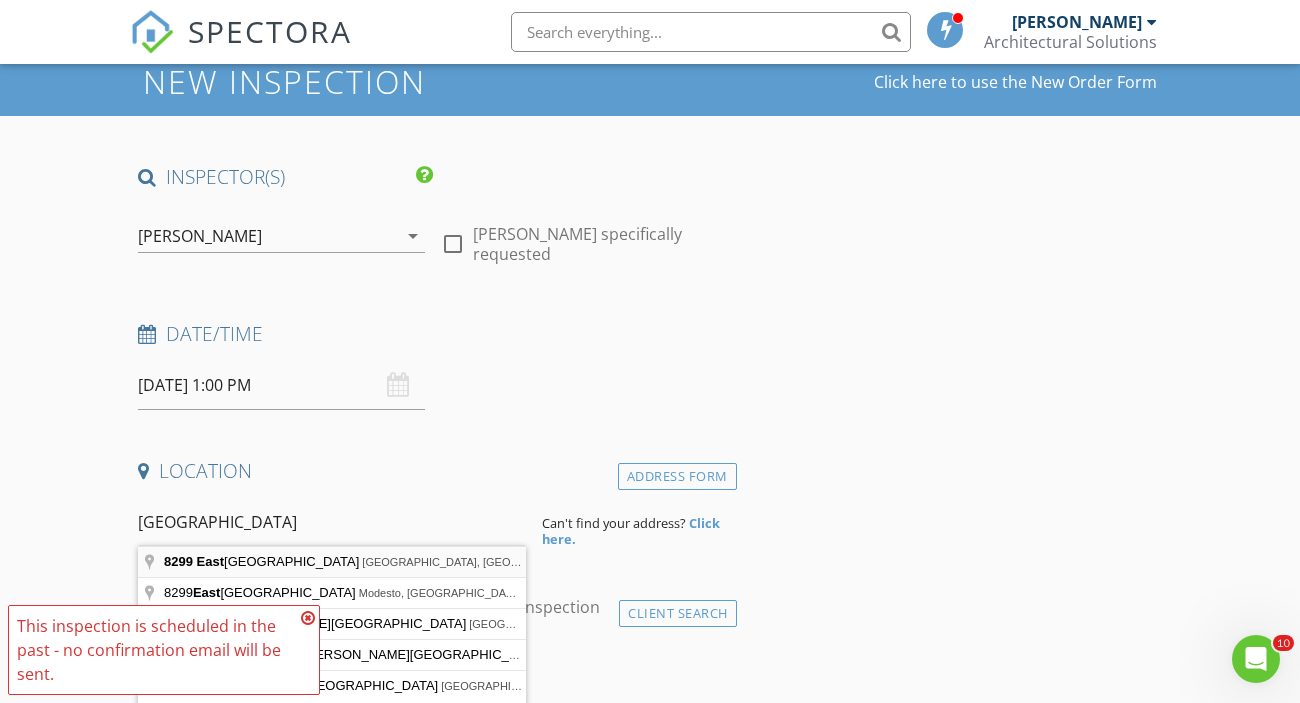 type on "8299 East Stockton Boulevard, Sacramento, CA, USA" 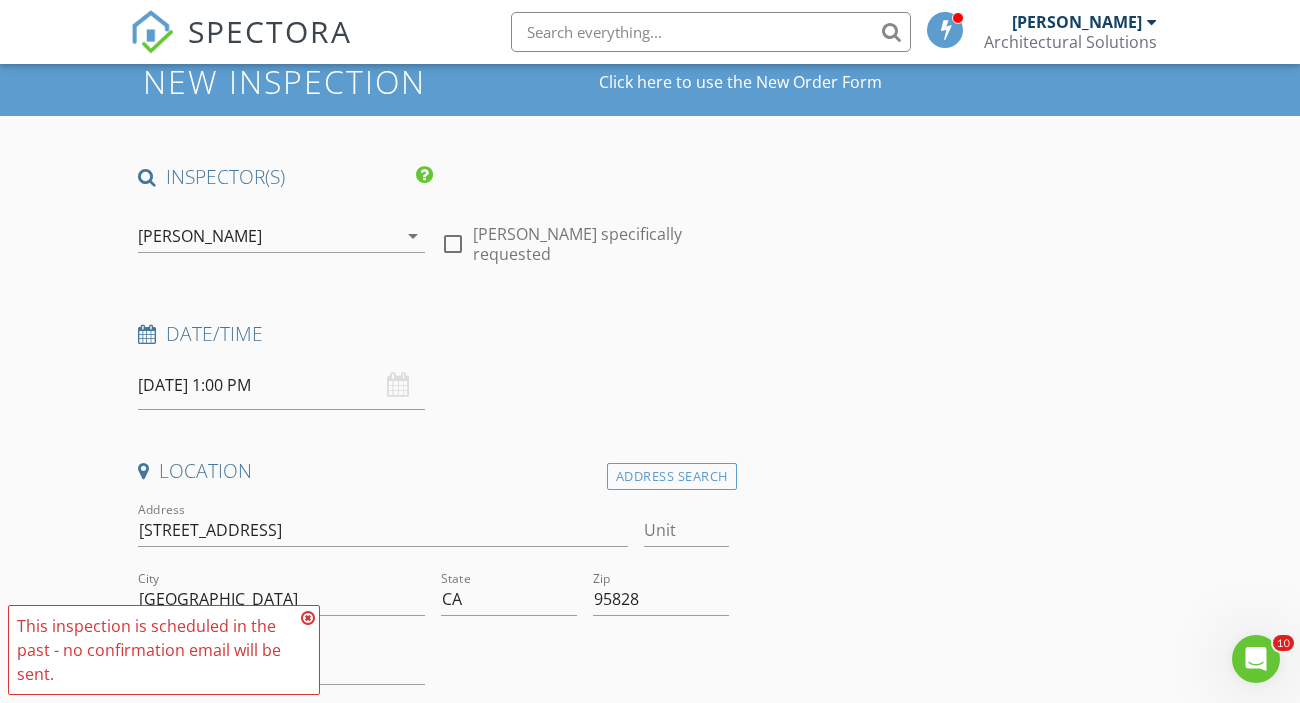 click at bounding box center [308, 618] 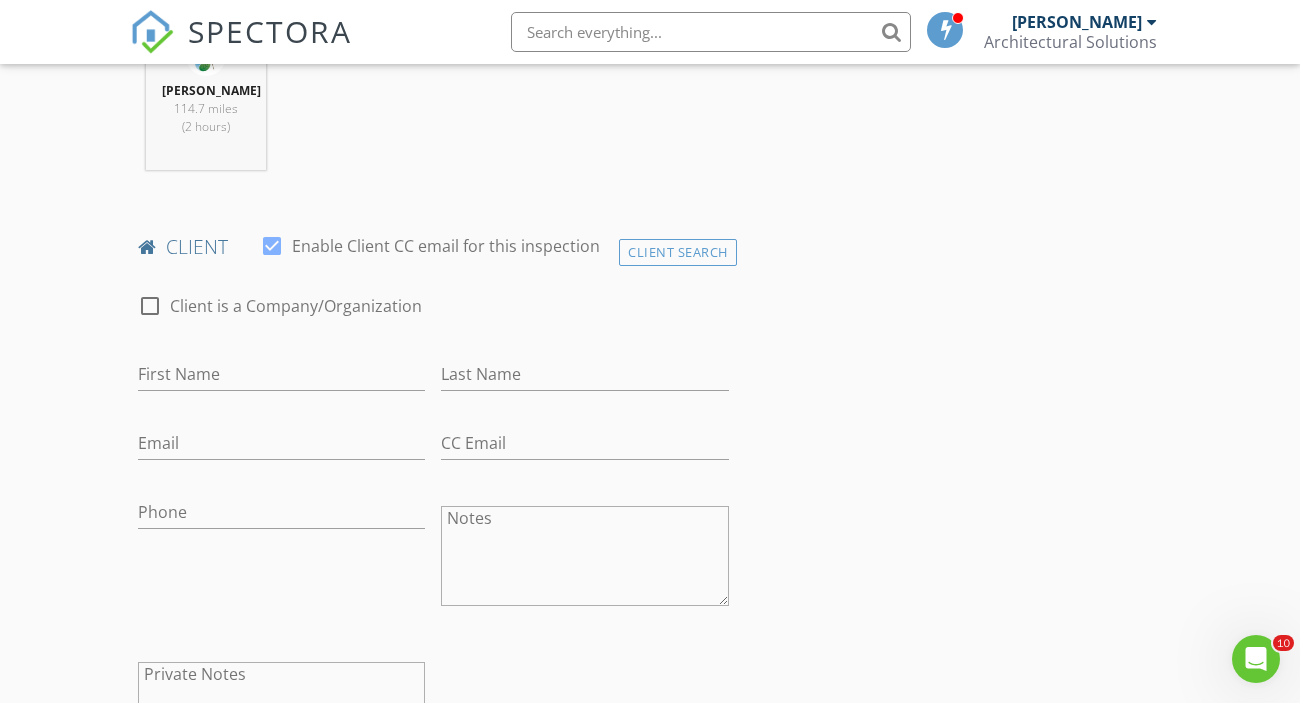 scroll, scrollTop: 878, scrollLeft: 0, axis: vertical 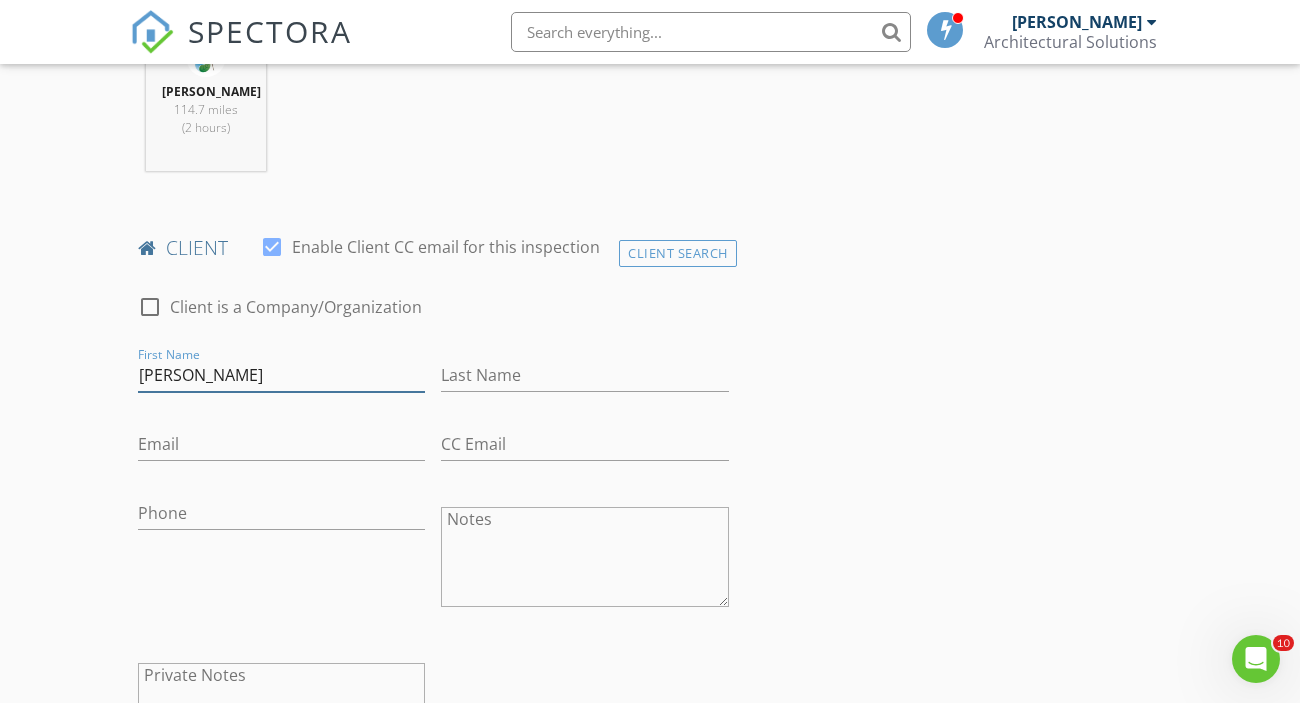 type on "Jason" 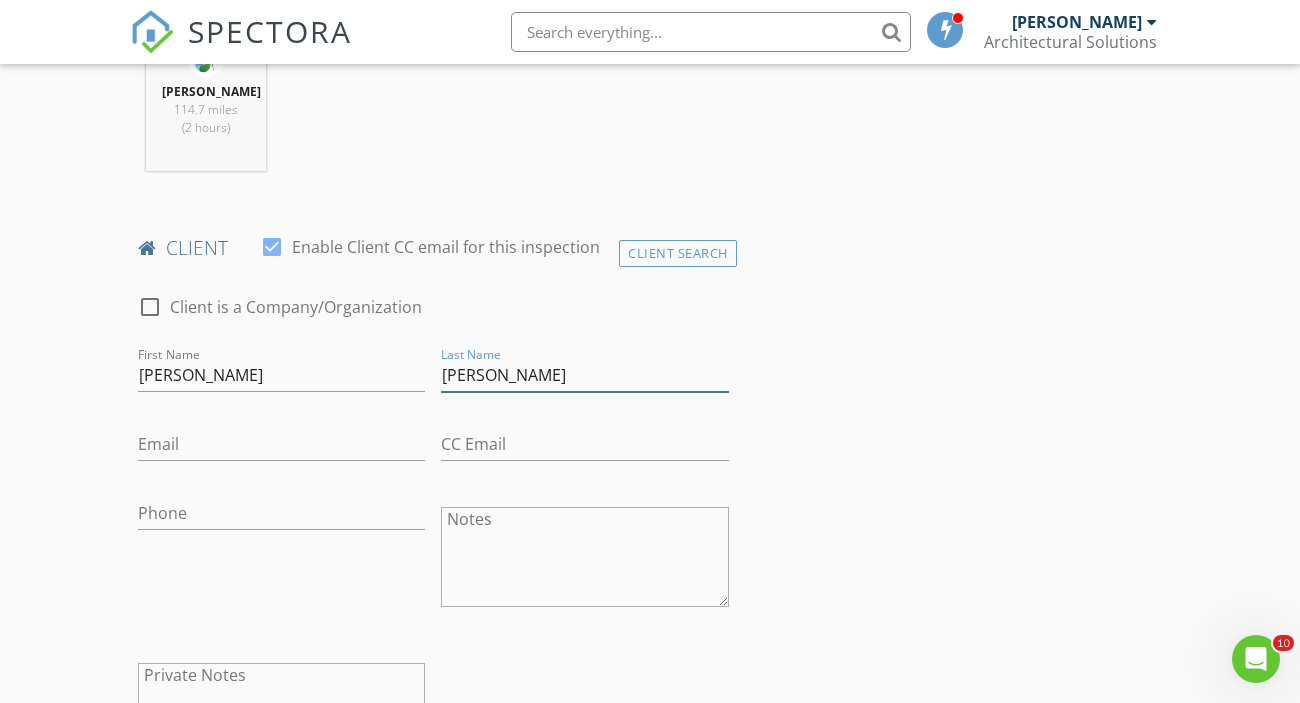 type on "Byron" 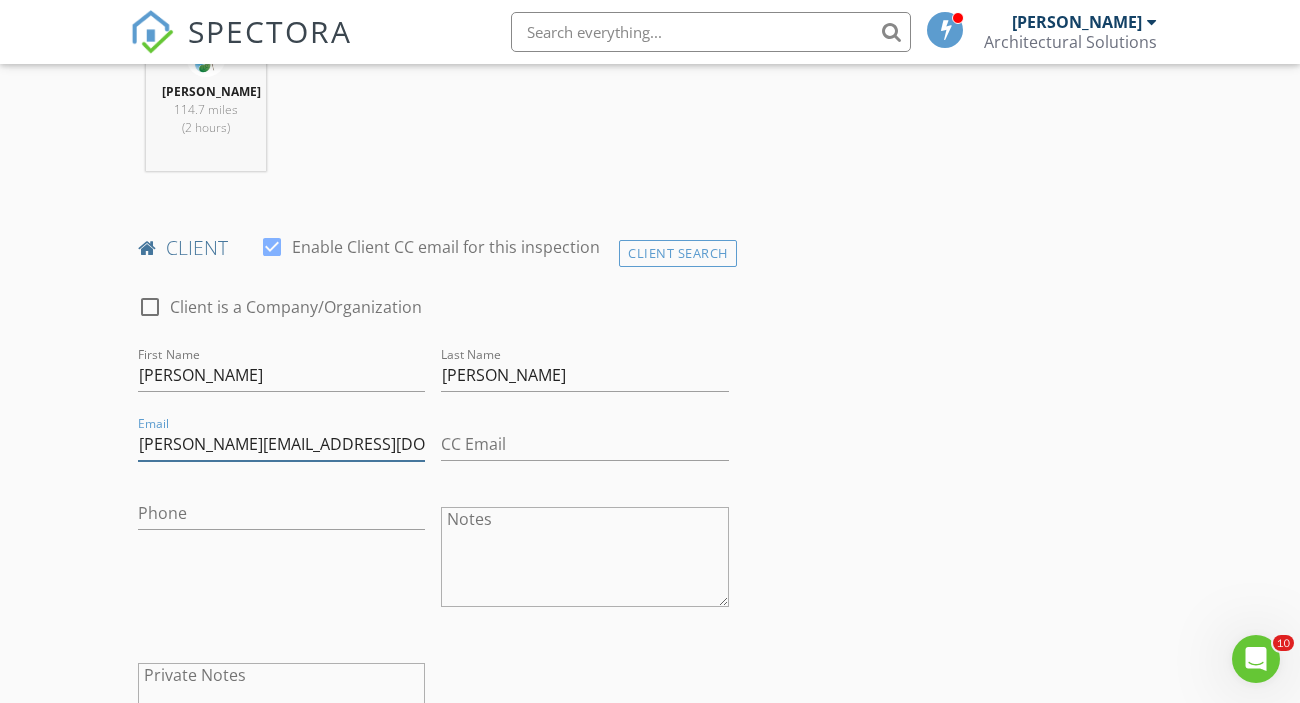 type on "Jason@parkerland.biz" 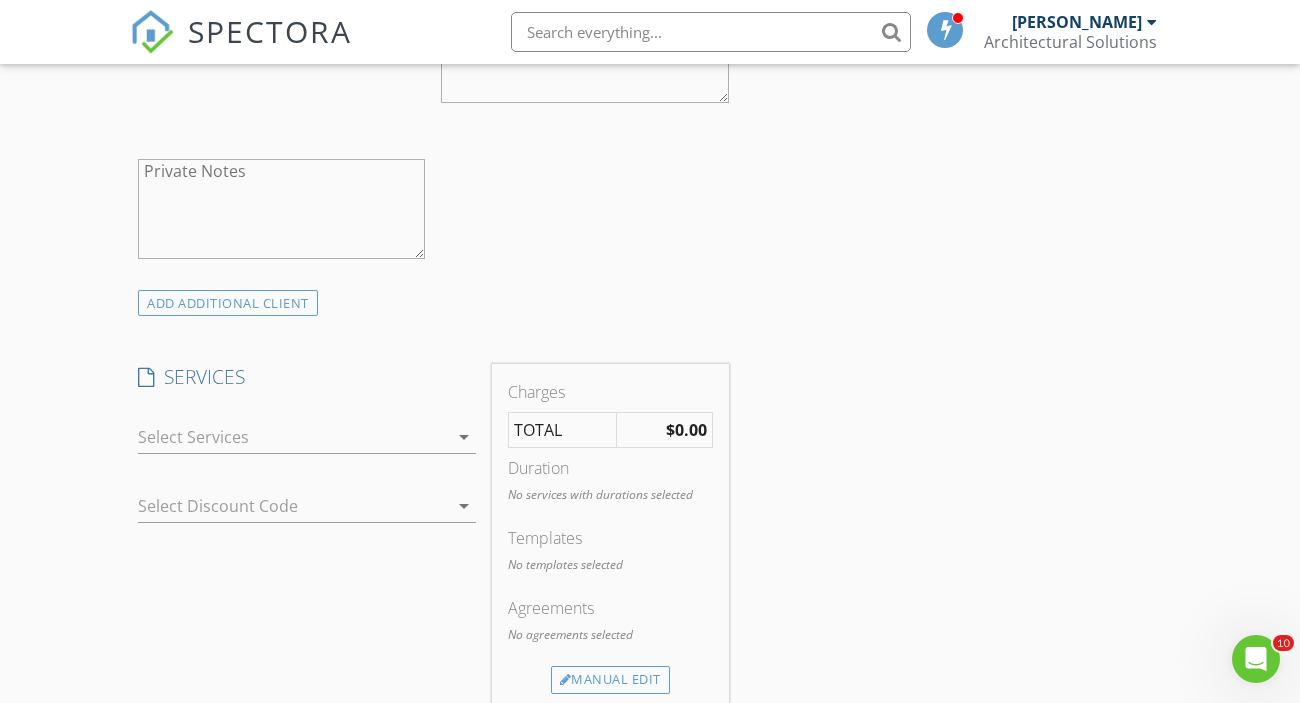 scroll, scrollTop: 1388, scrollLeft: 0, axis: vertical 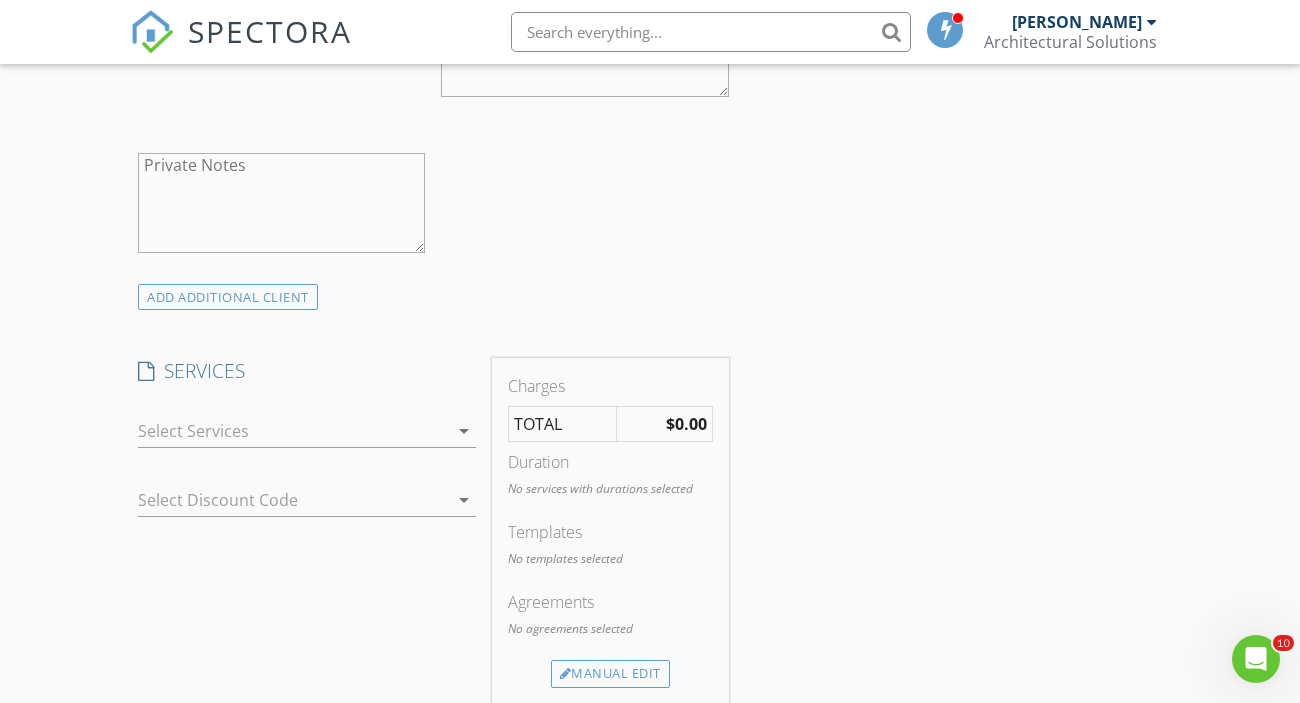 type on "916-997-1877" 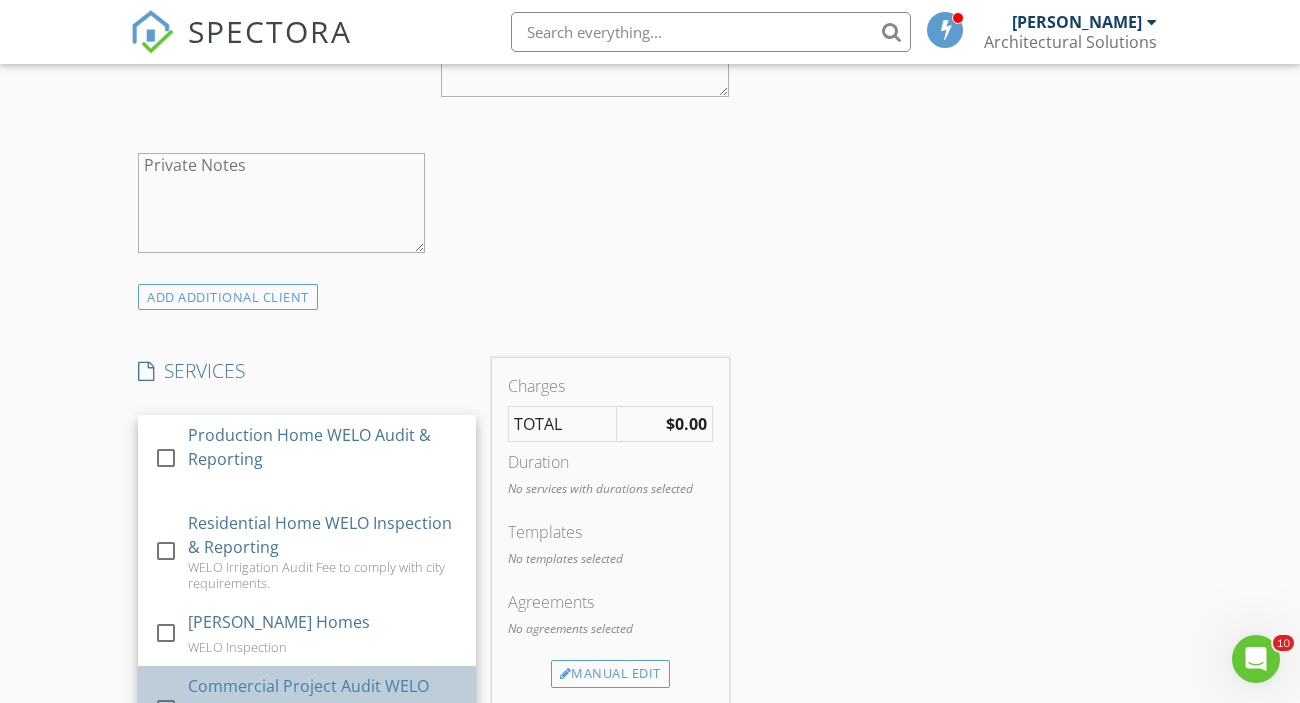 click on "Commercial Project Audit WELO Inspection & Reporting" at bounding box center (324, 698) 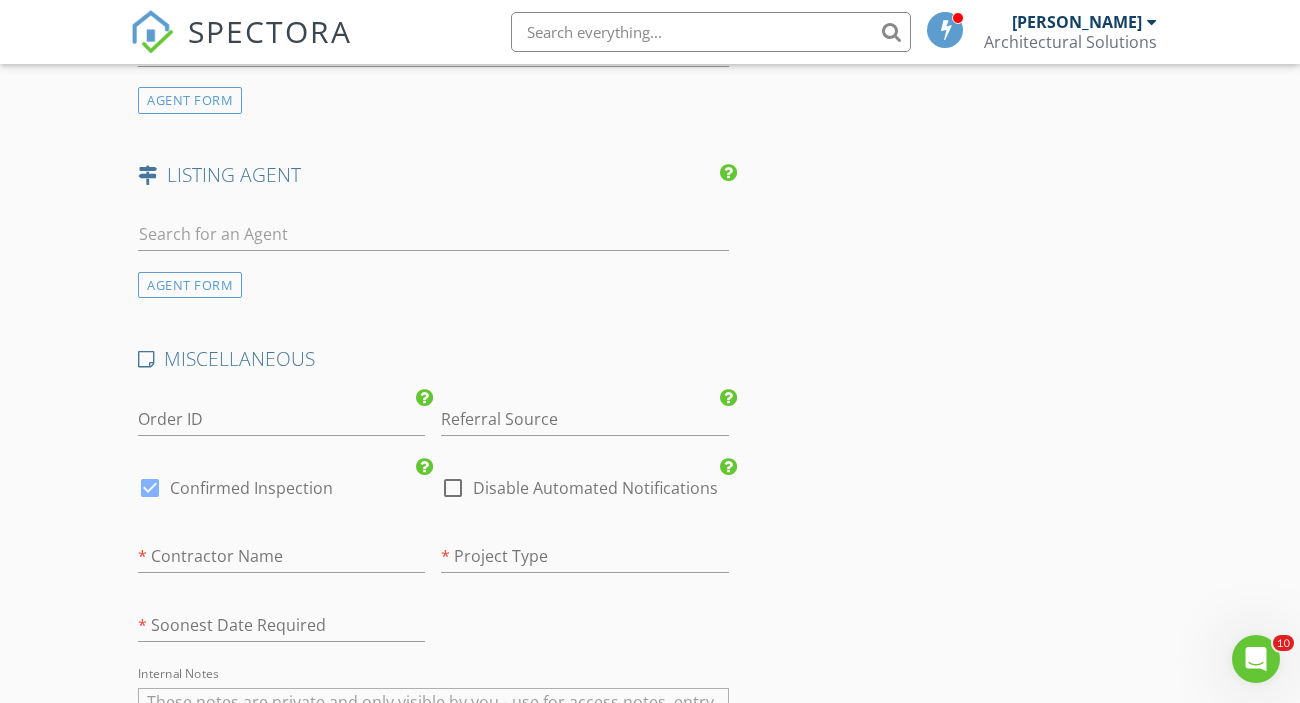 scroll, scrollTop: 2739, scrollLeft: 0, axis: vertical 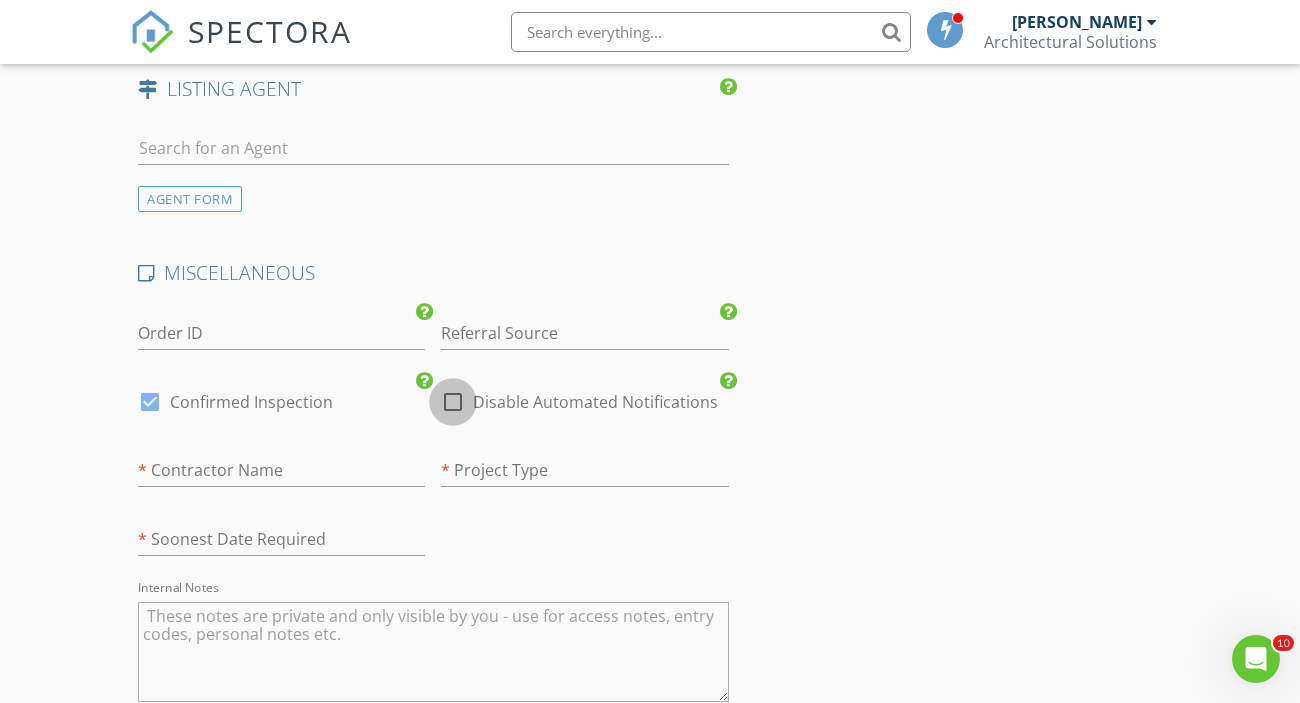 click at bounding box center (453, 402) 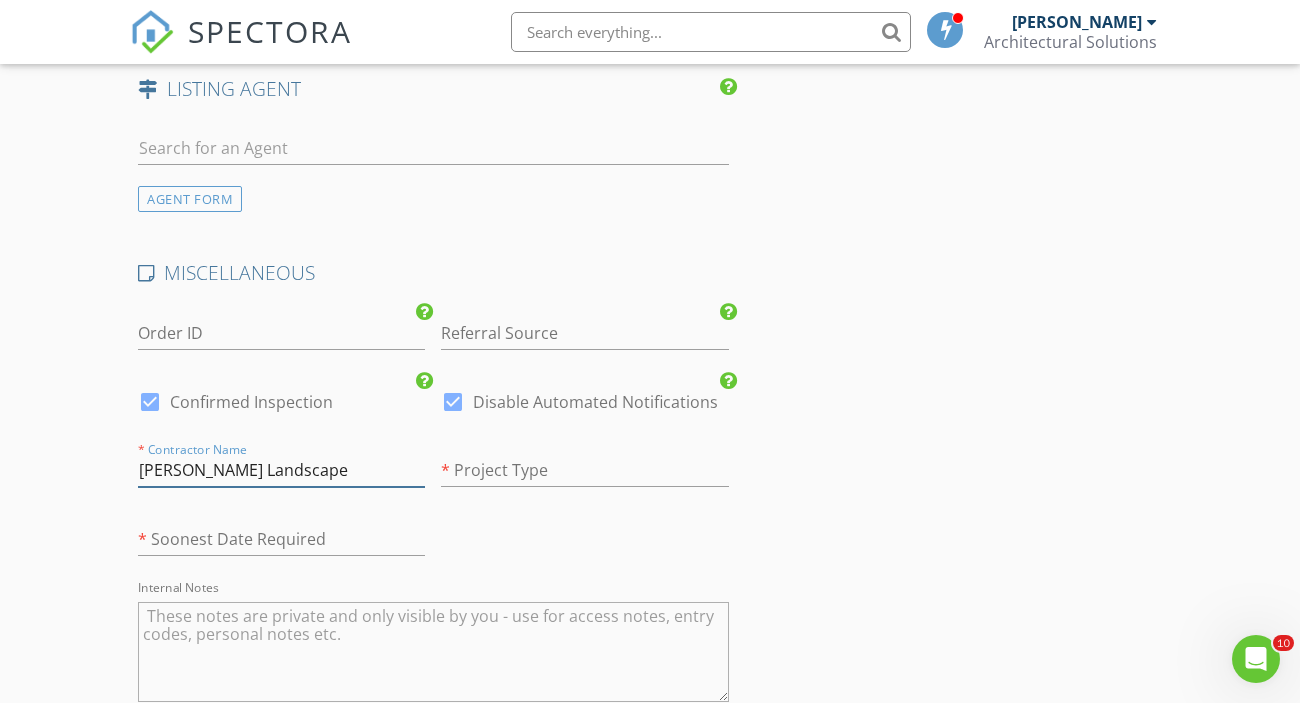 type on "Parker Landscape" 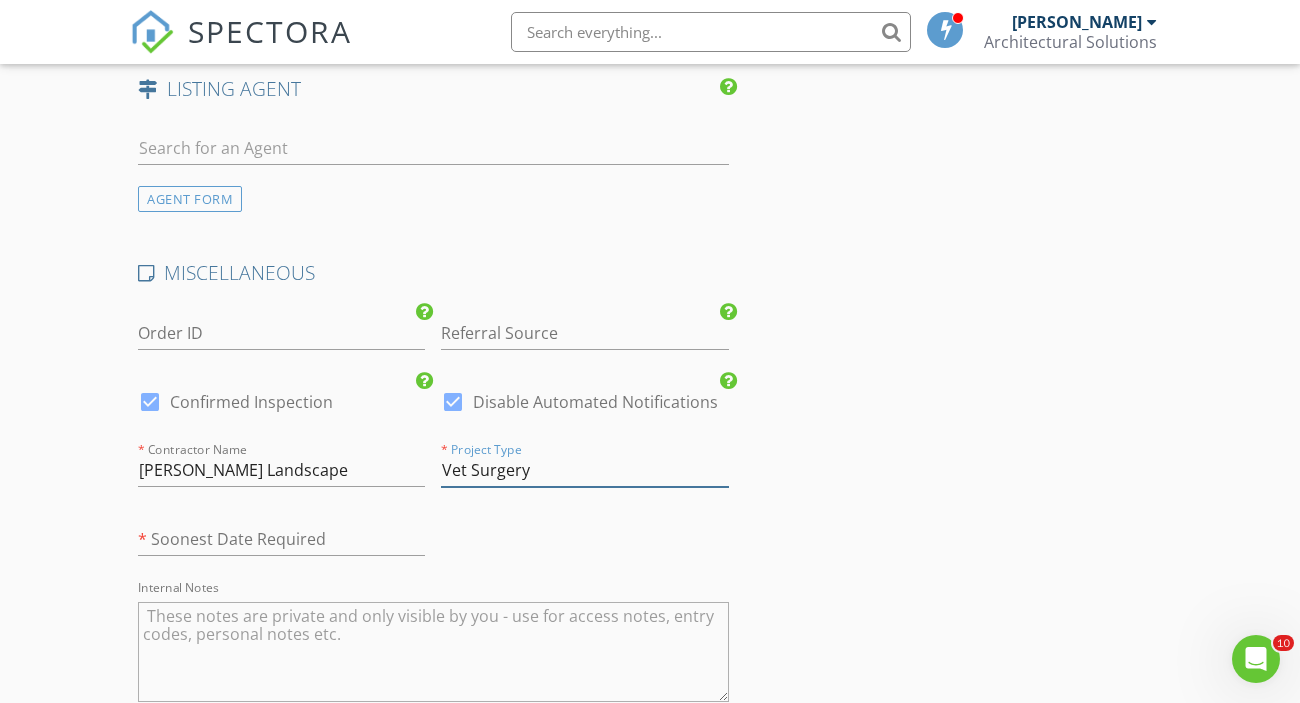 type on "Vet Surgery" 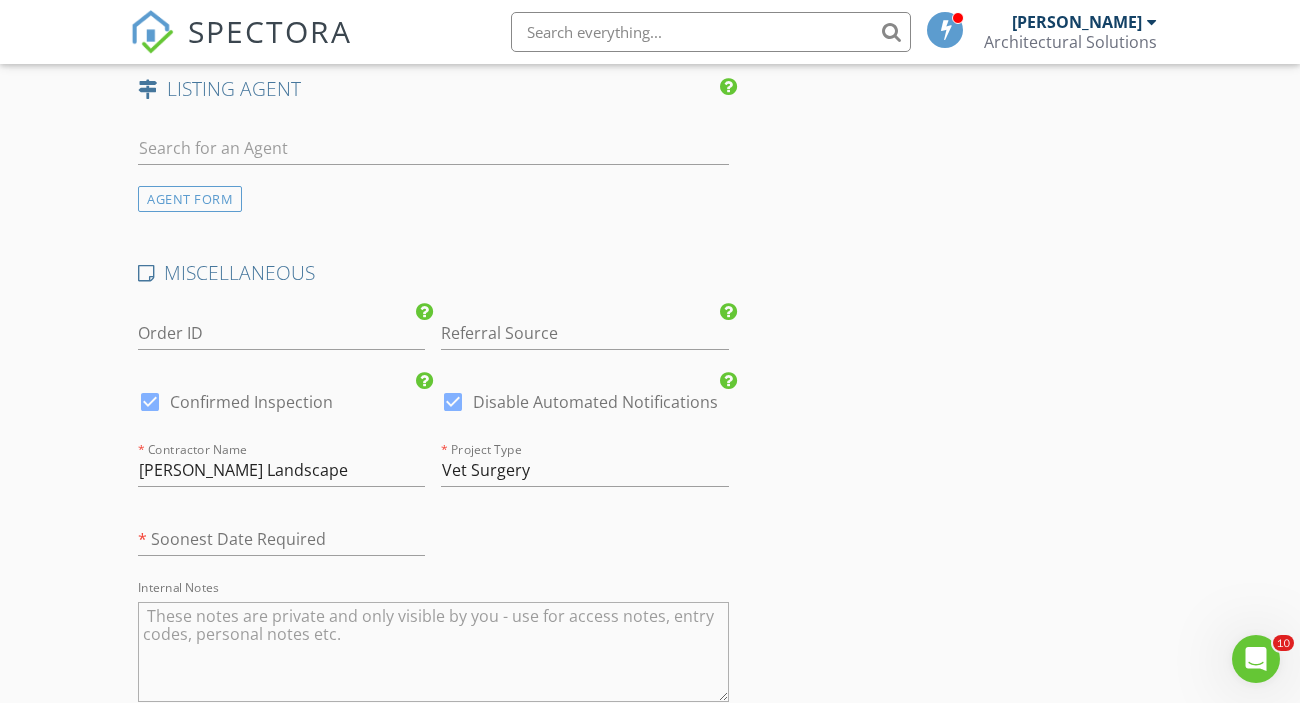 click on "MISCELLANEOUS
Order ID     Referral Source       check_box Confirmed Inspection     check_box Disable Automated Notifications     *   Contractor Name Parker Landscape       *   Project Type Vet Surgery       *   Soonest Date Required         Internal Notes" at bounding box center [433, 495] 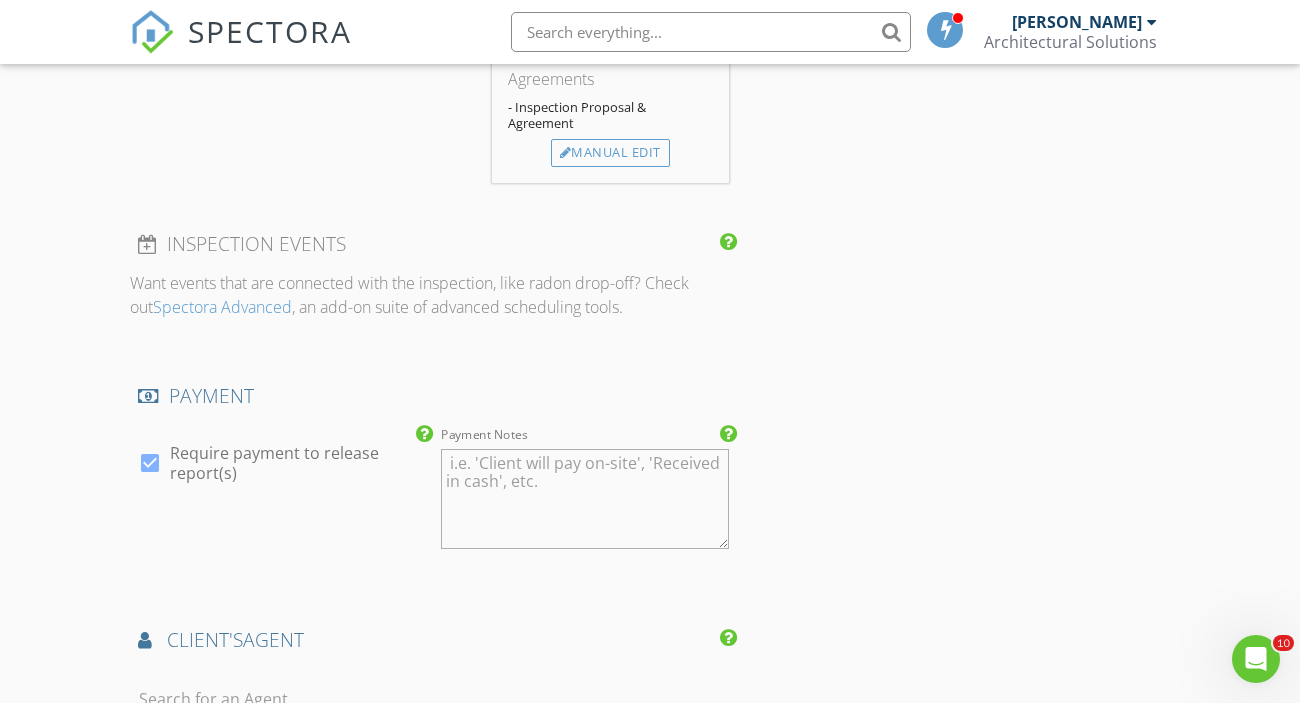 scroll, scrollTop: 2019, scrollLeft: 0, axis: vertical 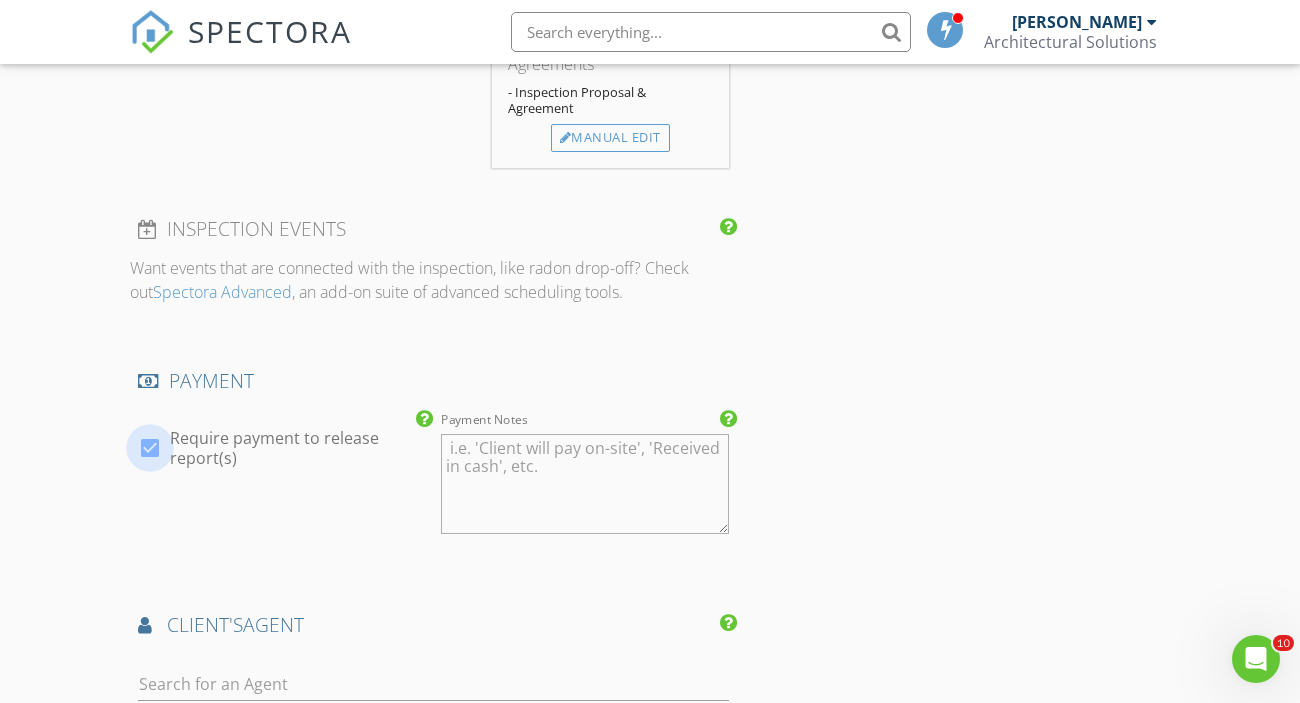 click at bounding box center (150, 448) 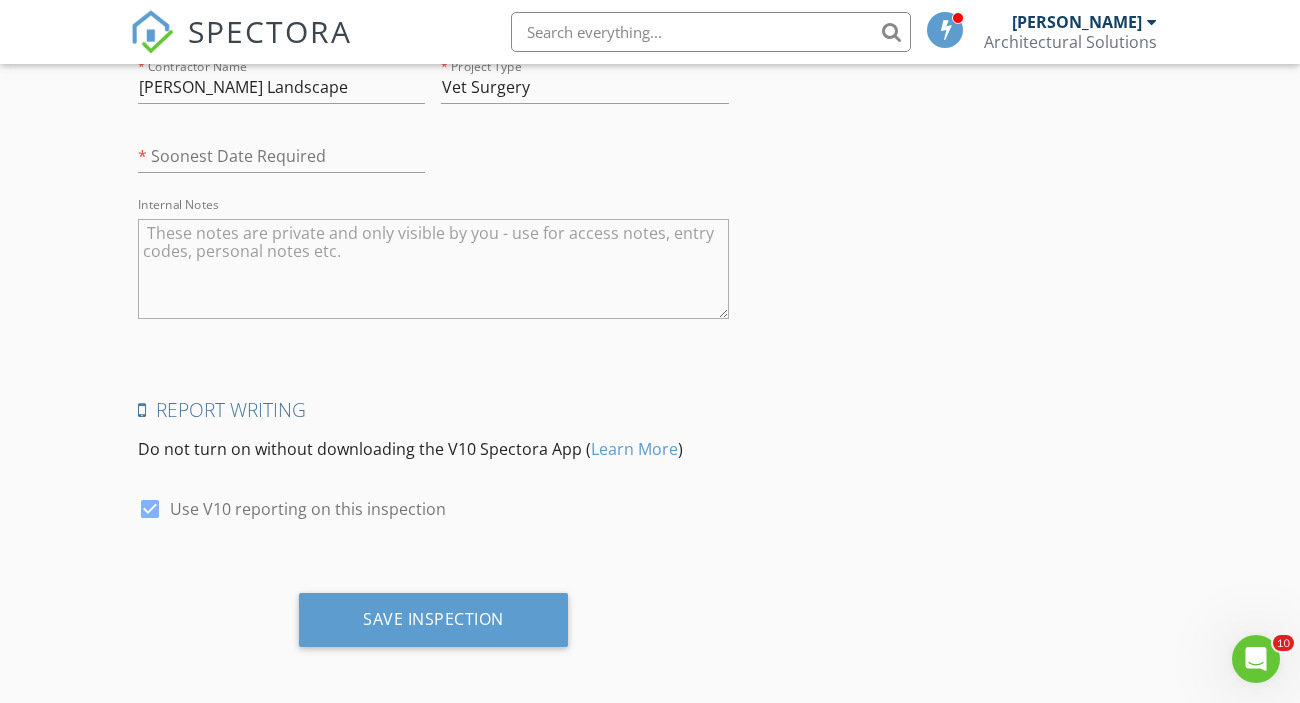 scroll, scrollTop: 3120, scrollLeft: 0, axis: vertical 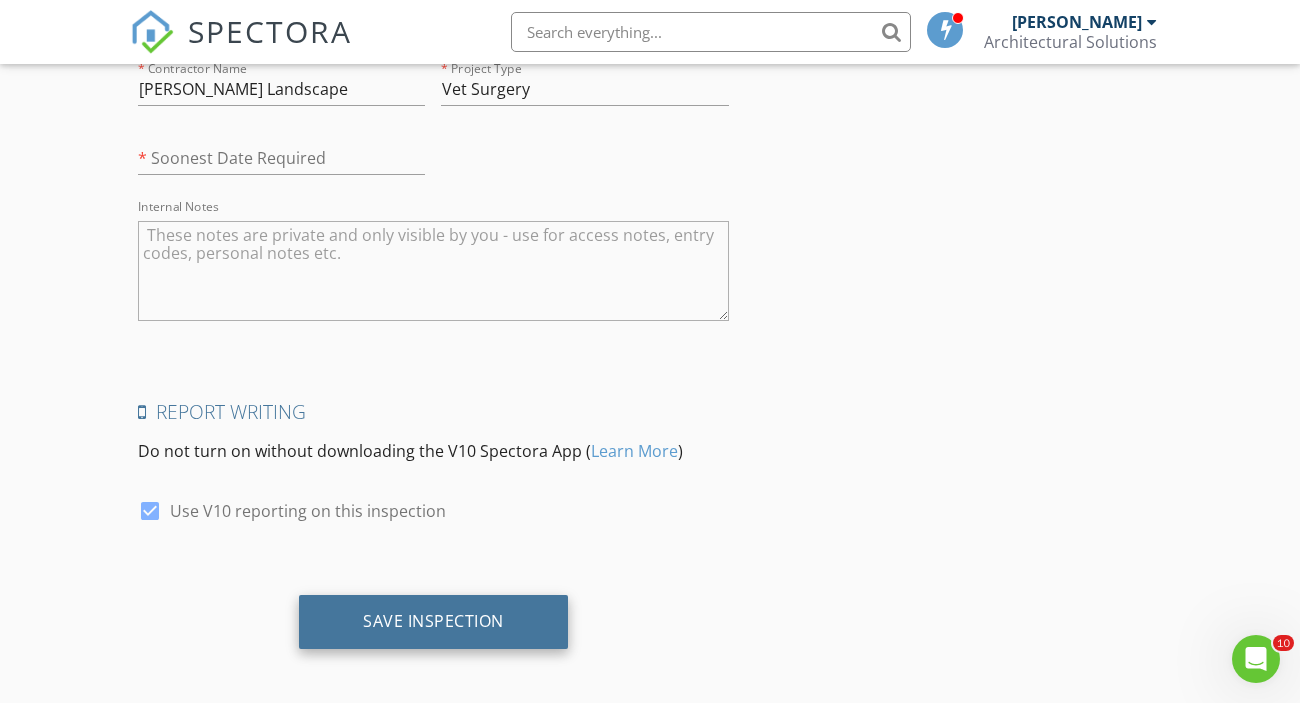 click on "Save Inspection" at bounding box center [433, 621] 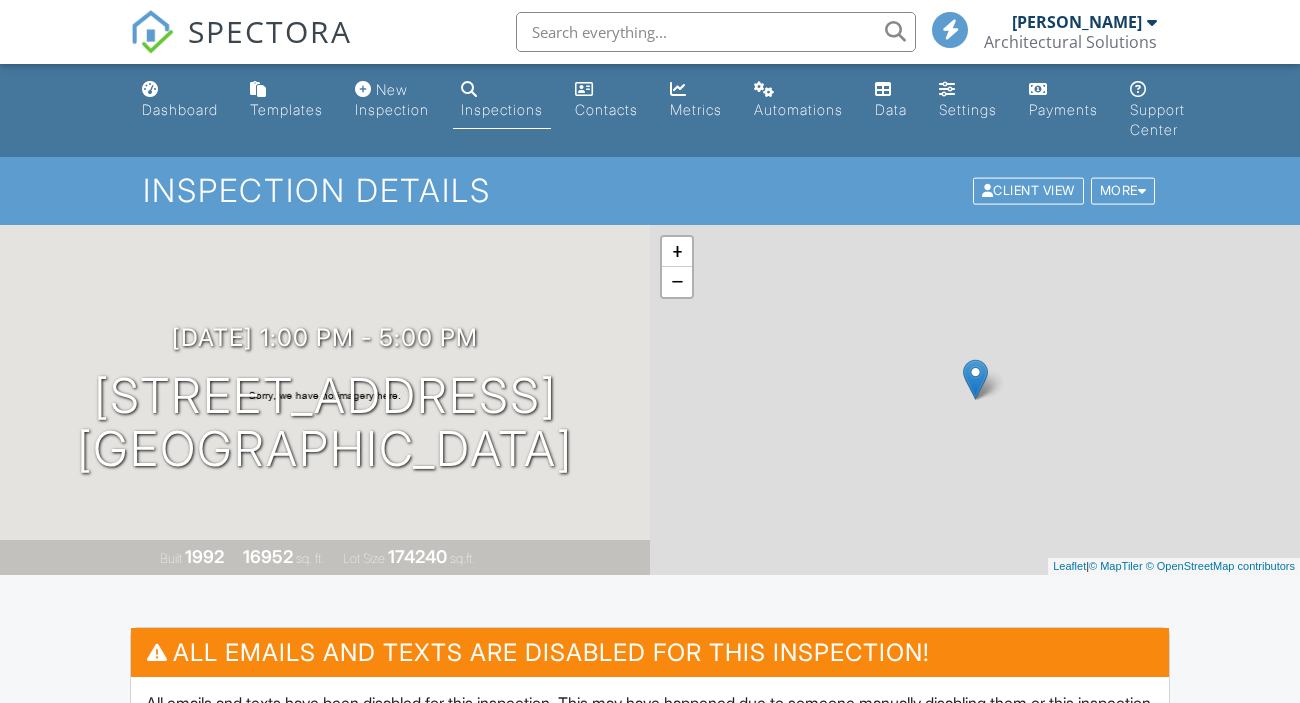 scroll, scrollTop: 0, scrollLeft: 0, axis: both 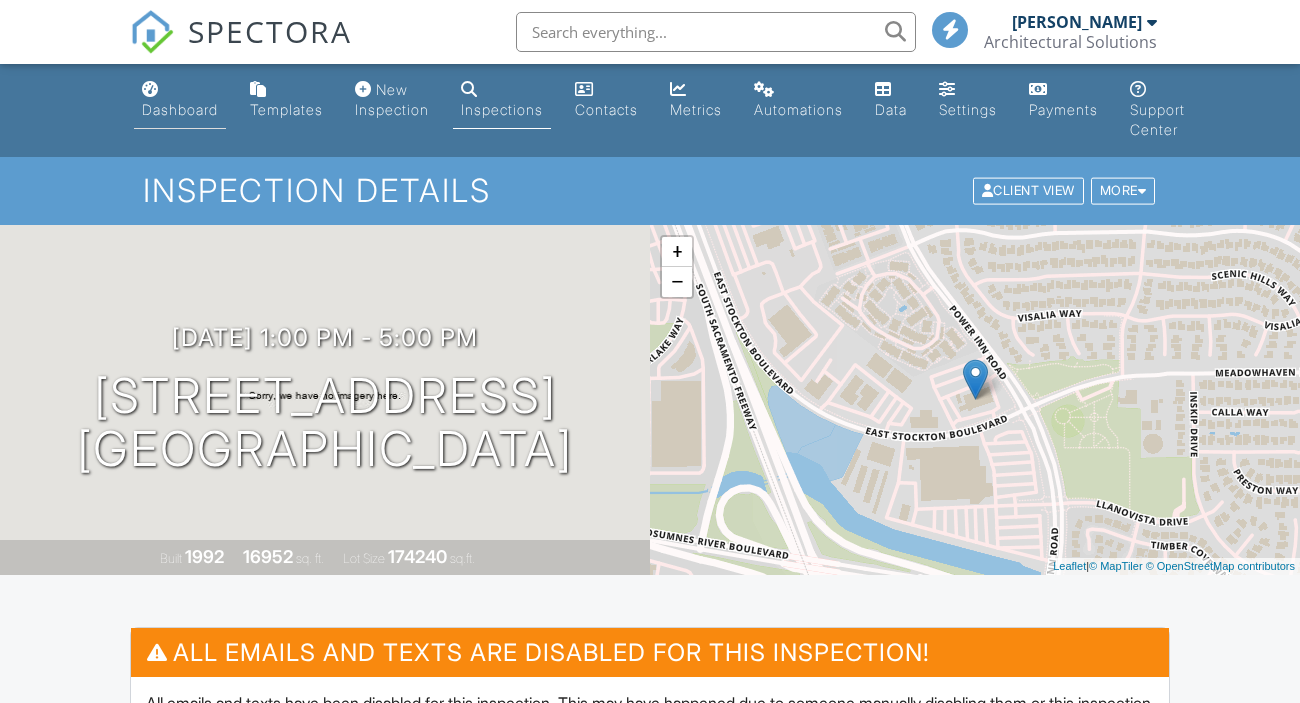 click on "Dashboard" at bounding box center [180, 109] 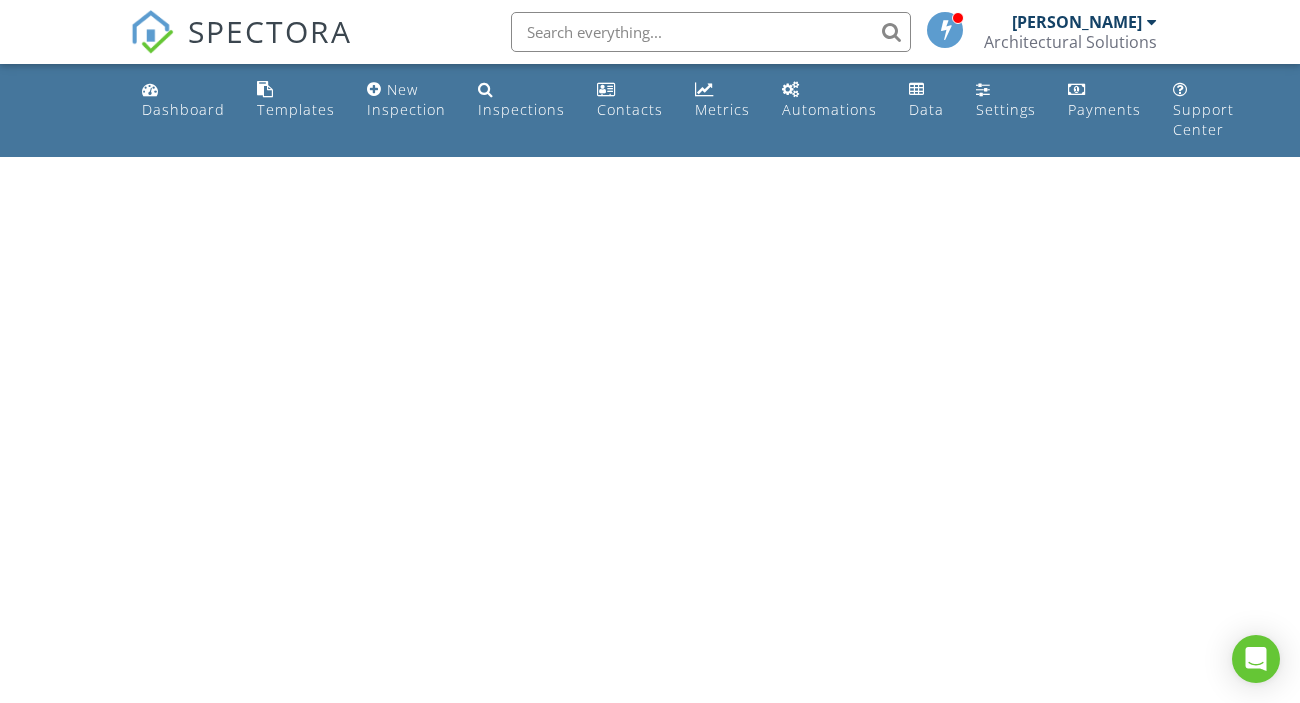 scroll, scrollTop: 0, scrollLeft: 0, axis: both 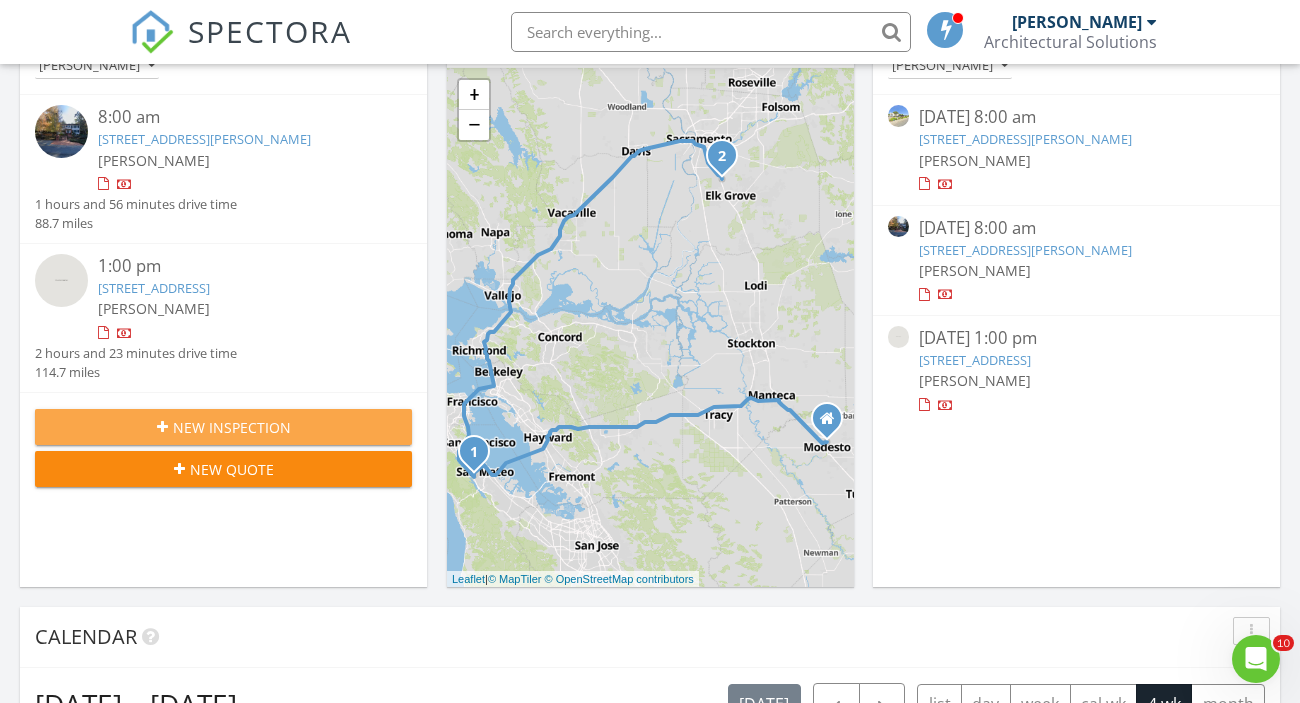 click on "New Inspection" at bounding box center (232, 427) 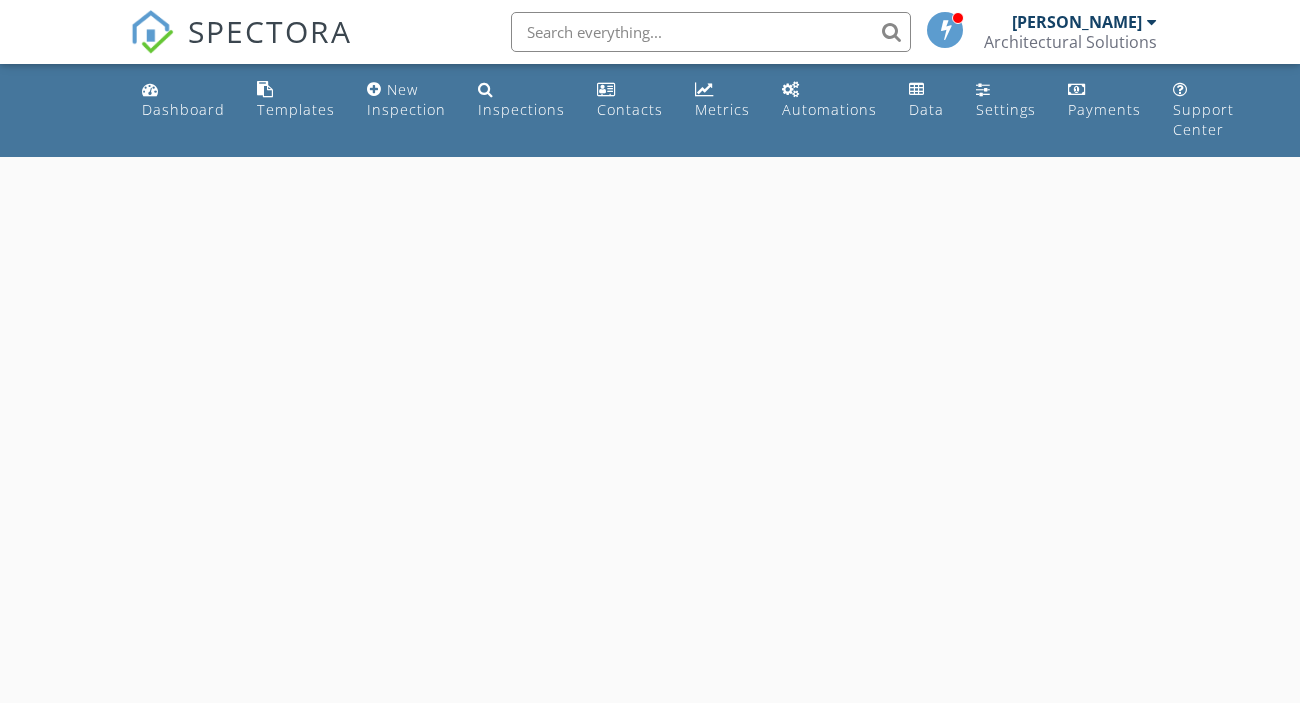 scroll, scrollTop: 0, scrollLeft: 0, axis: both 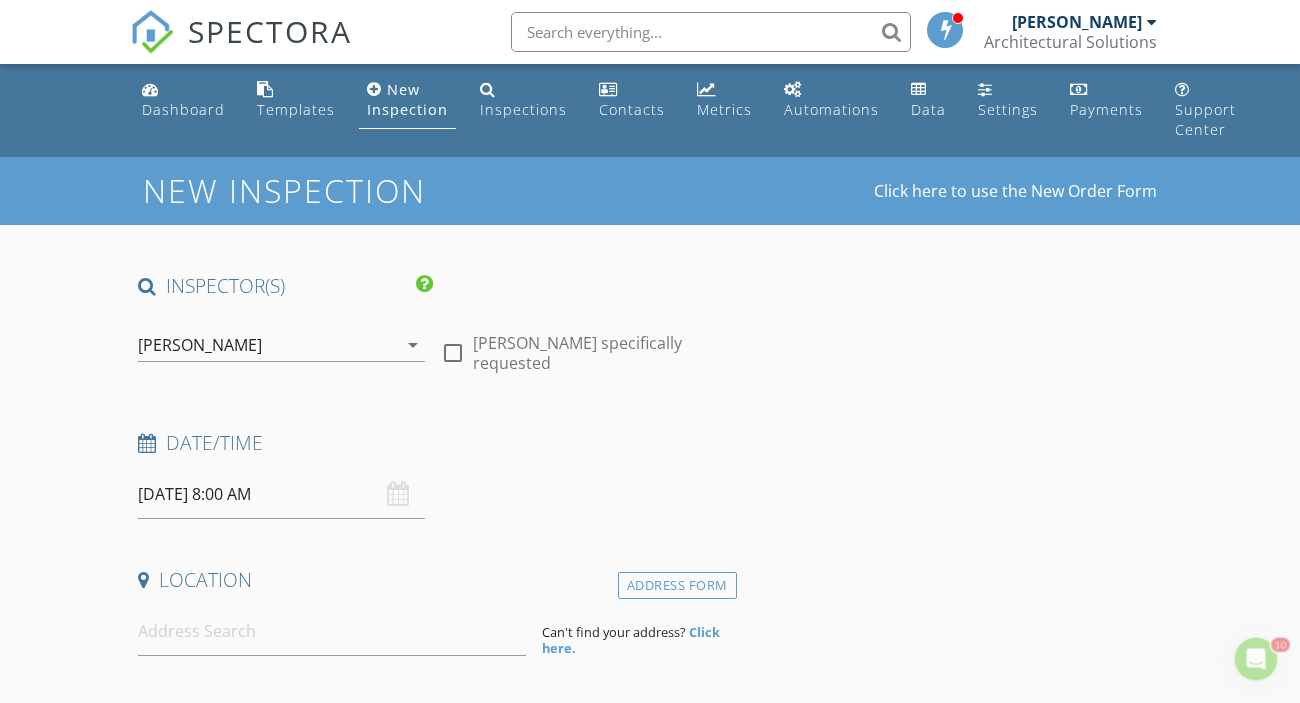 click on "[DATE] 8:00 AM" at bounding box center [281, 494] 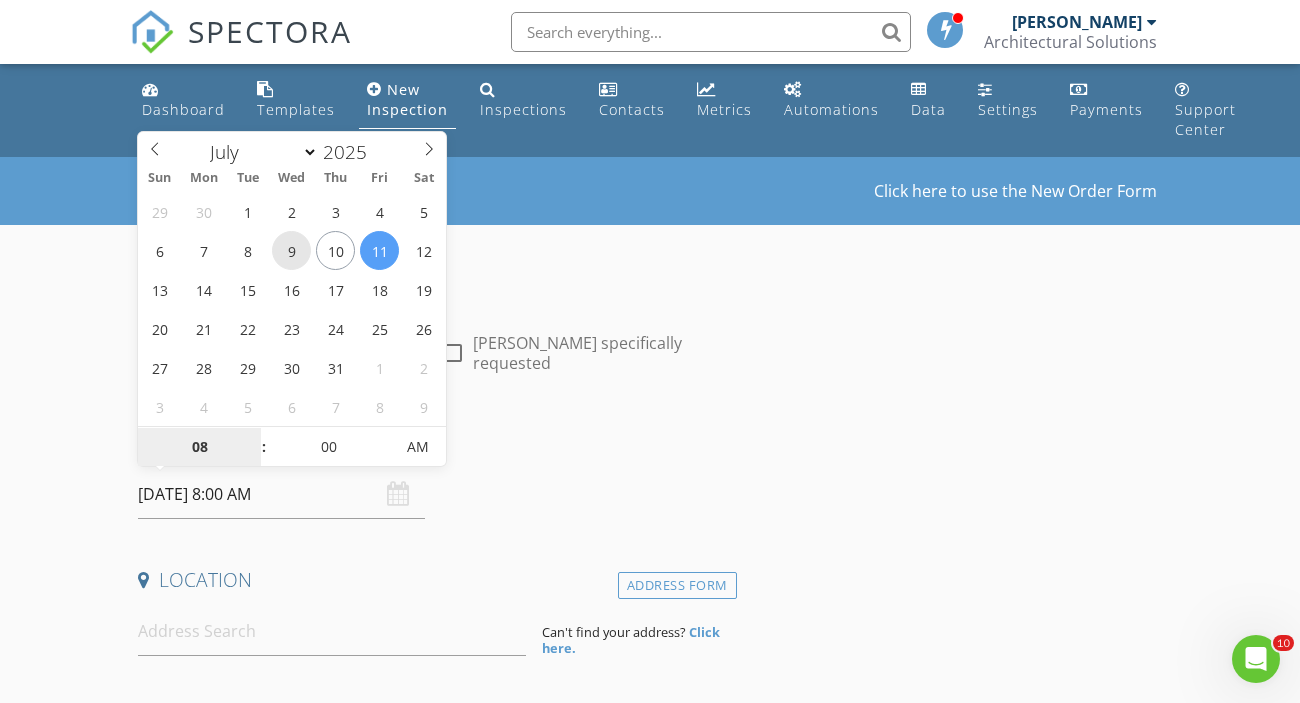 type on "[DATE] 8:00 AM" 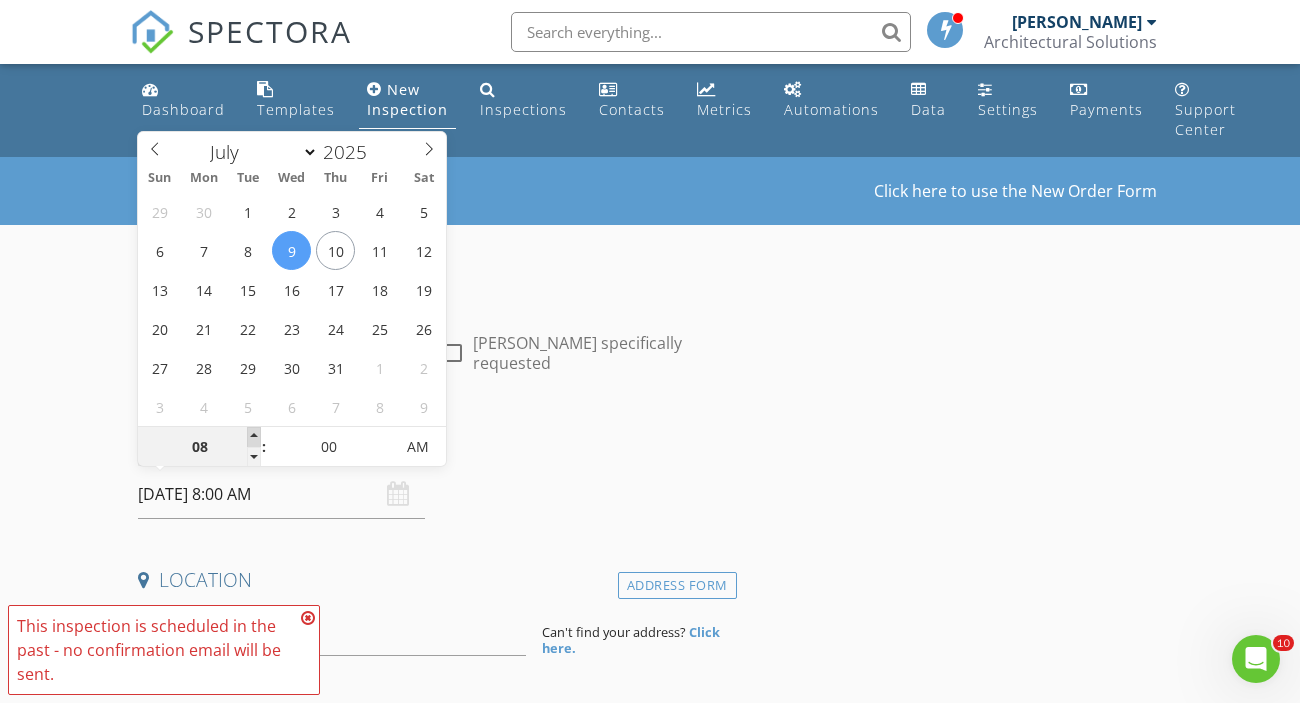 type on "09" 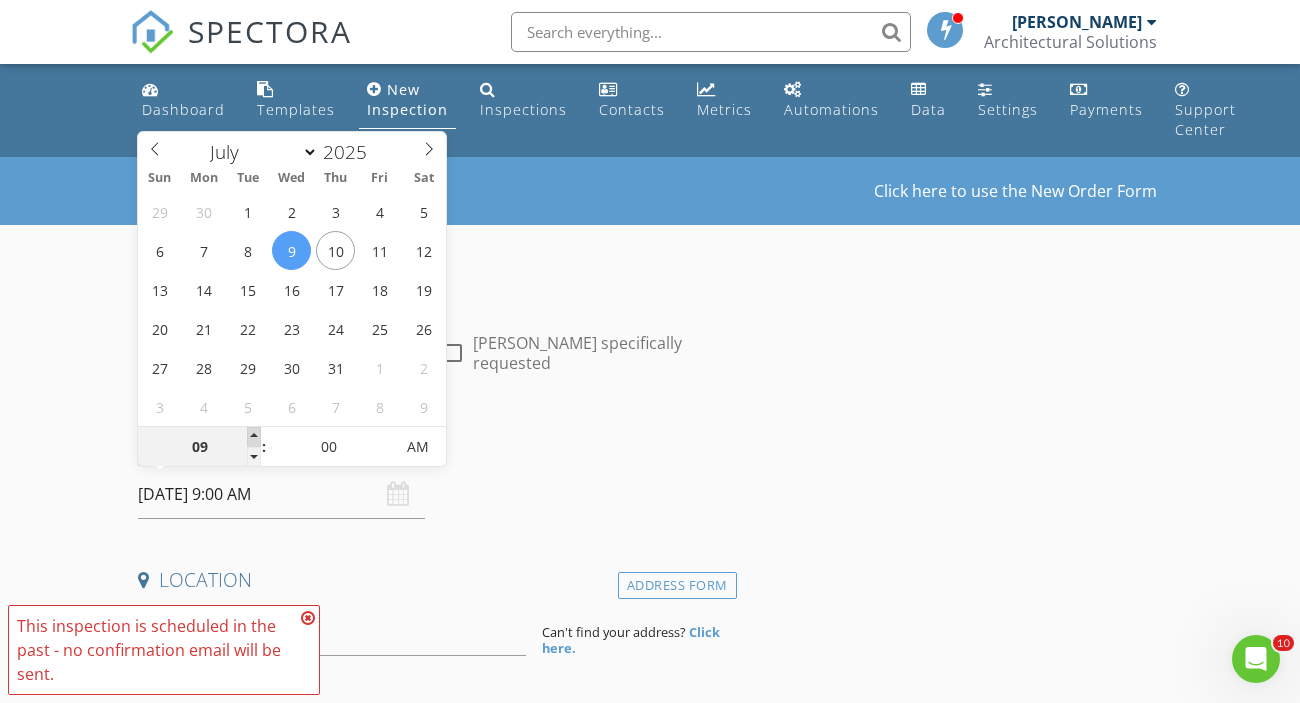 click at bounding box center (254, 437) 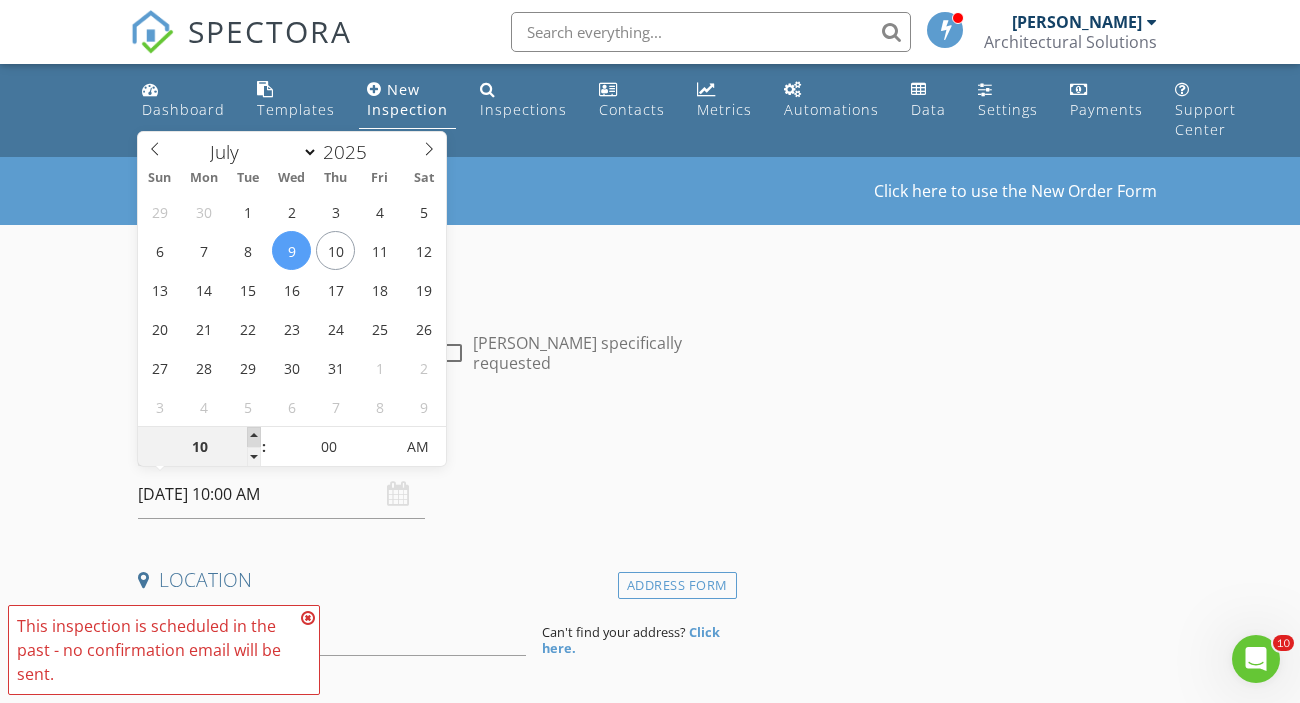 click at bounding box center (254, 437) 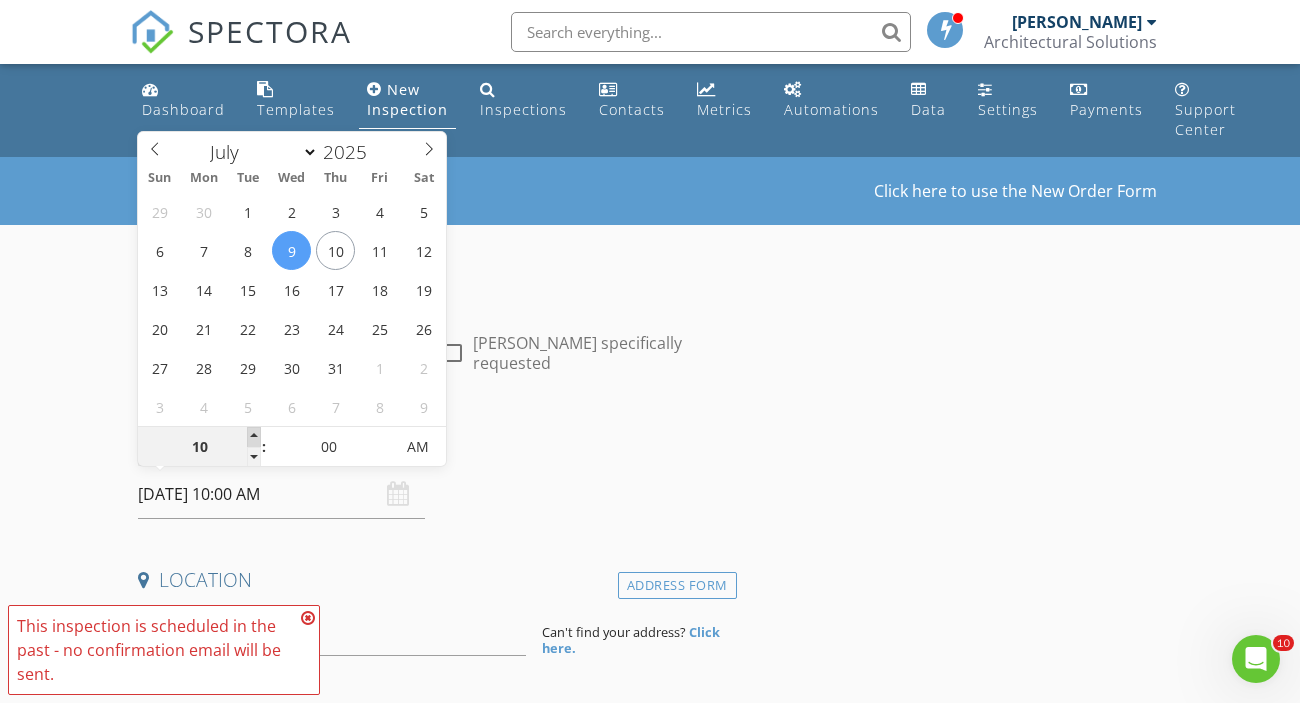type on "11" 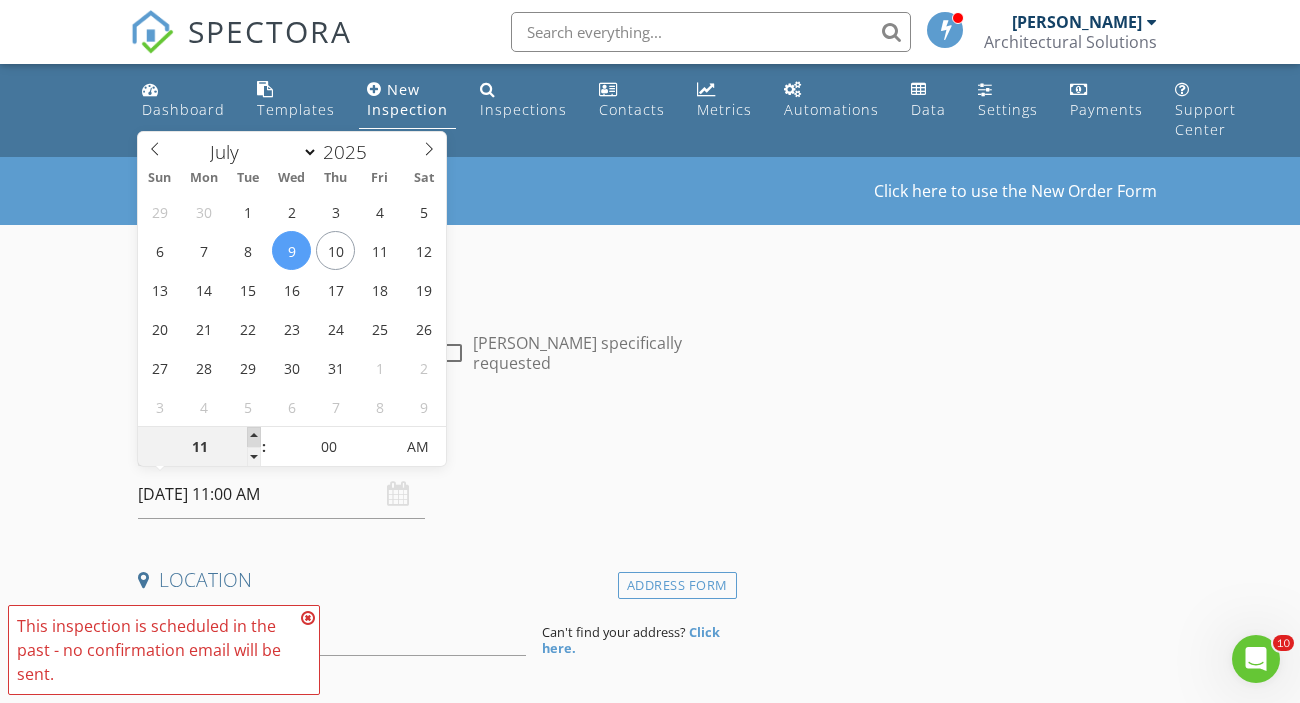 click at bounding box center (254, 437) 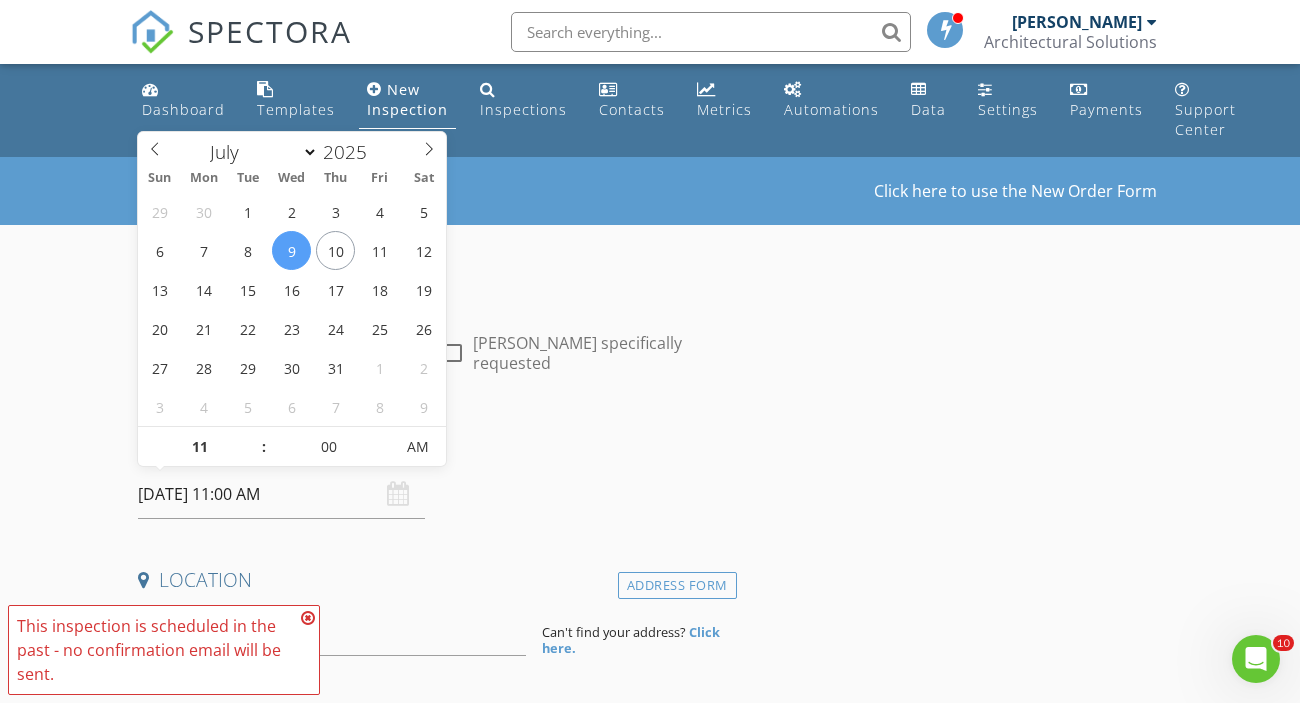 click at bounding box center [308, 618] 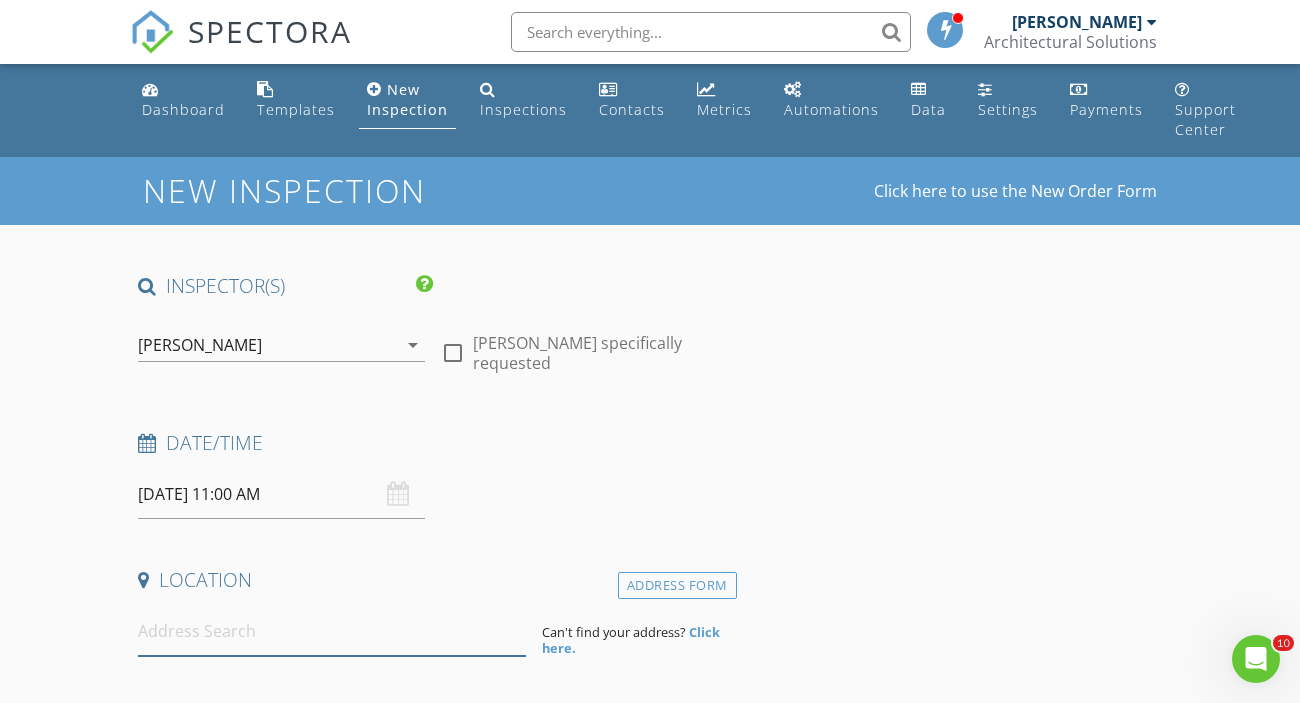 click at bounding box center [332, 631] 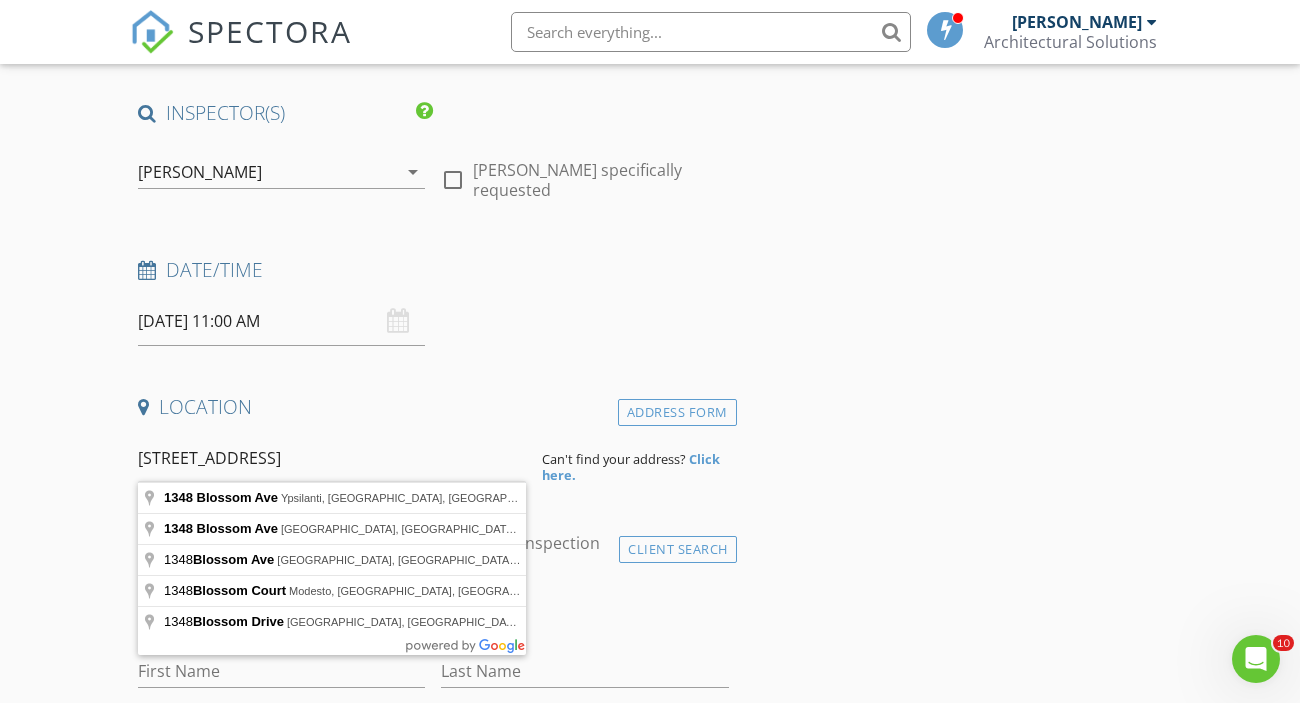 scroll, scrollTop: 182, scrollLeft: 0, axis: vertical 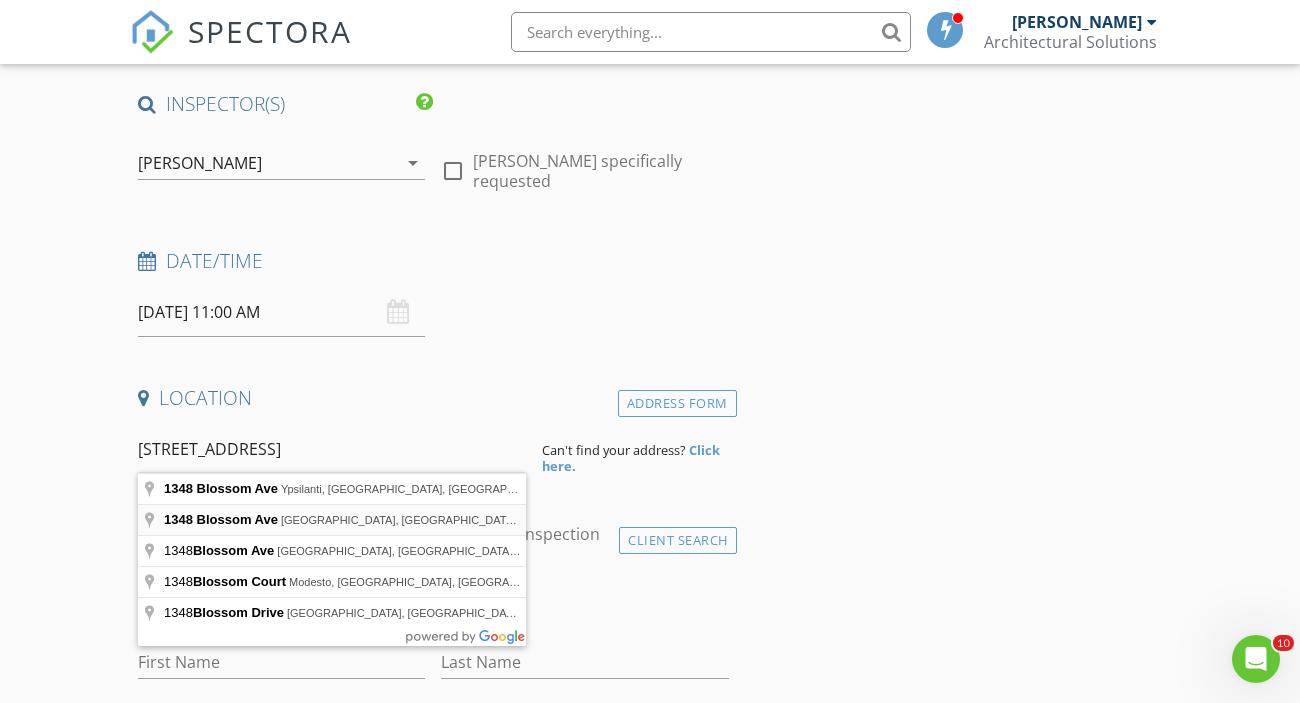 type on "[STREET_ADDRESS]" 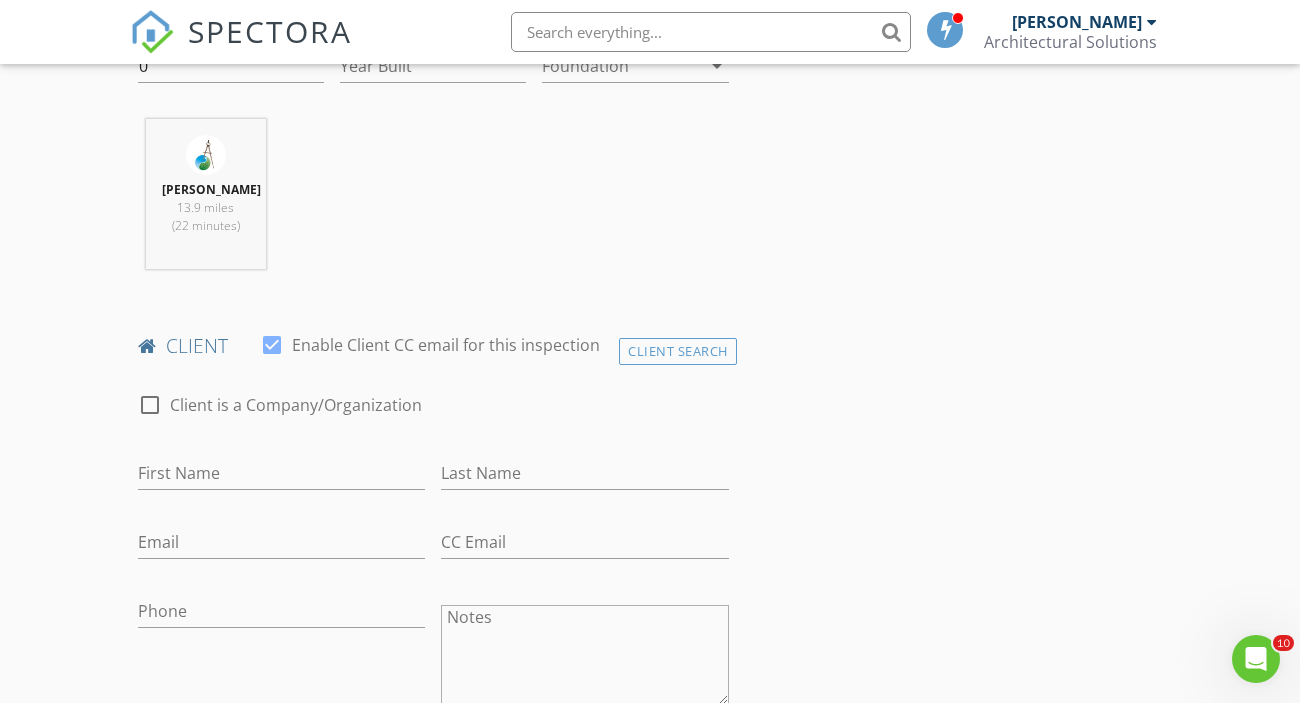 scroll, scrollTop: 787, scrollLeft: 0, axis: vertical 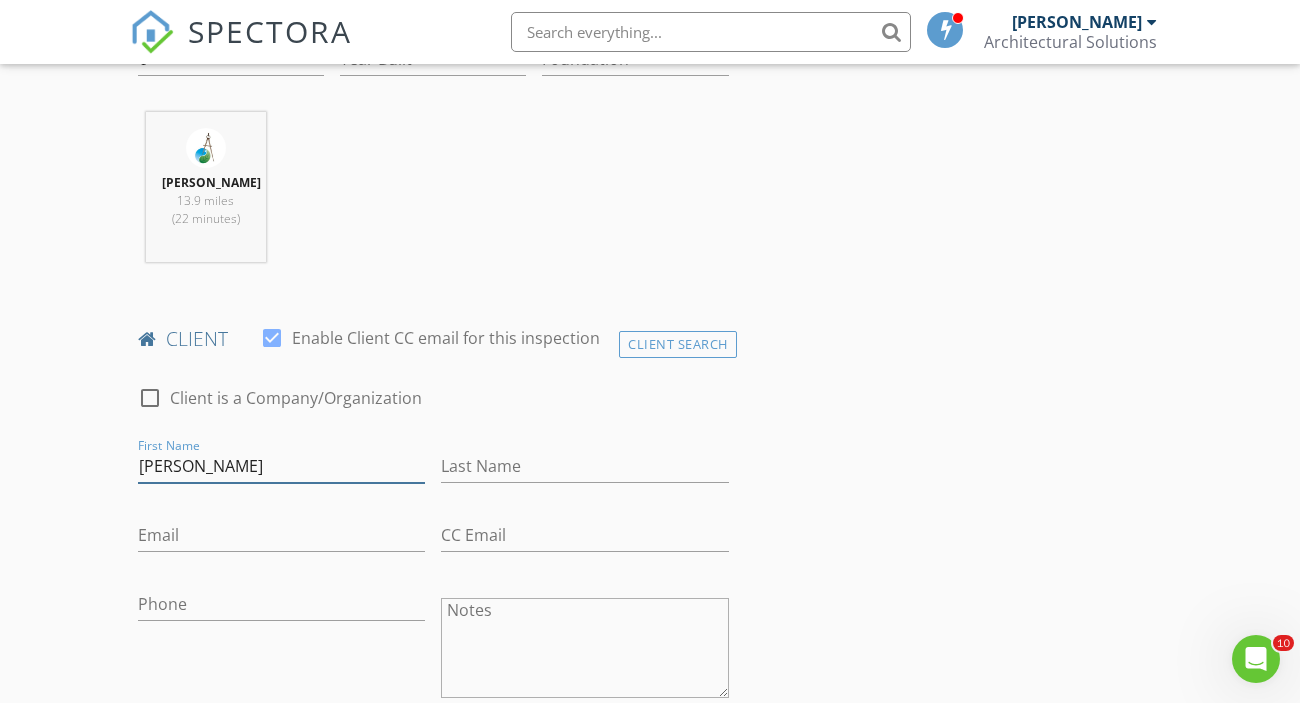 type on "[PERSON_NAME]" 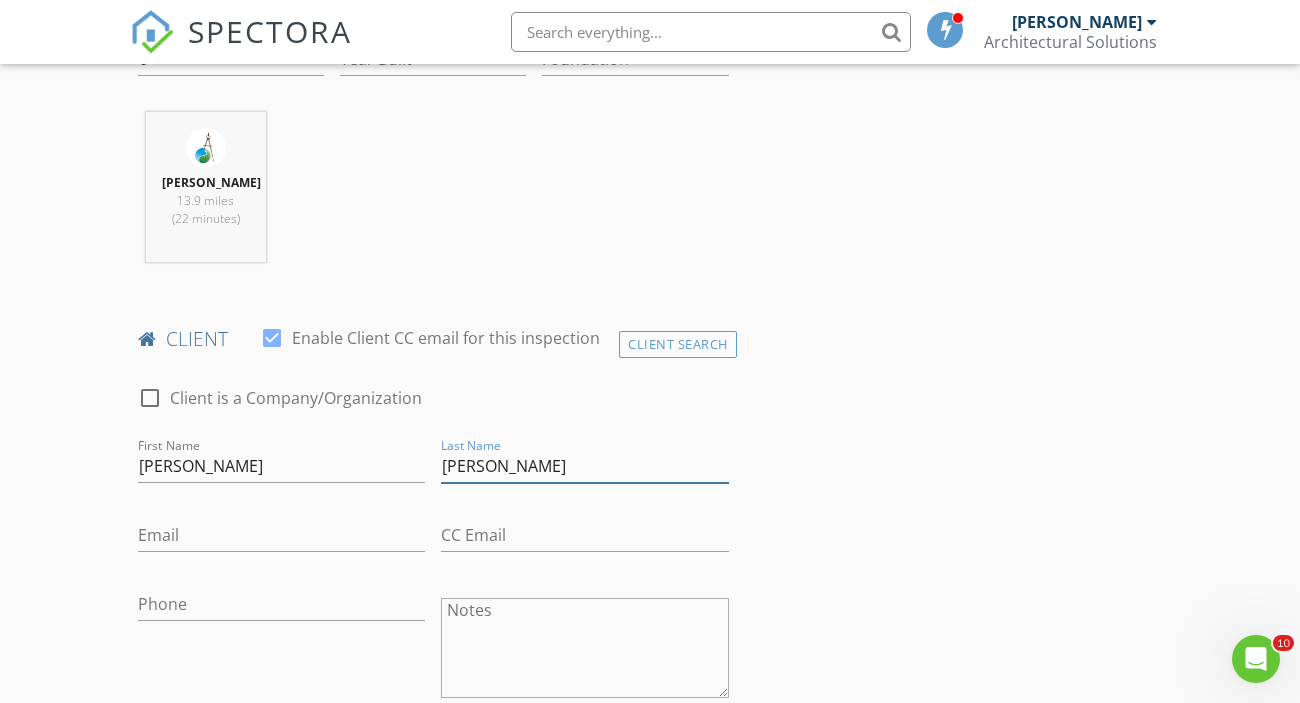 type on "[PERSON_NAME]" 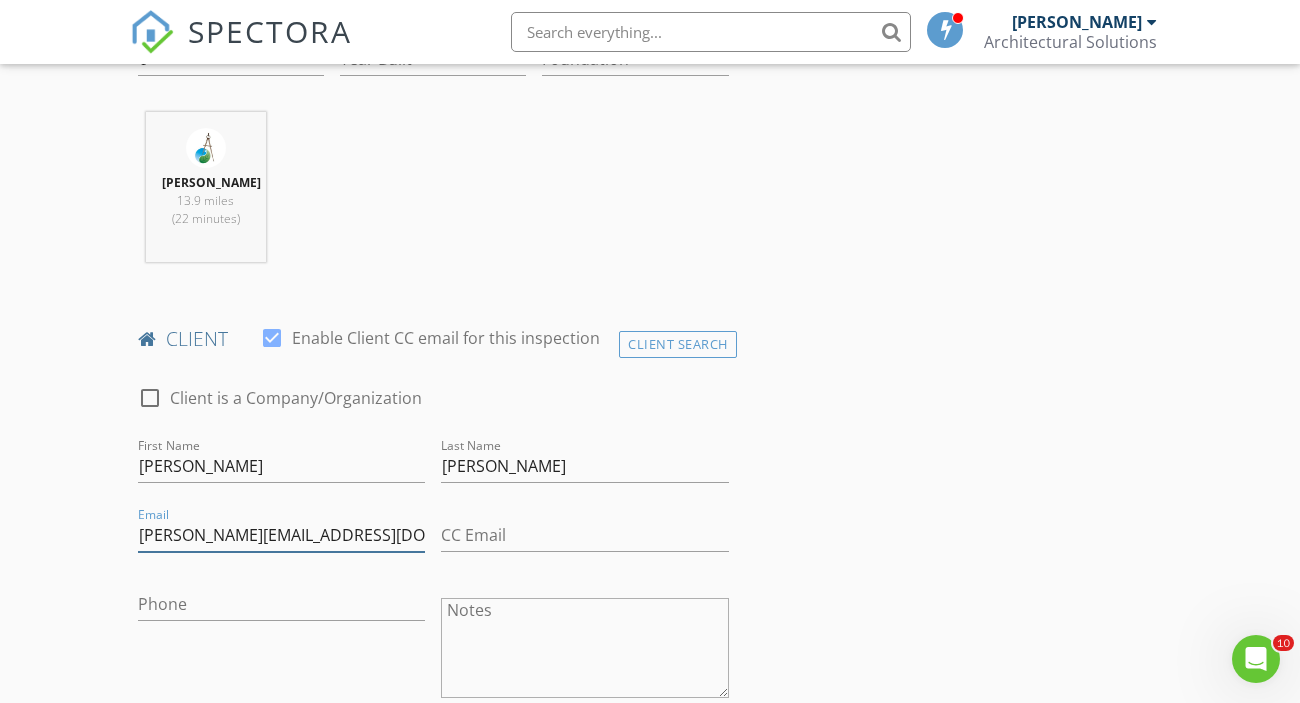 type on "[PERSON_NAME][EMAIL_ADDRESS][DOMAIN_NAME]" 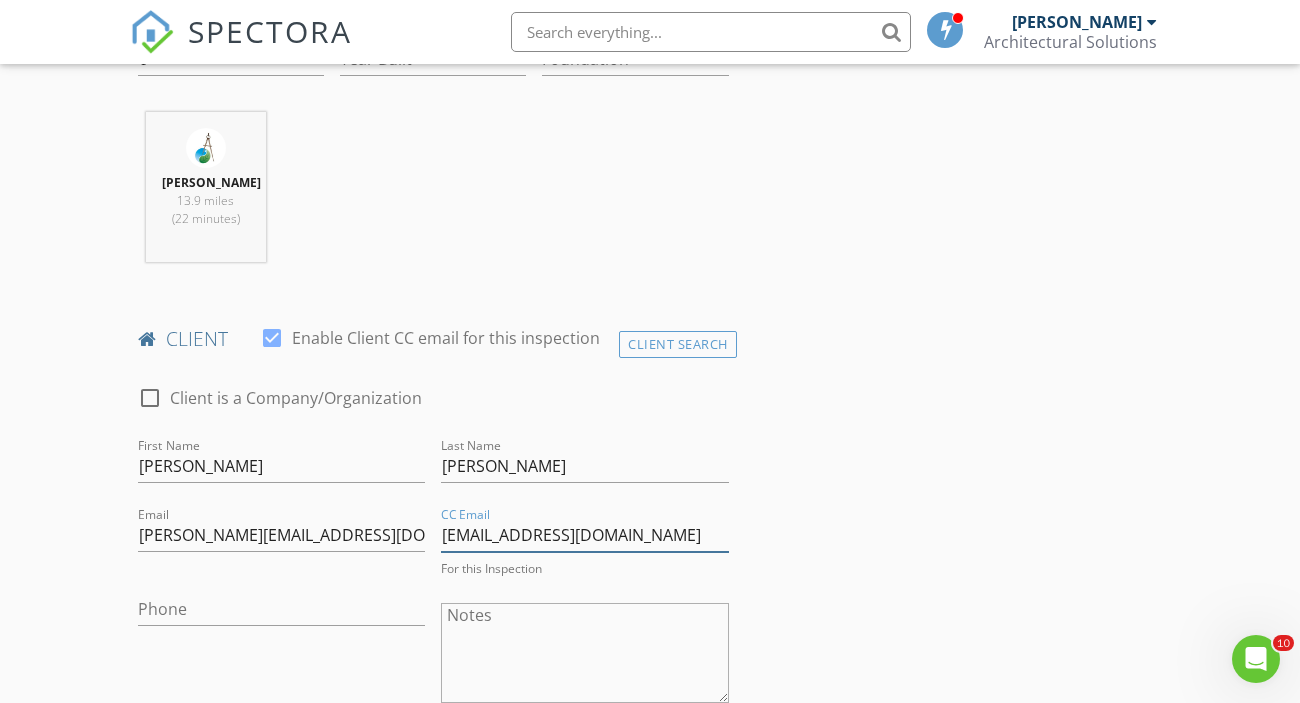 type on "[EMAIL_ADDRESS][DOMAIN_NAME]" 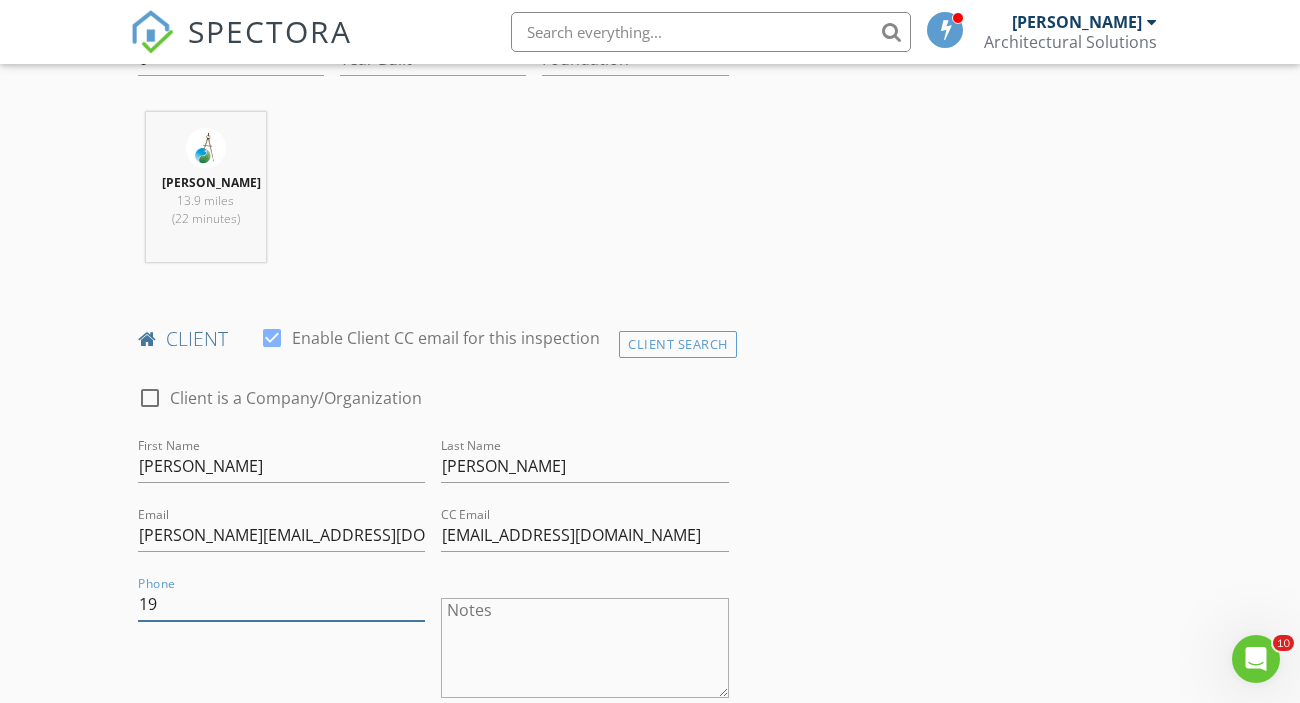 type on "1" 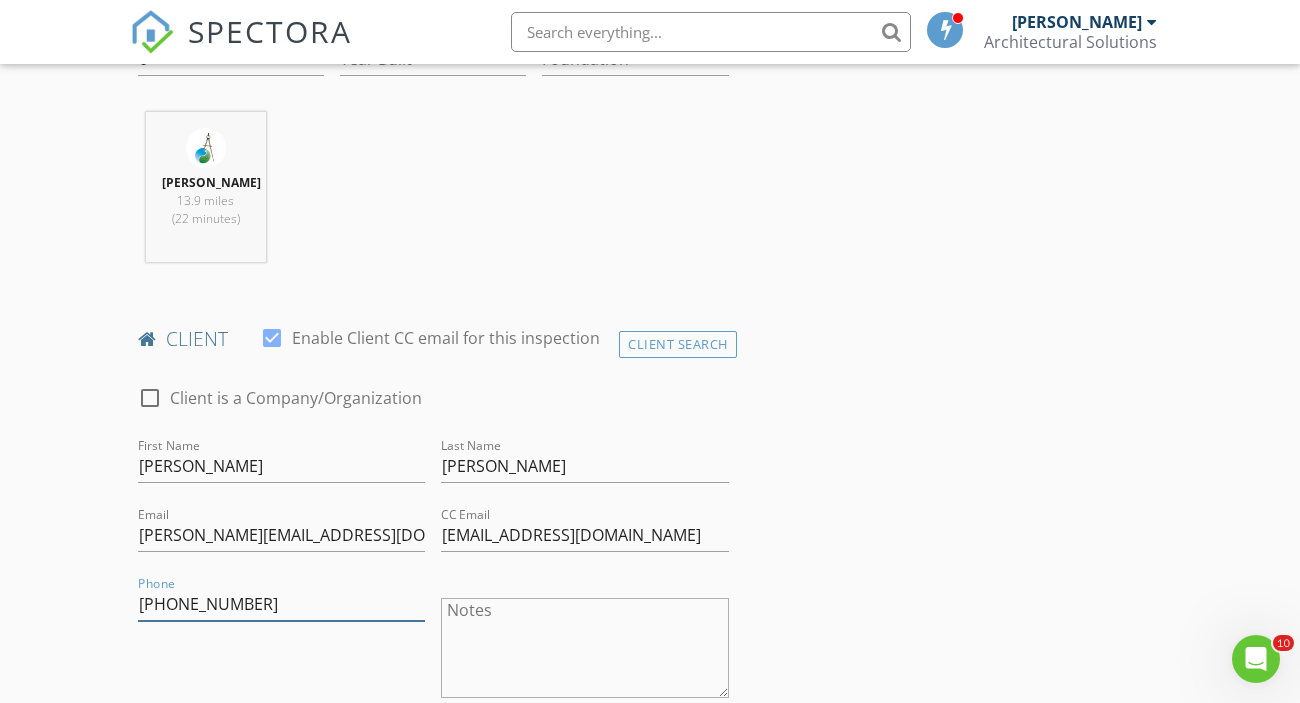 type on "[PHONE_NUMBER]" 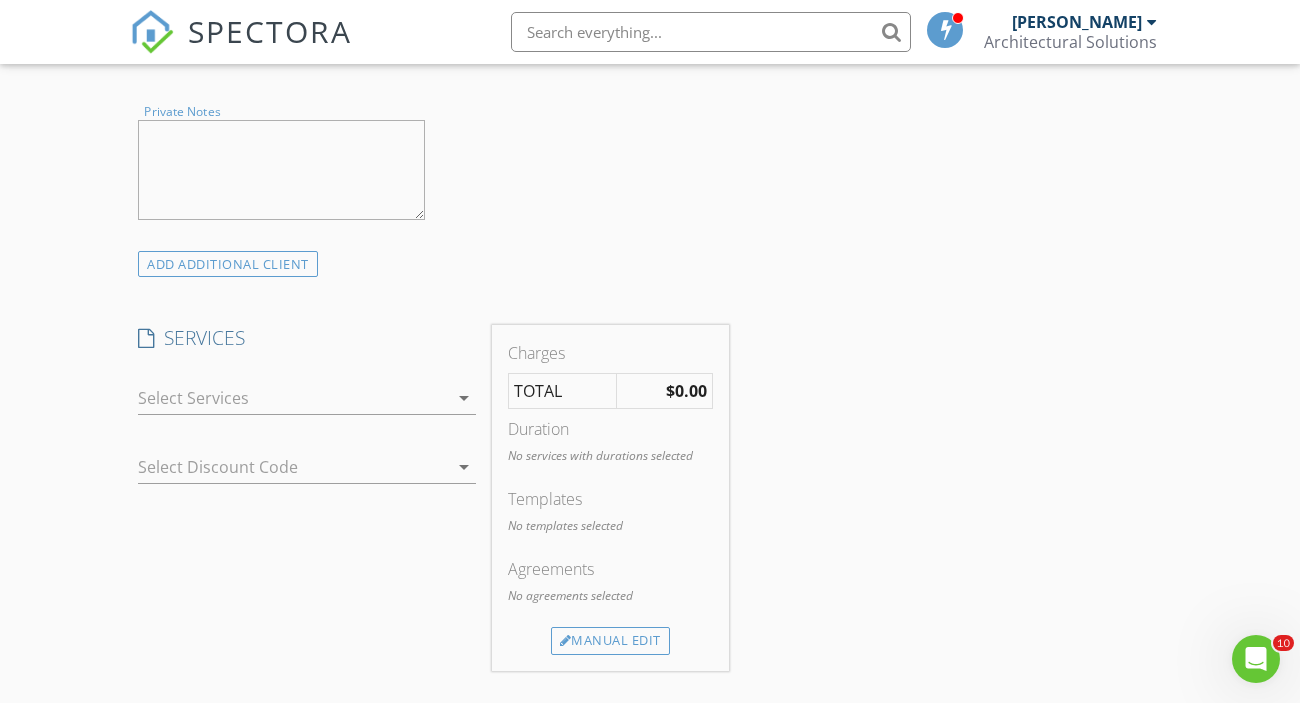 scroll, scrollTop: 1430, scrollLeft: 0, axis: vertical 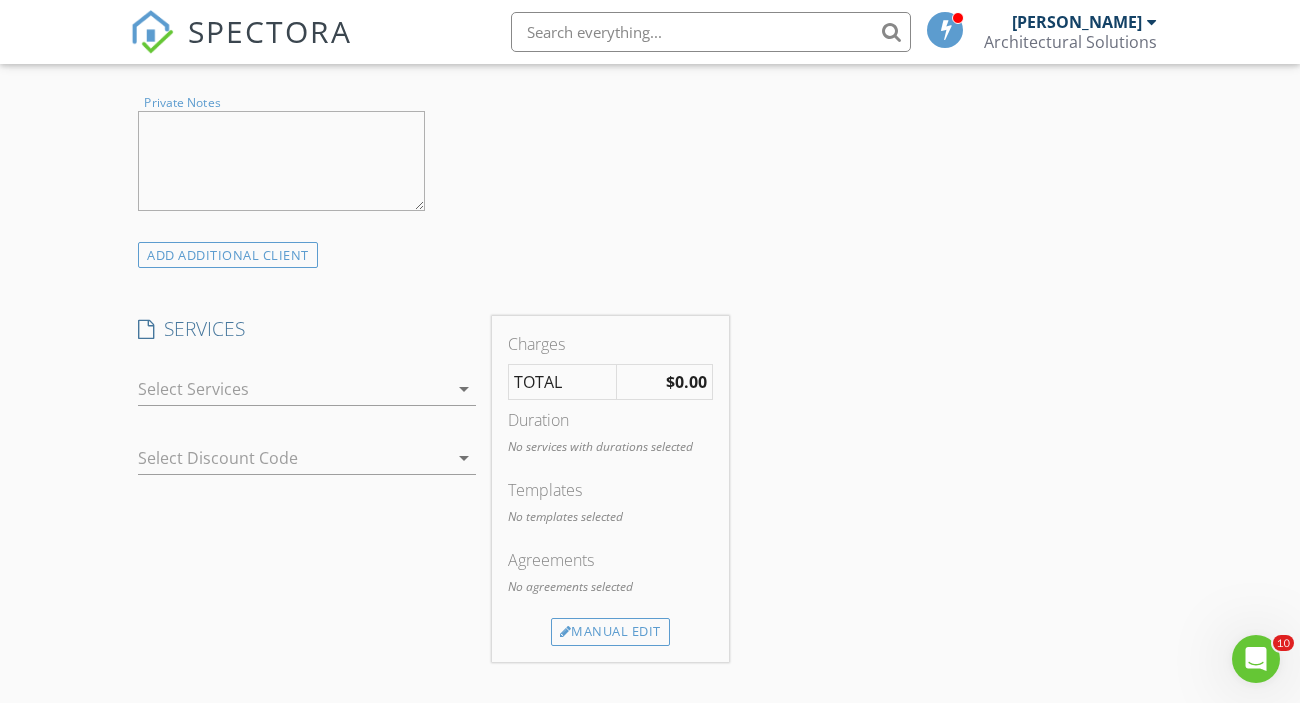 click at bounding box center (293, 389) 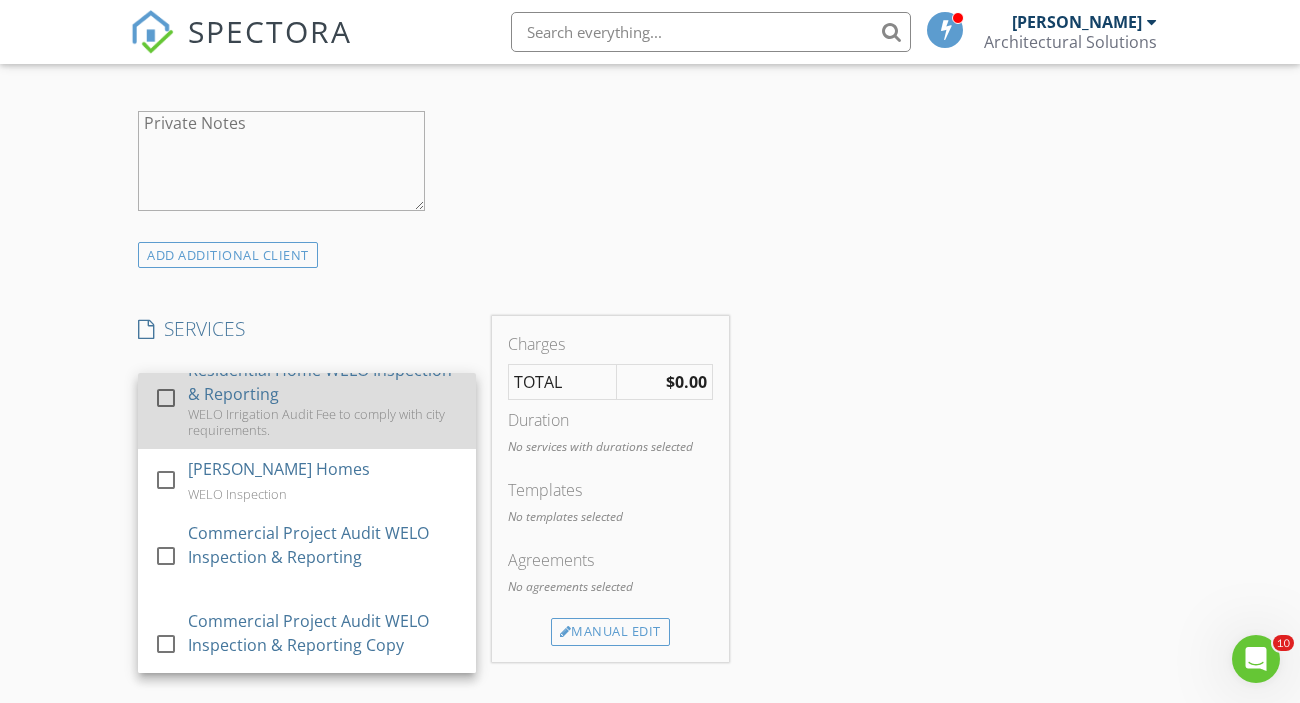 scroll, scrollTop: 115, scrollLeft: 0, axis: vertical 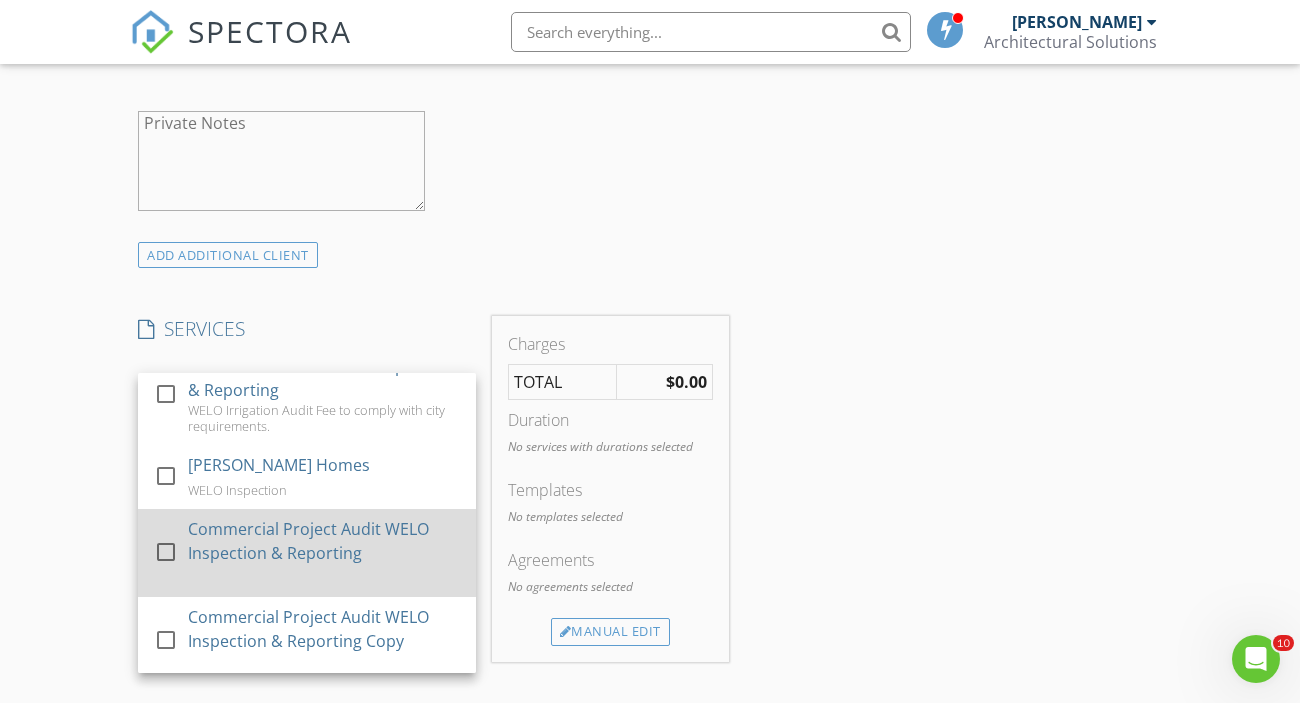 click on "Commercial Project Audit WELO Inspection & Reporting" at bounding box center (324, 541) 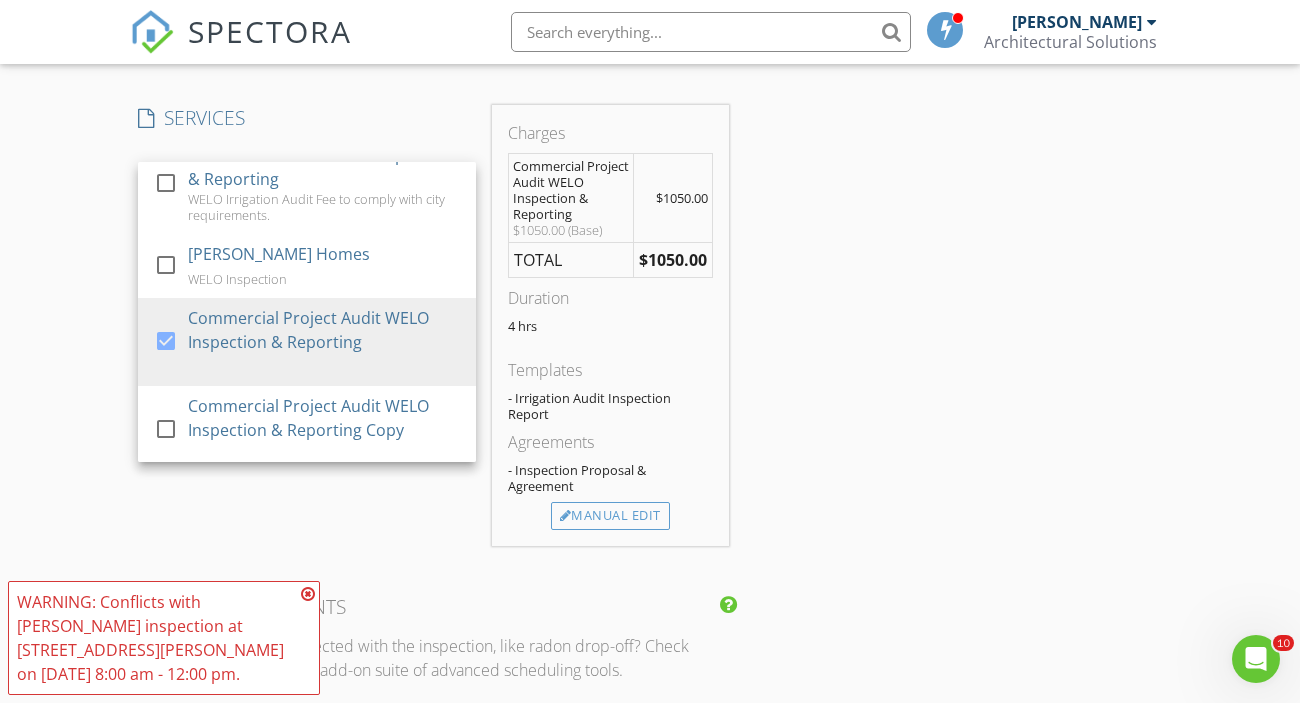 scroll, scrollTop: 1643, scrollLeft: 0, axis: vertical 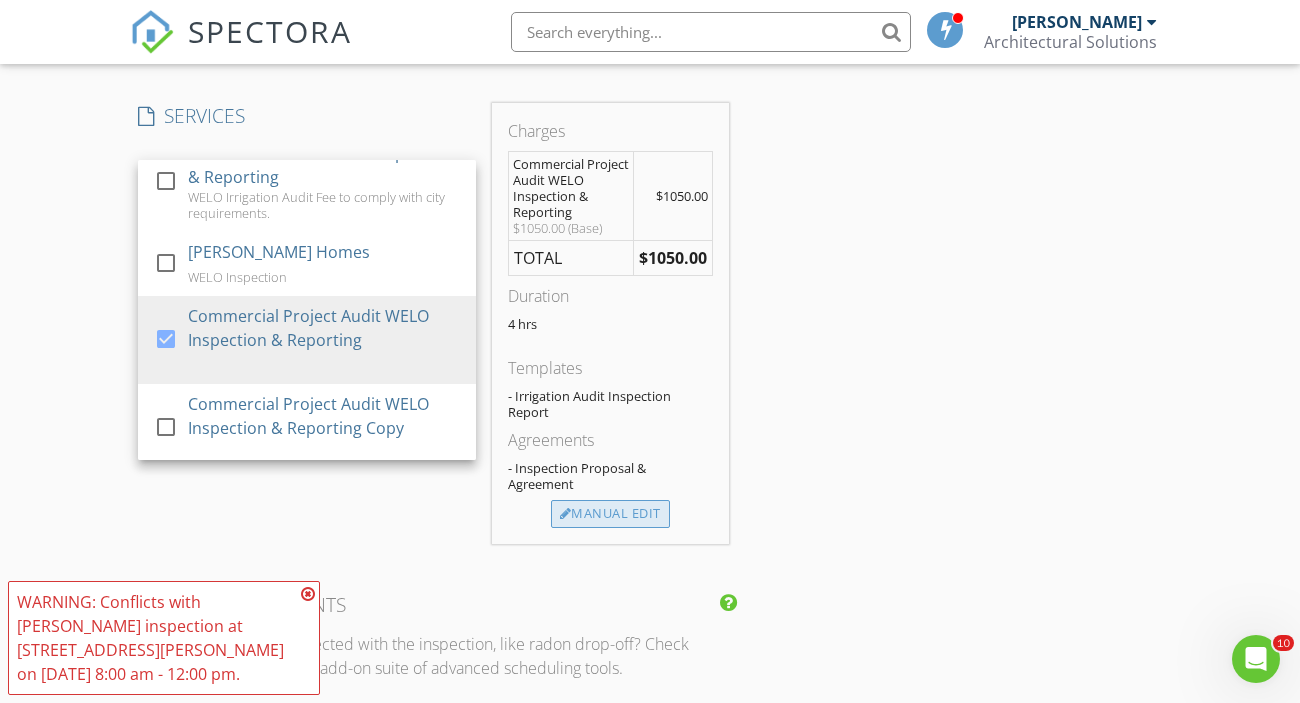 click on "Manual Edit" at bounding box center [610, 514] 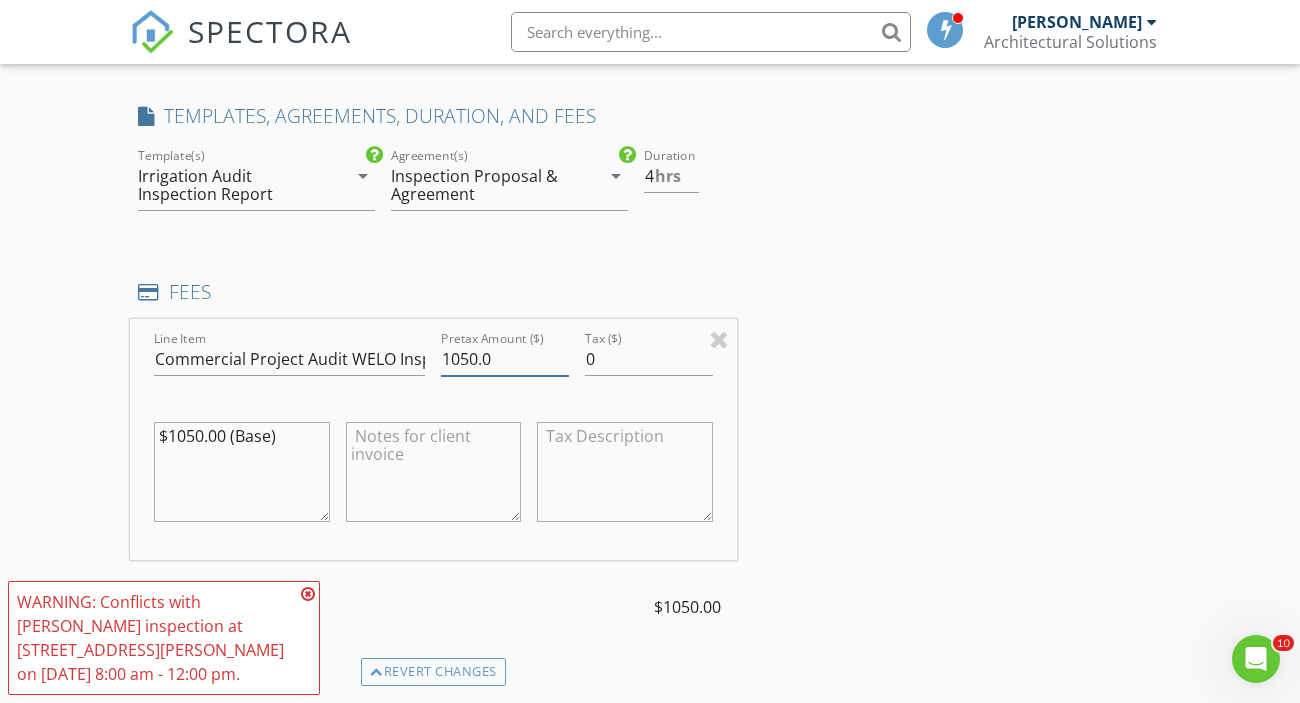 click on "1050.0" at bounding box center [505, 359] 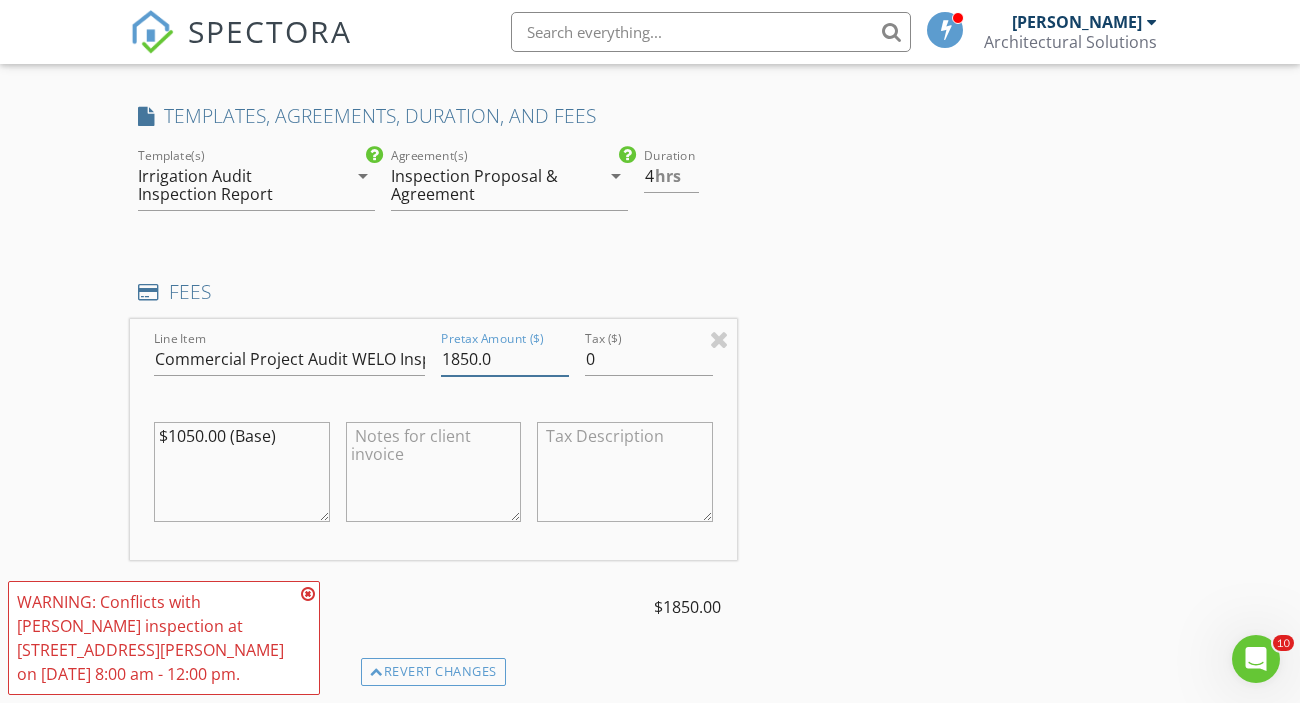 type on "1850.0" 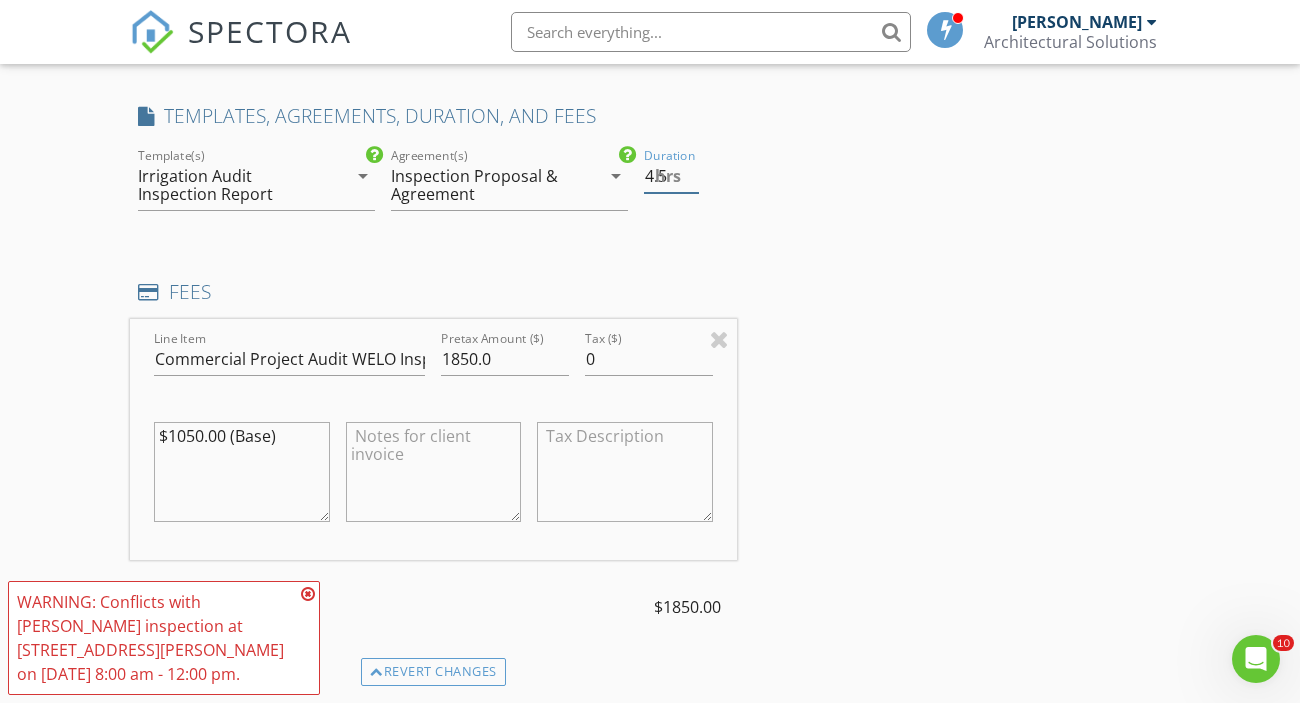 click on "4.5" at bounding box center [671, 176] 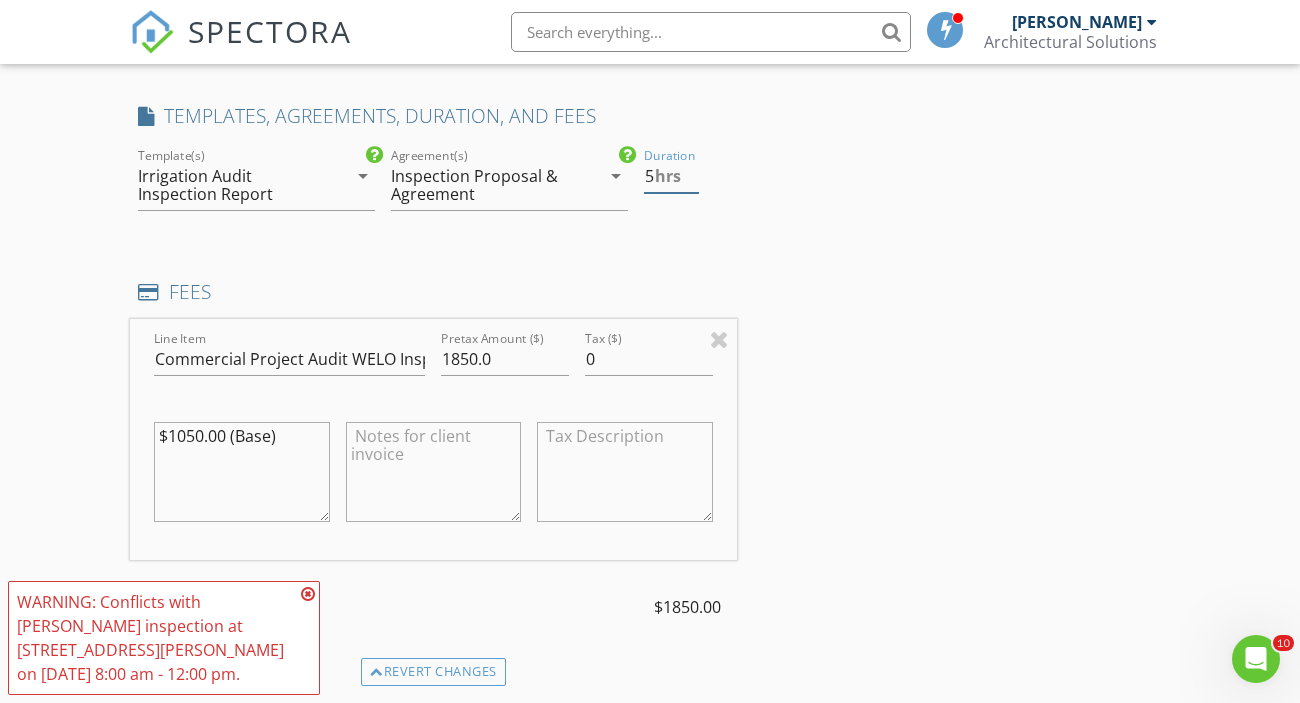 click on "5" at bounding box center (671, 176) 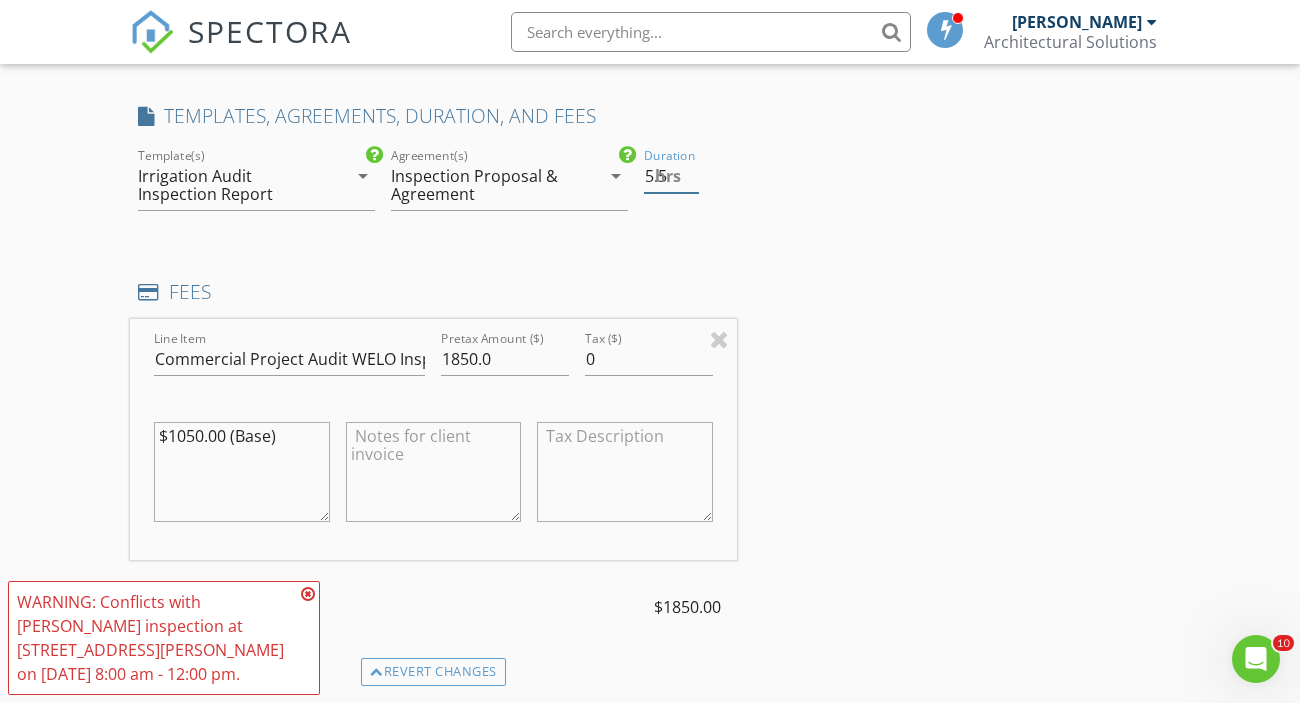 click on "5.5" at bounding box center [671, 176] 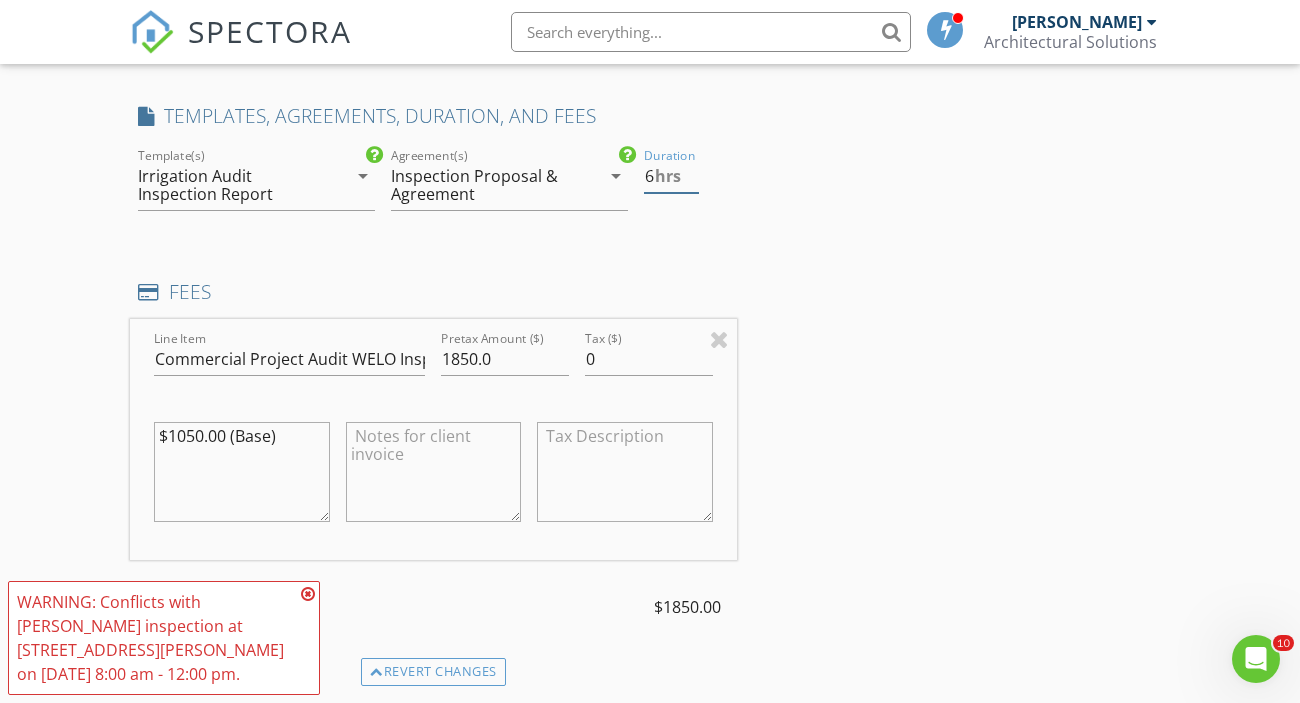 click on "6" at bounding box center [671, 176] 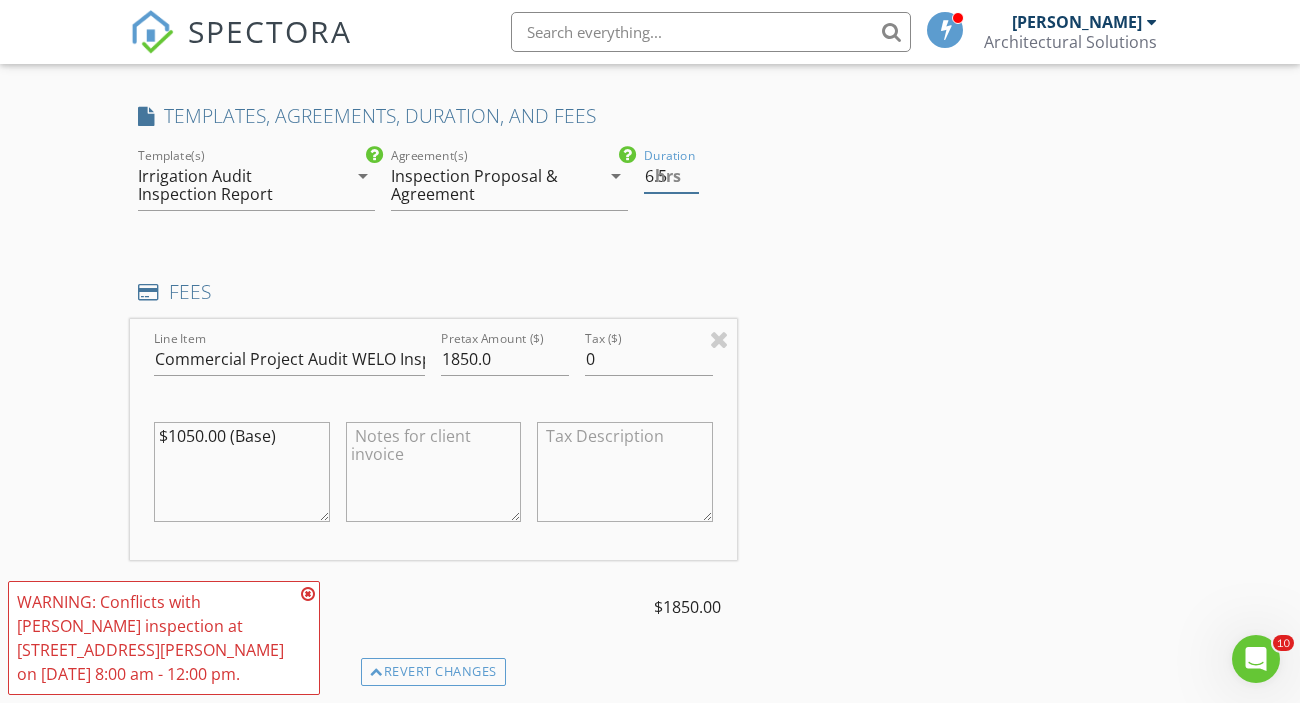 click on "6.5" at bounding box center (671, 176) 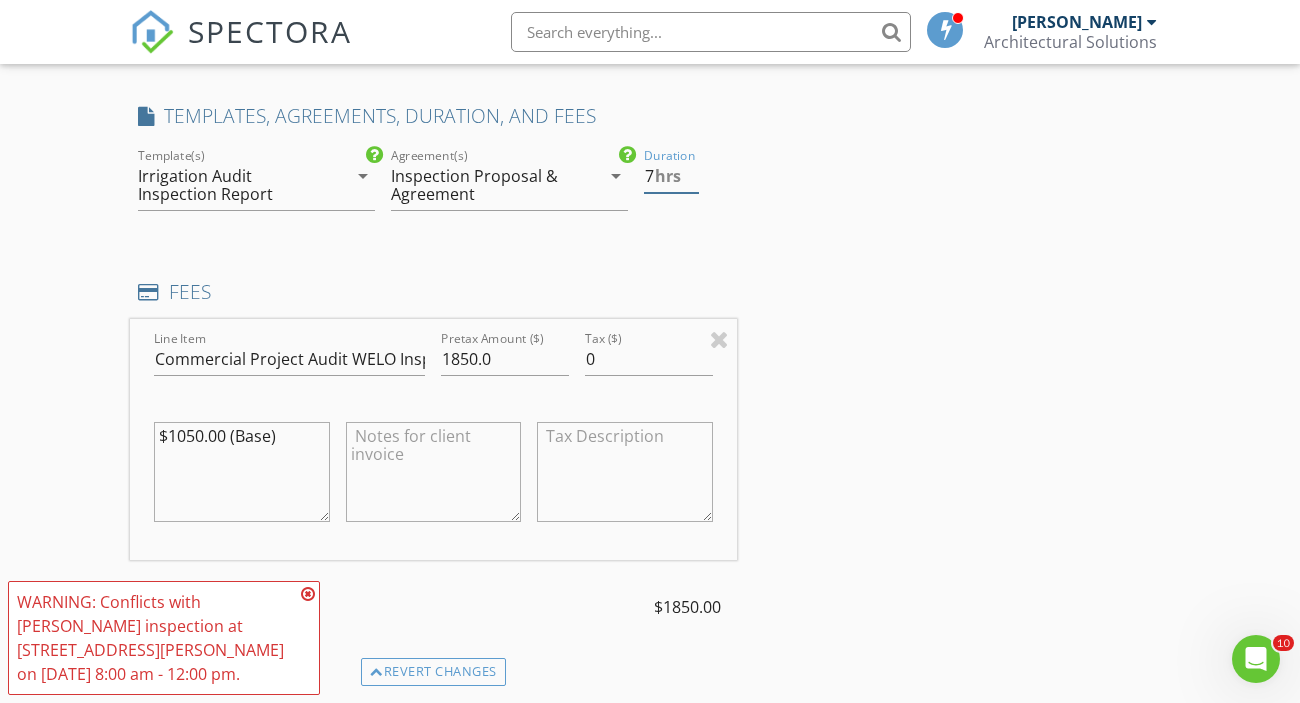 click on "7" at bounding box center [671, 176] 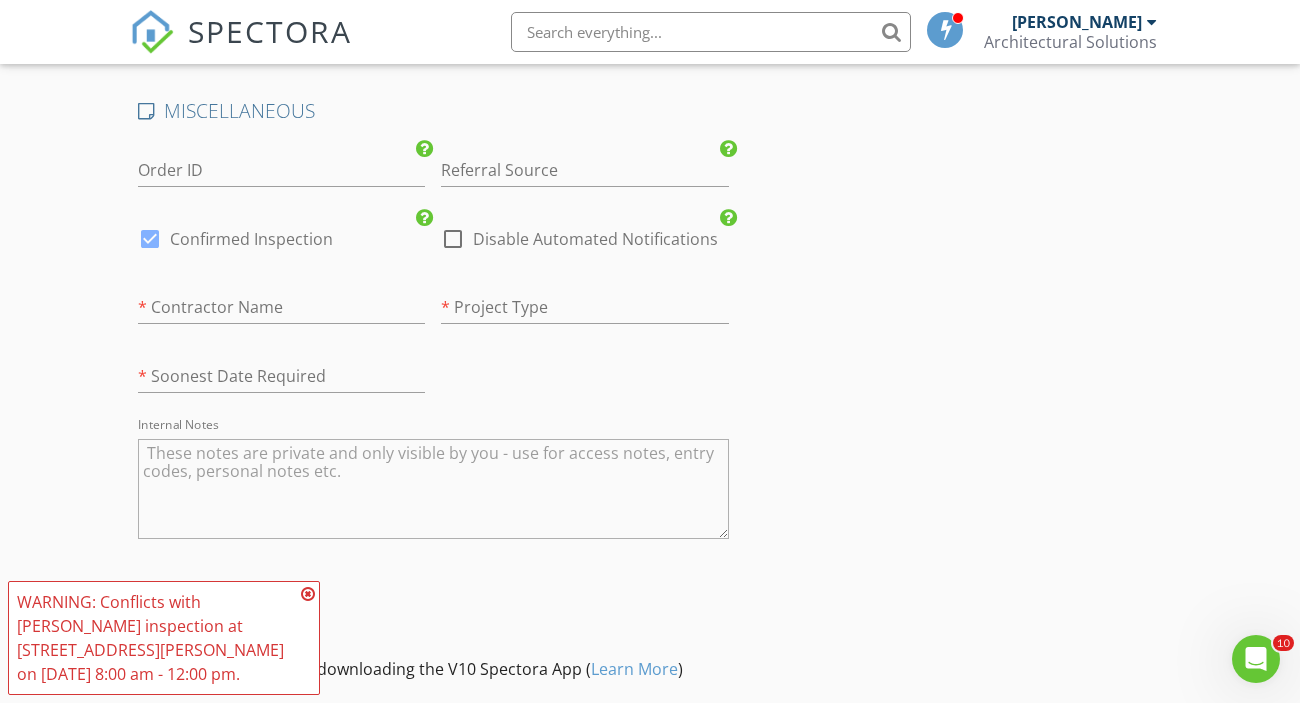 scroll, scrollTop: 3072, scrollLeft: 0, axis: vertical 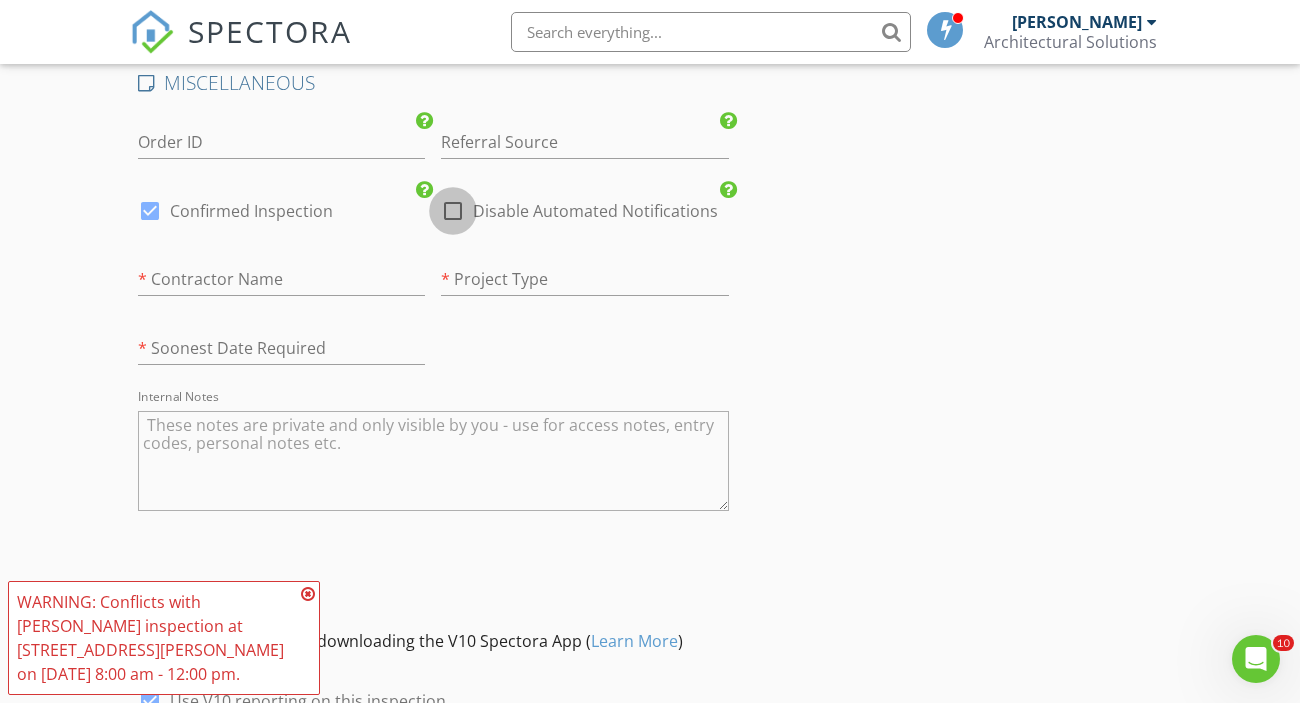 click at bounding box center (453, 211) 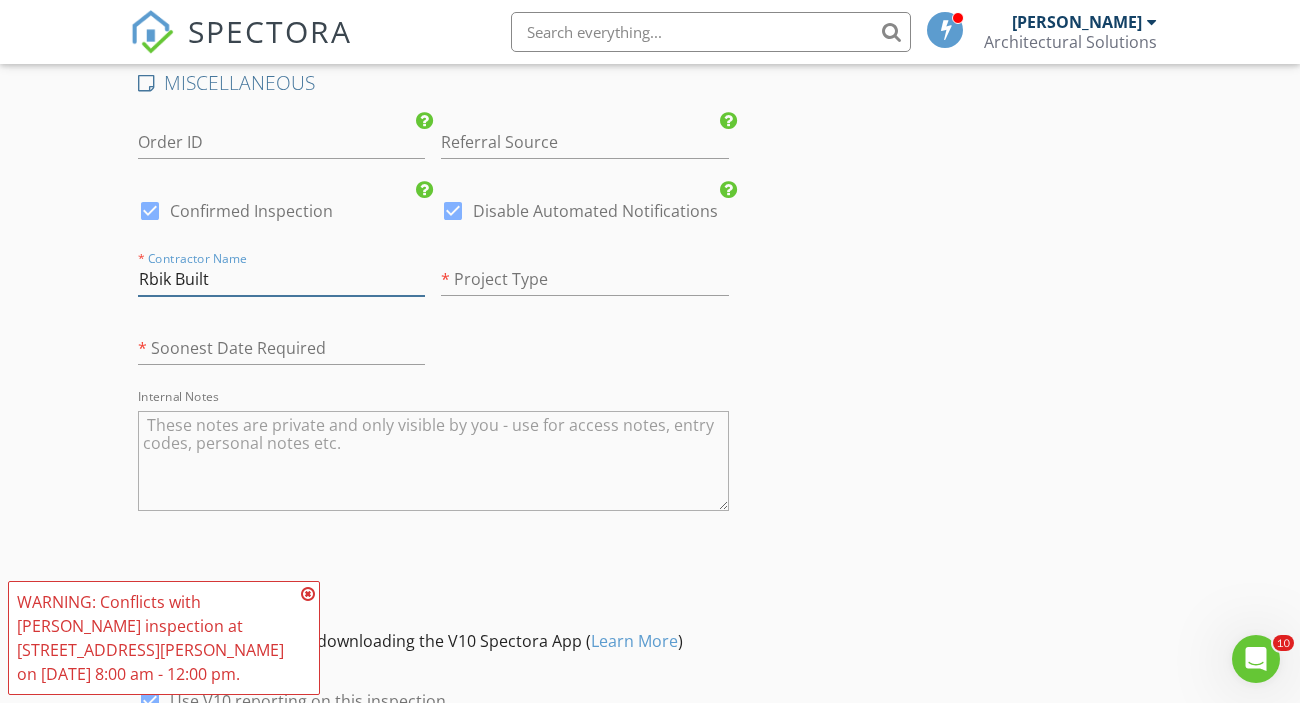 type on "Rbik Built" 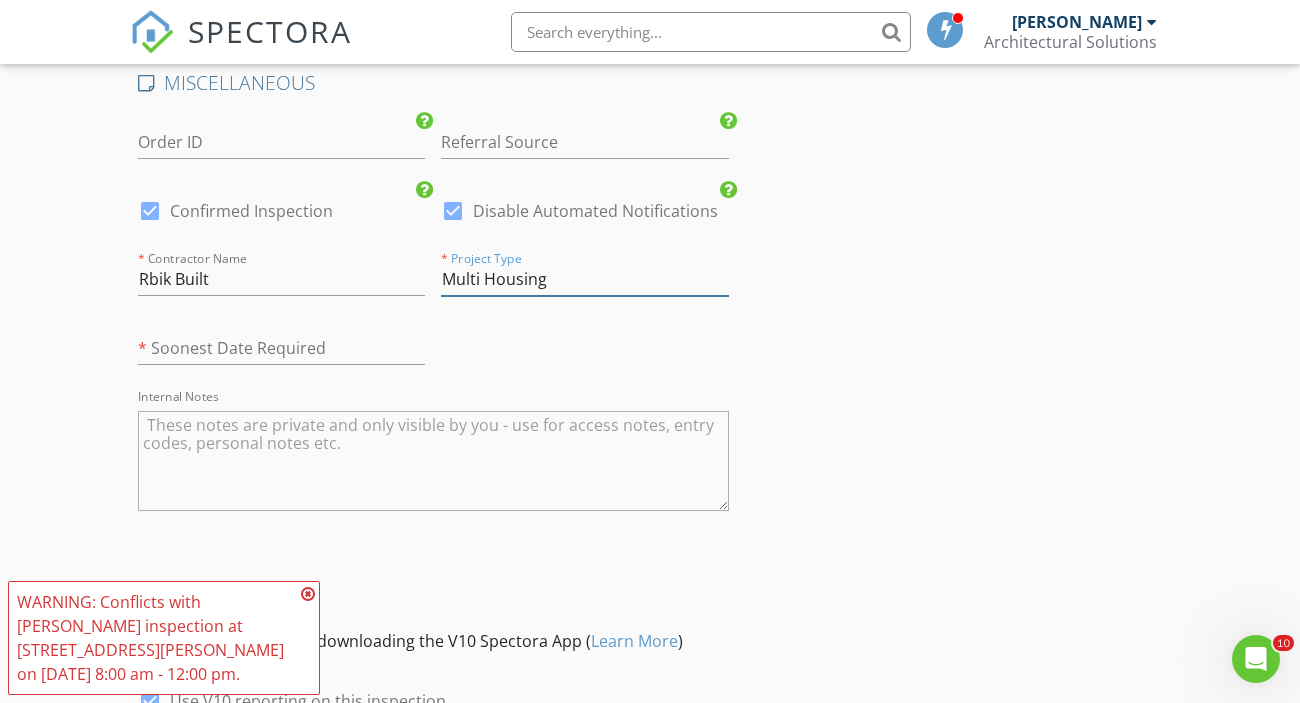 type on "Multi Housing" 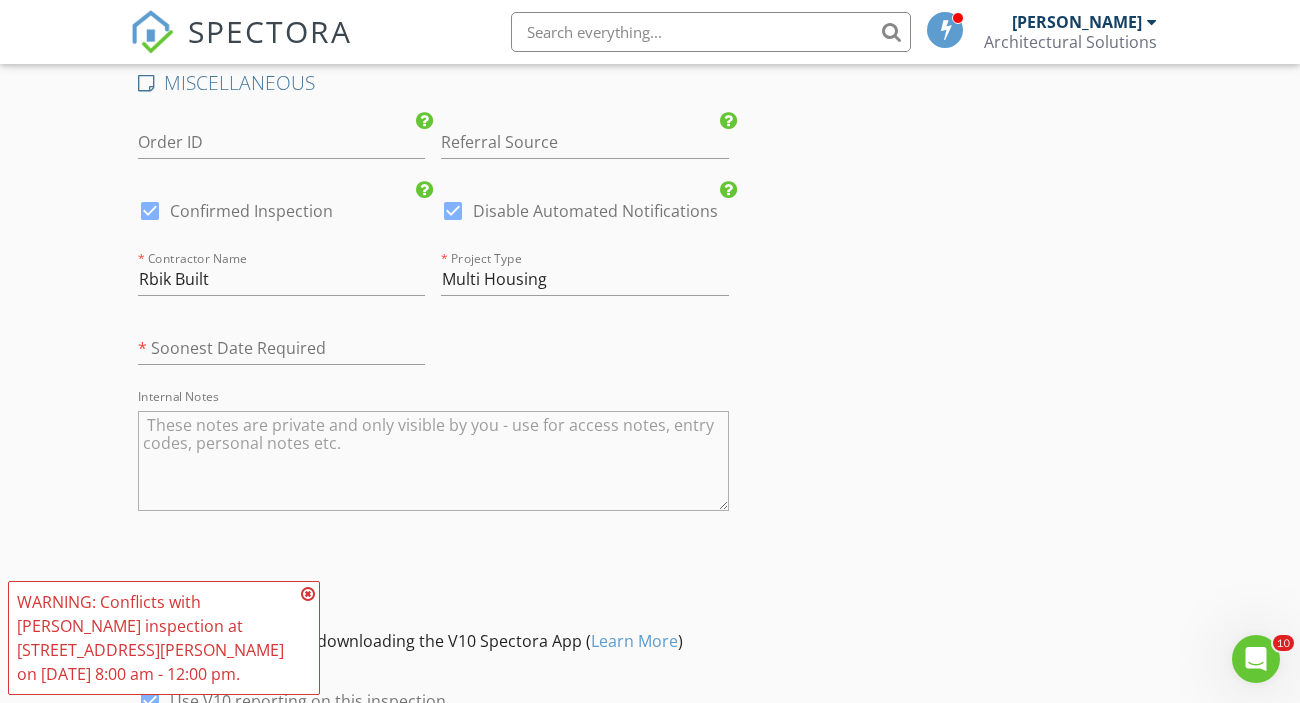 click at bounding box center [308, 594] 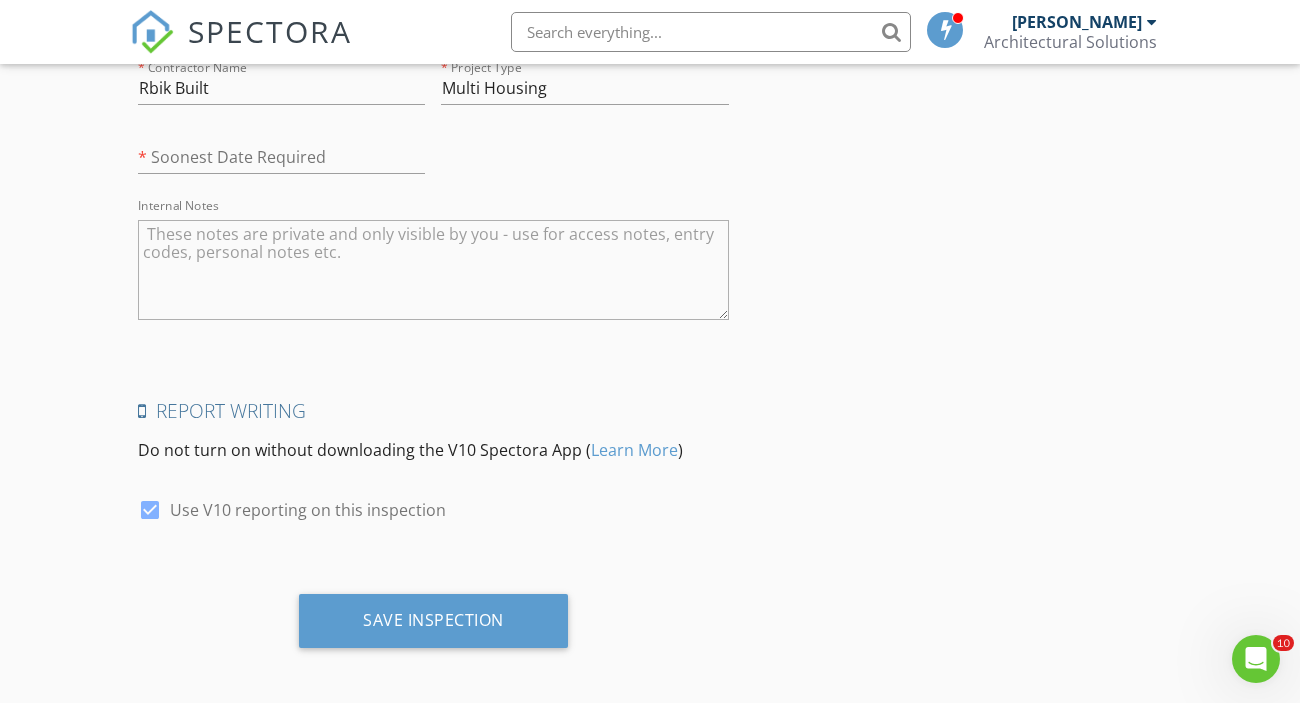 scroll, scrollTop: 3261, scrollLeft: 0, axis: vertical 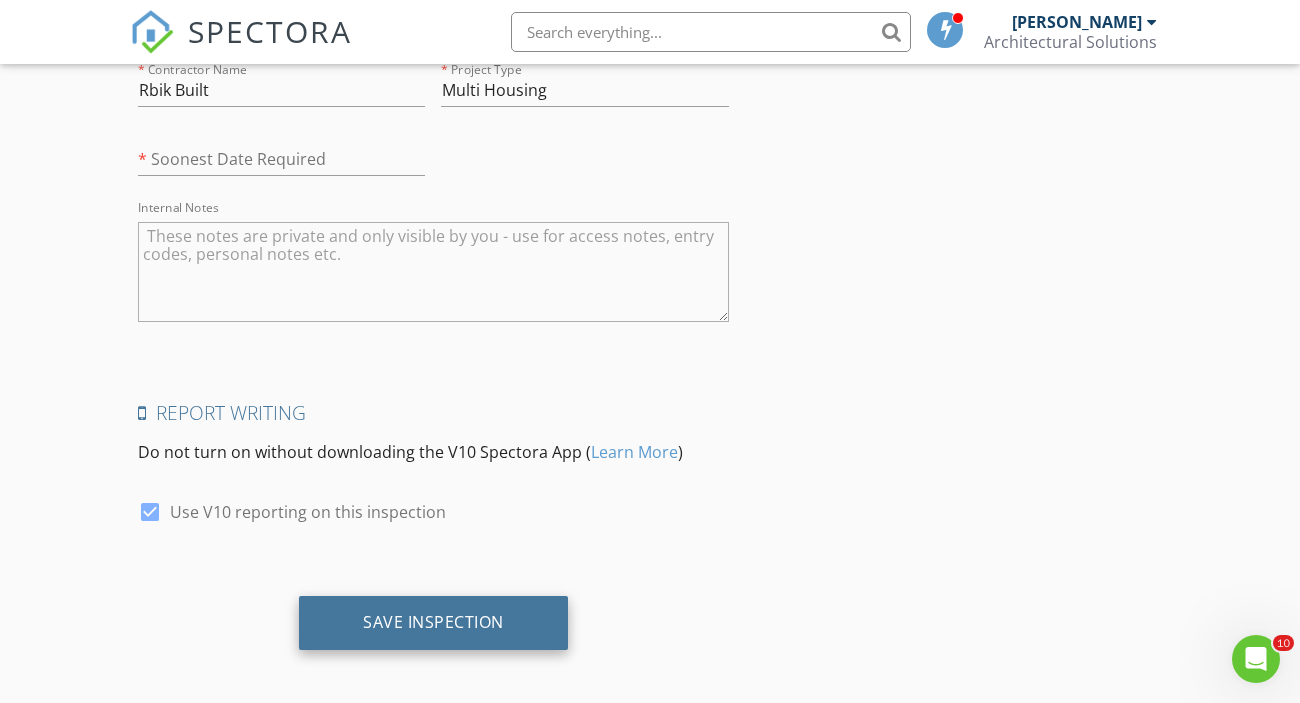 click on "Save Inspection" at bounding box center [433, 623] 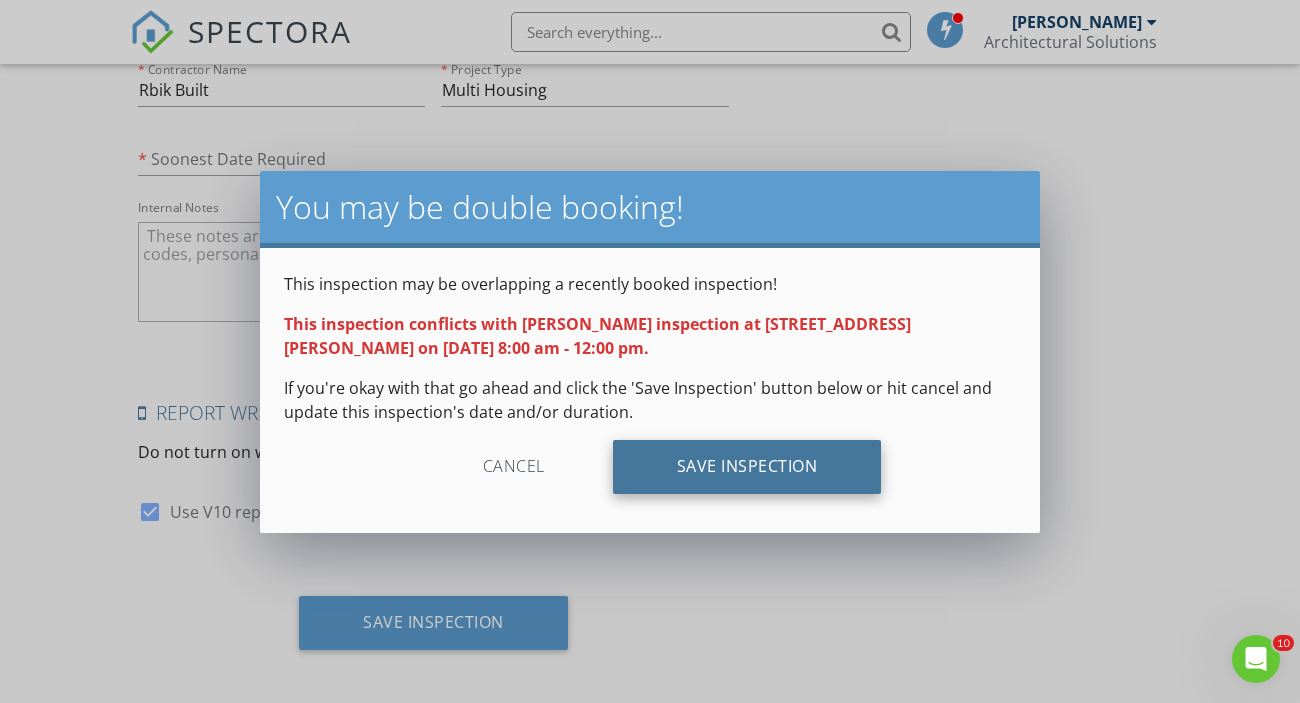 click on "Save Inspection" at bounding box center (747, 467) 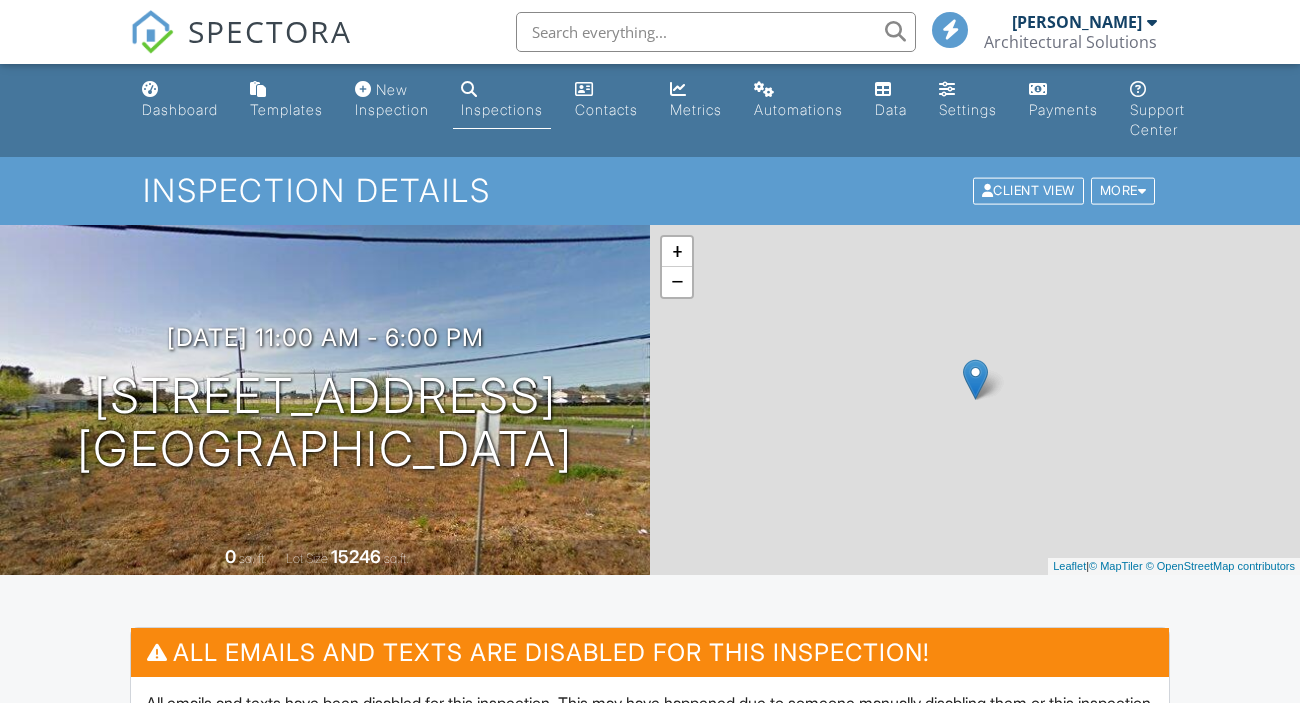 scroll, scrollTop: 0, scrollLeft: 0, axis: both 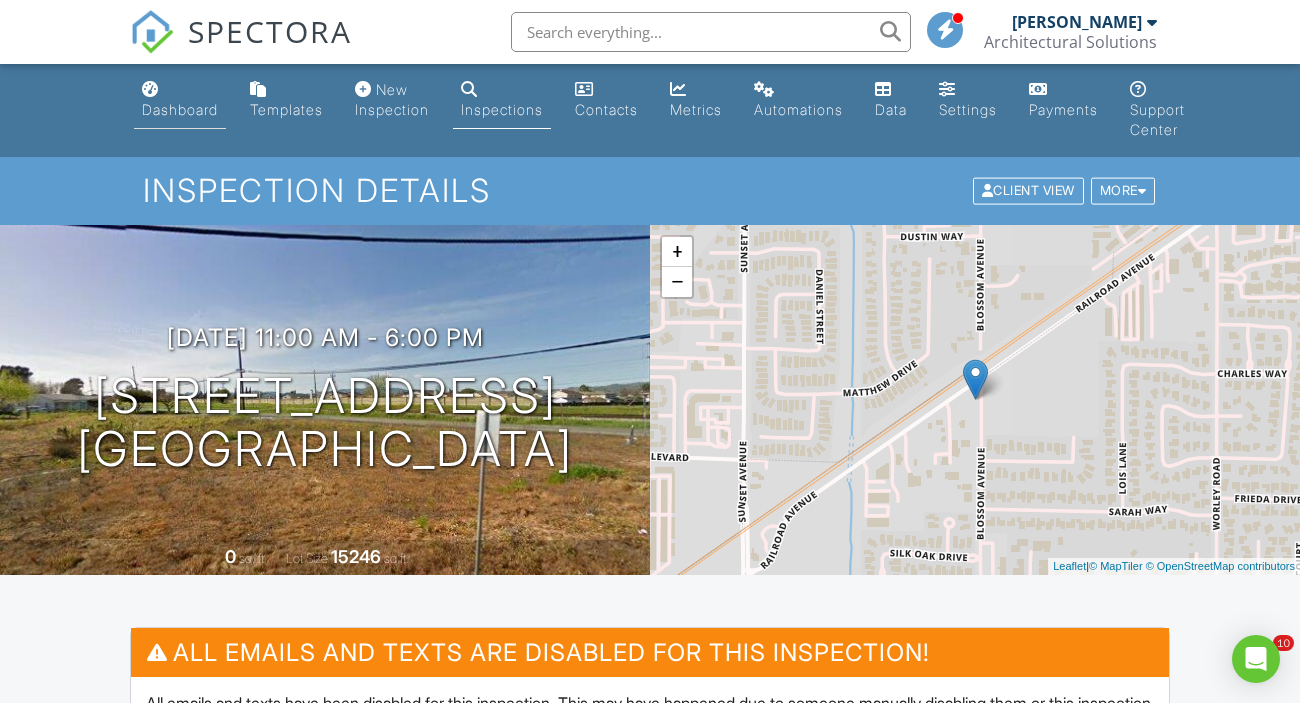 click on "Dashboard" at bounding box center [180, 109] 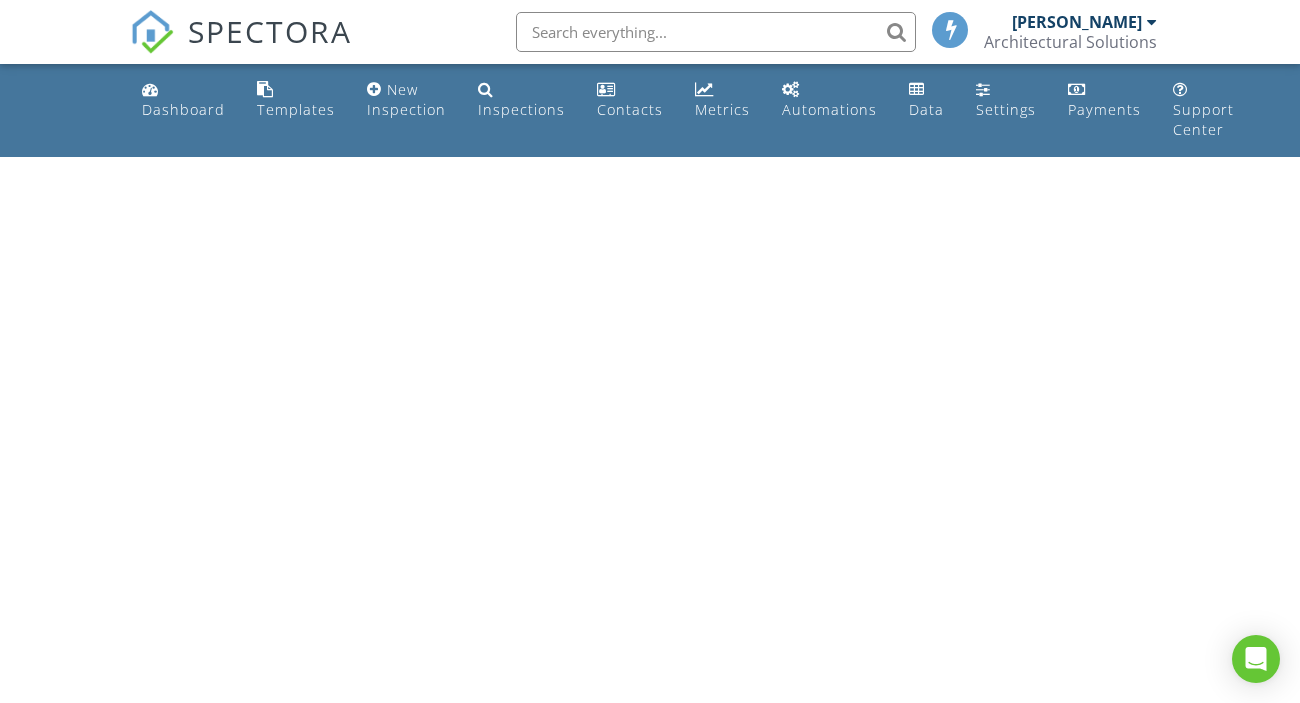 scroll, scrollTop: 0, scrollLeft: 0, axis: both 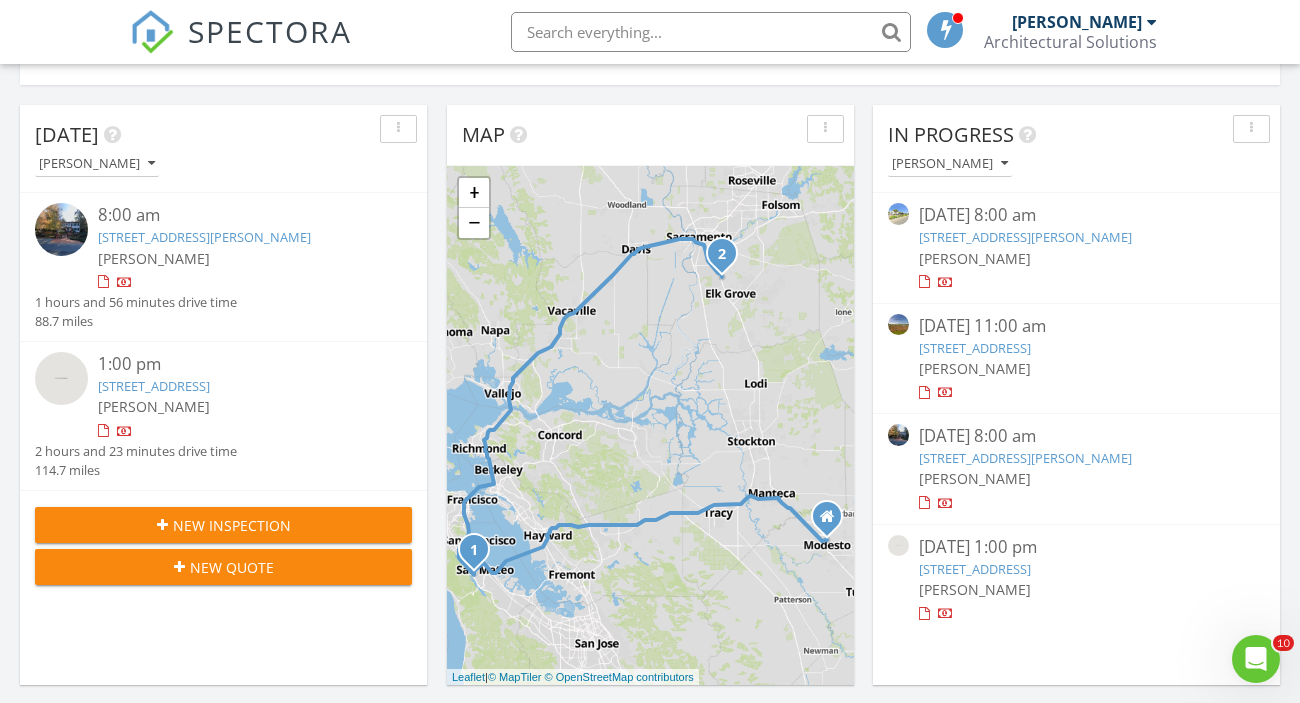 click on "[STREET_ADDRESS][PERSON_NAME]" at bounding box center [1025, 237] 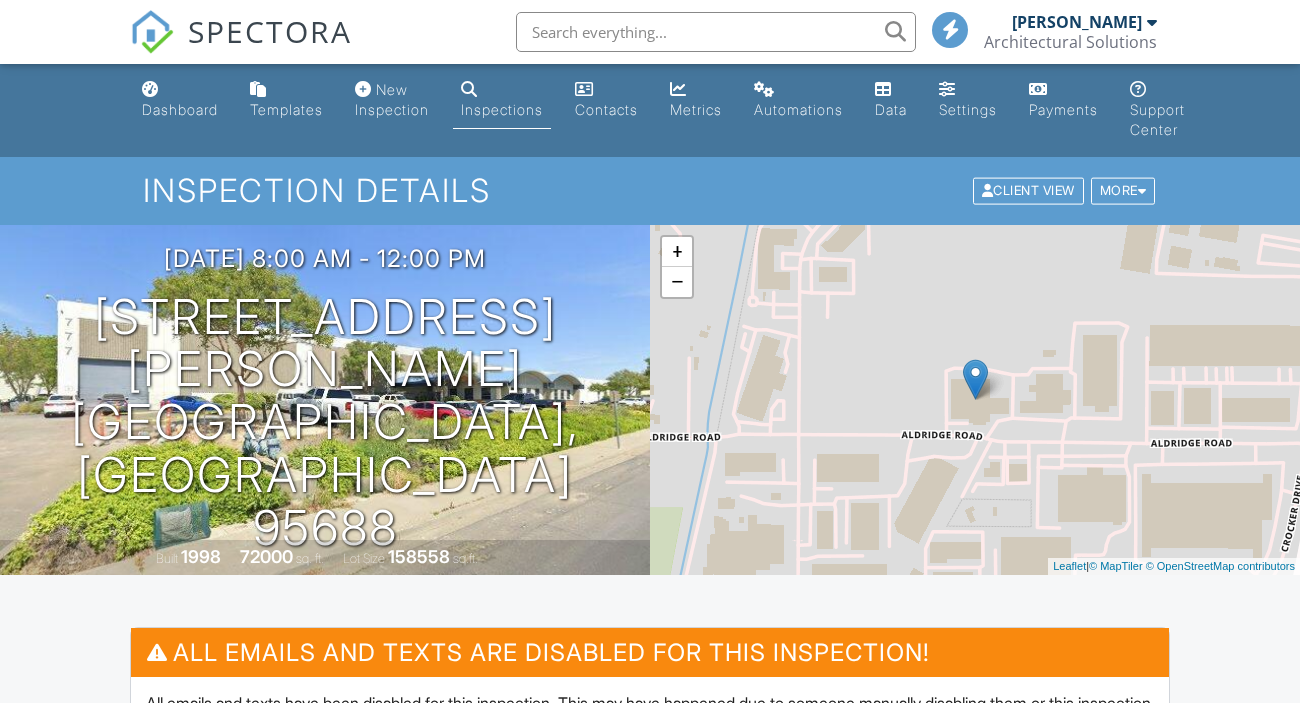 scroll, scrollTop: 0, scrollLeft: 0, axis: both 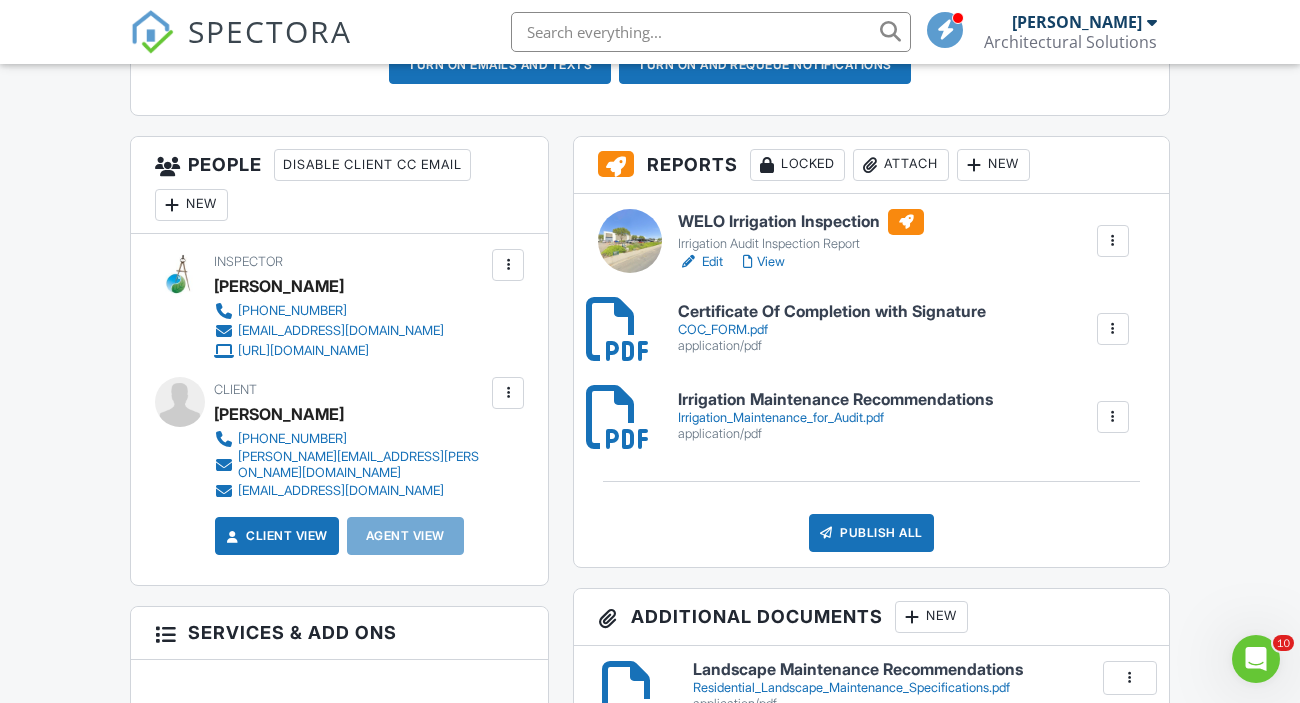 click on "Edit" at bounding box center [700, 262] 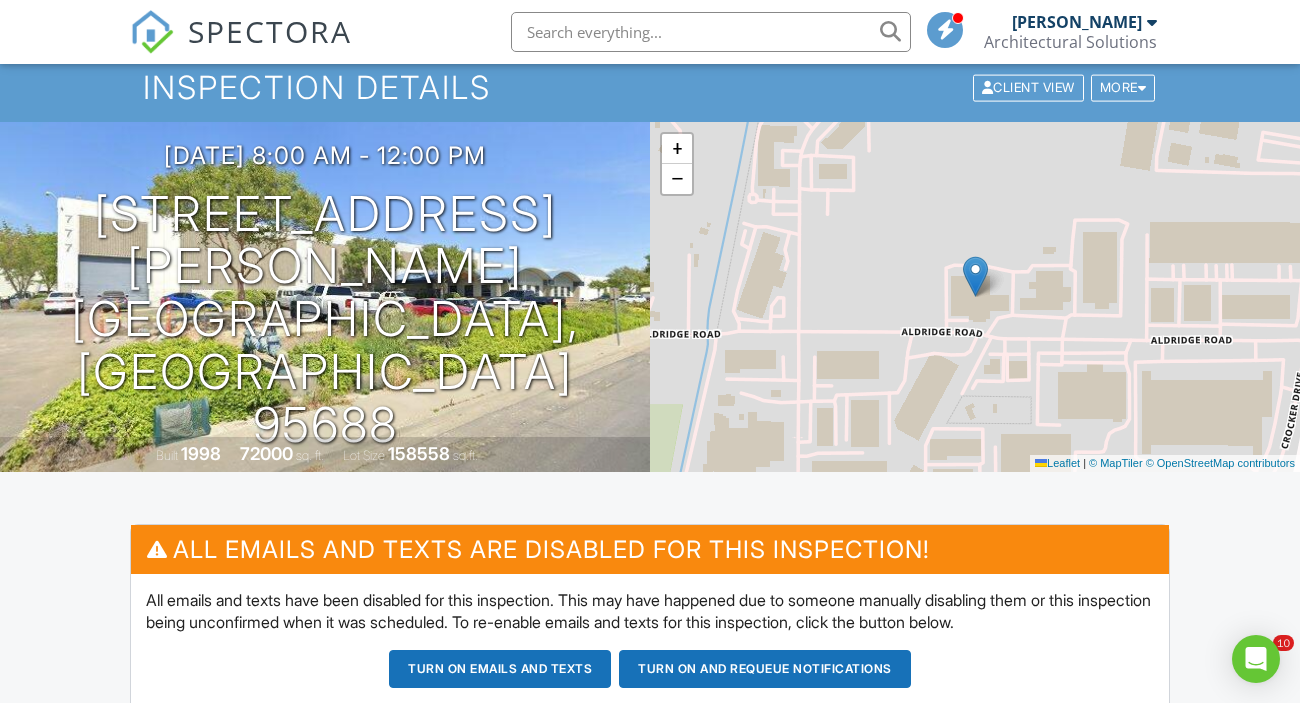 scroll, scrollTop: 531, scrollLeft: 0, axis: vertical 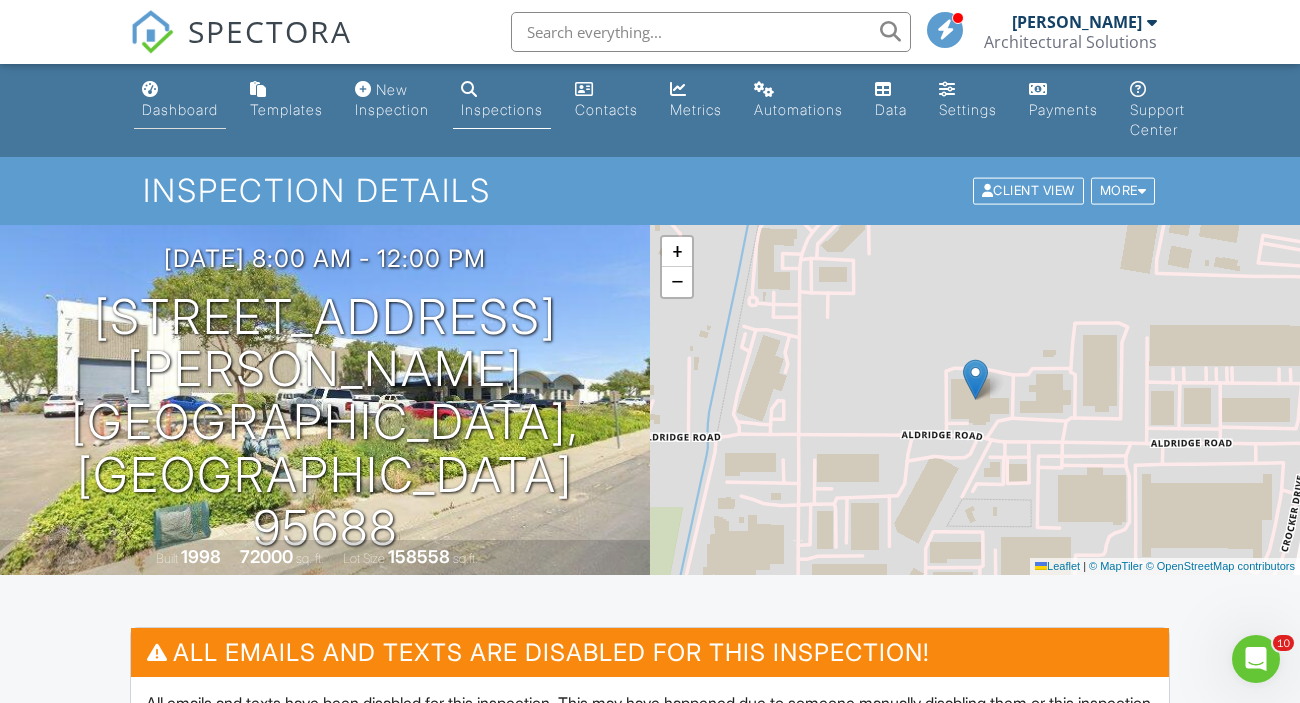 click on "Dashboard" at bounding box center (180, 109) 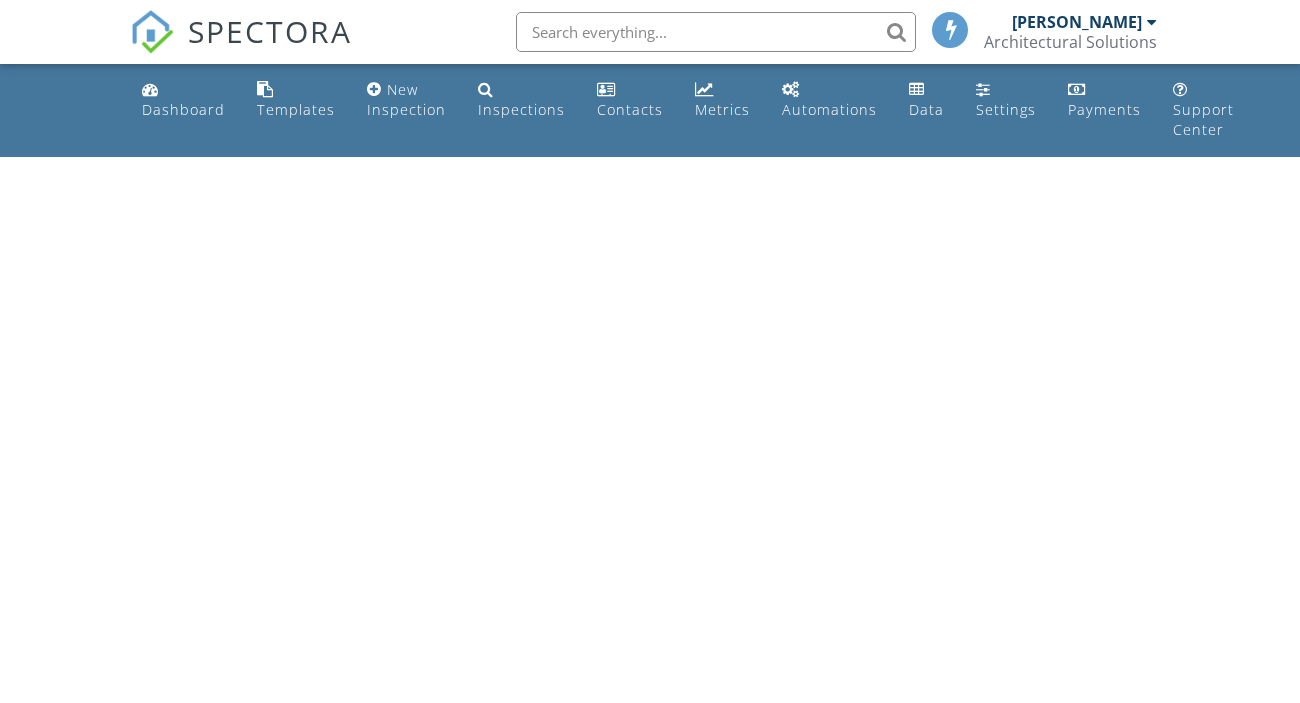 scroll, scrollTop: 0, scrollLeft: 0, axis: both 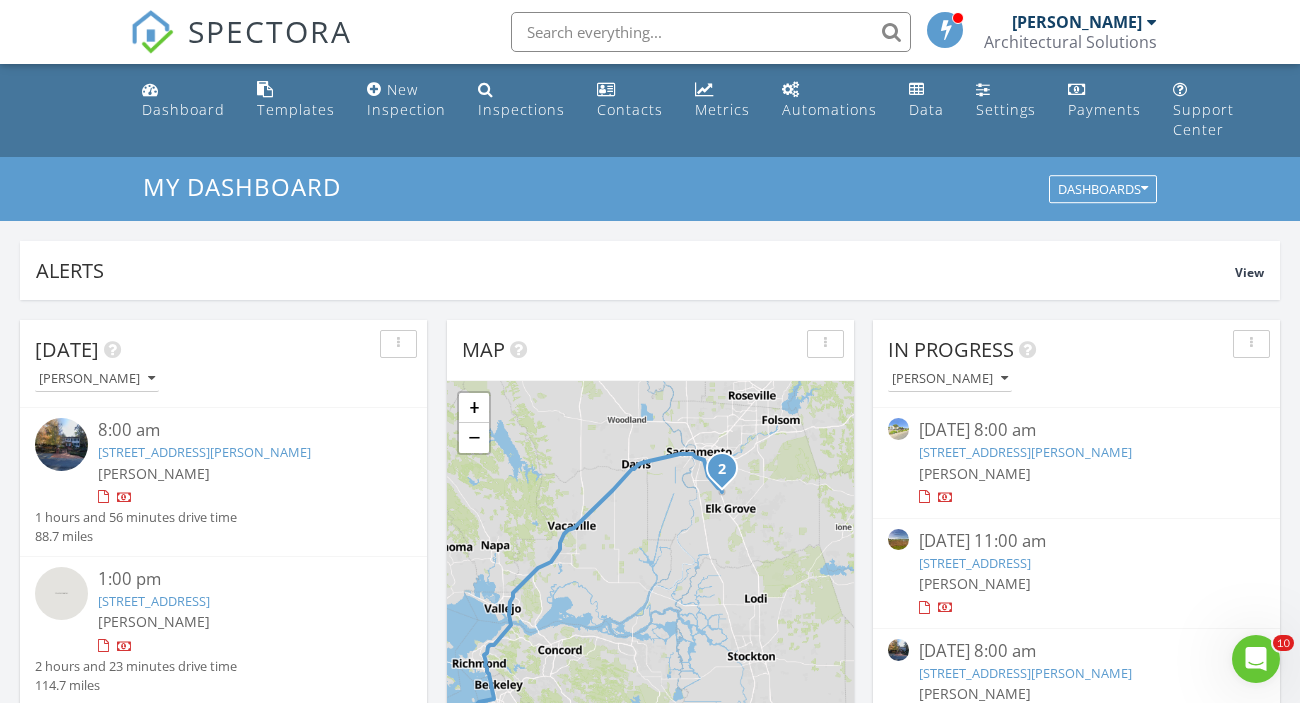 click on "[STREET_ADDRESS]" at bounding box center (975, 563) 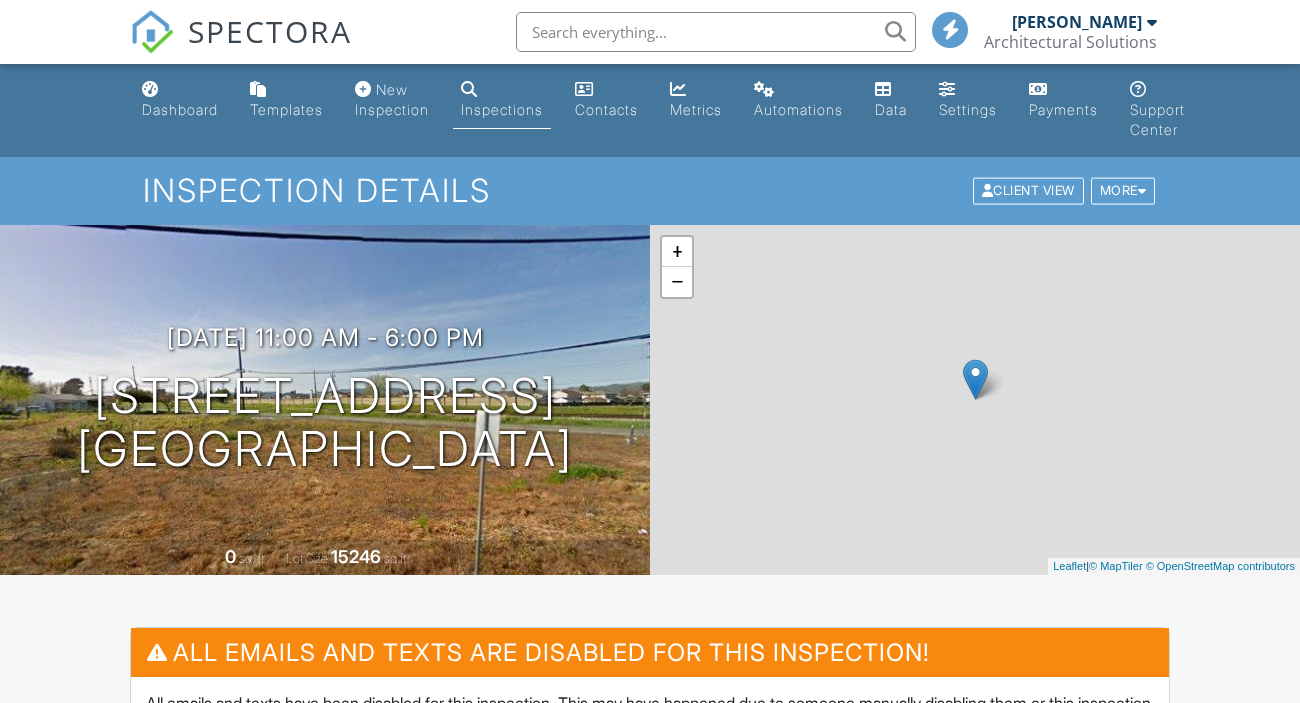 scroll, scrollTop: 0, scrollLeft: 0, axis: both 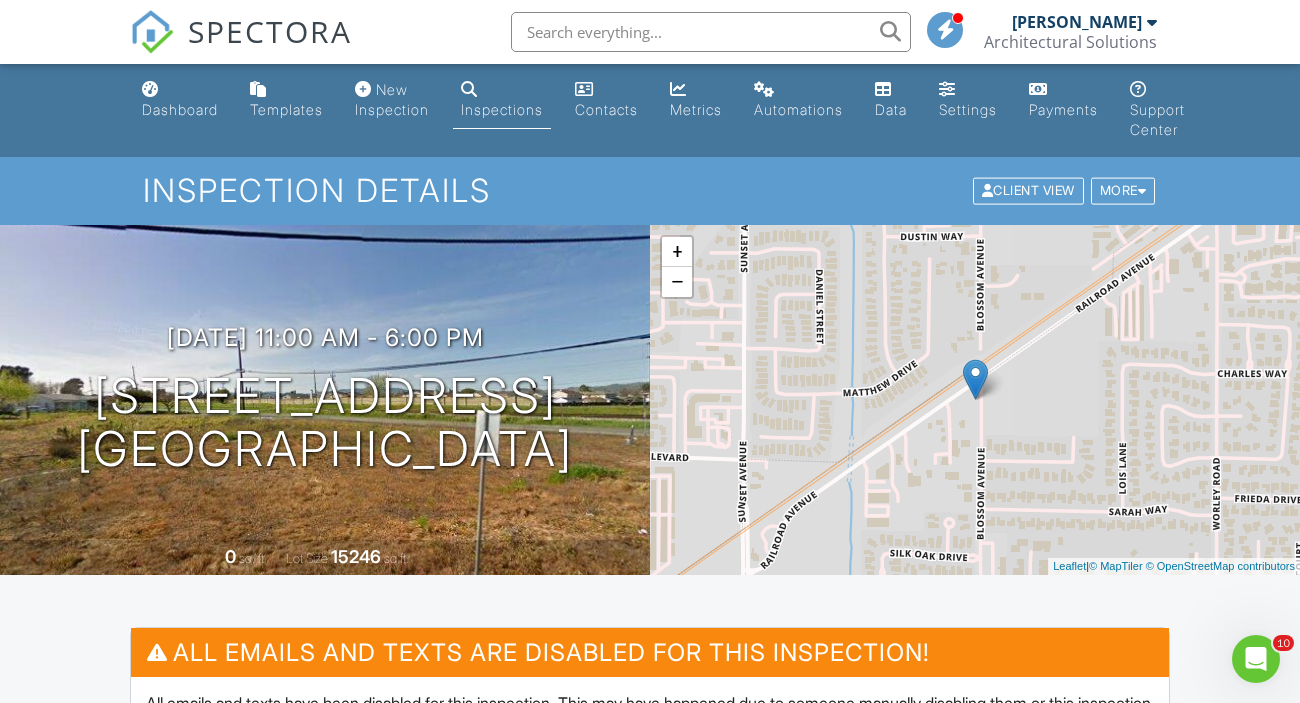 click on "+ − Leaflet  |  © MapTiler   © OpenStreetMap contributors" at bounding box center [975, 400] 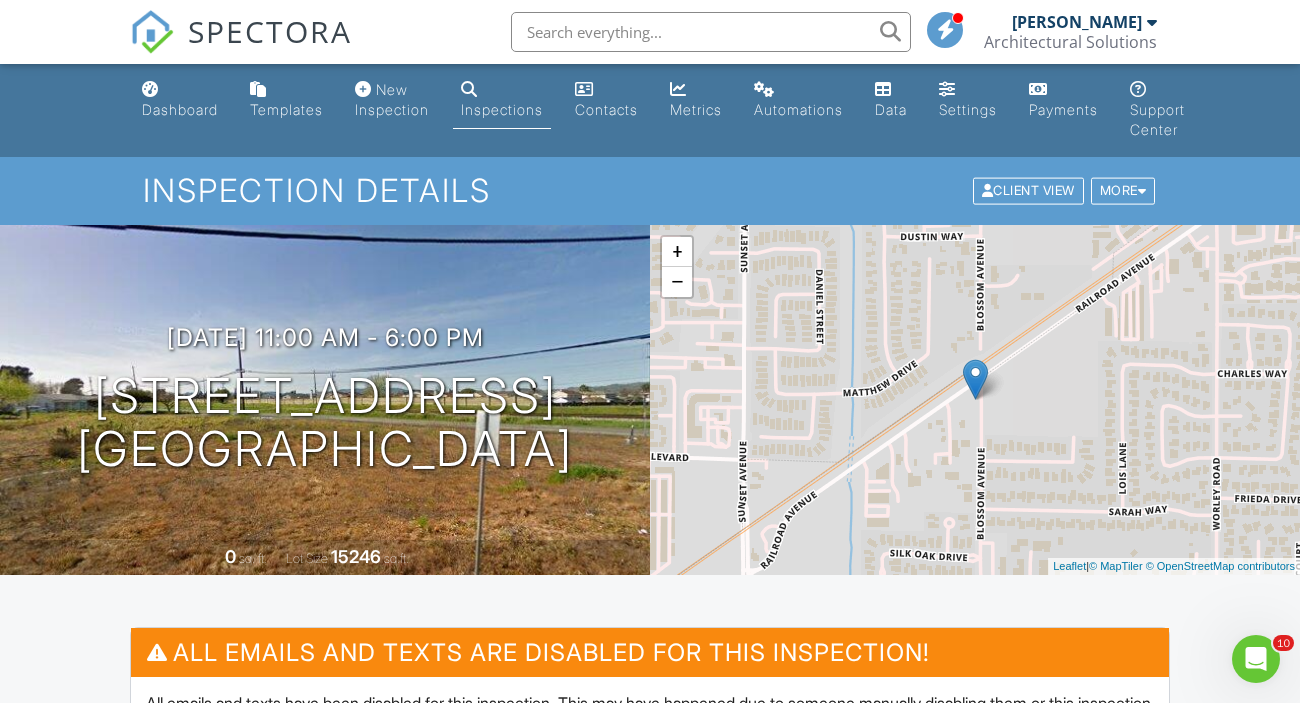 click on "+ − Leaflet  |  © MapTiler   © OpenStreetMap contributors" at bounding box center (975, 400) 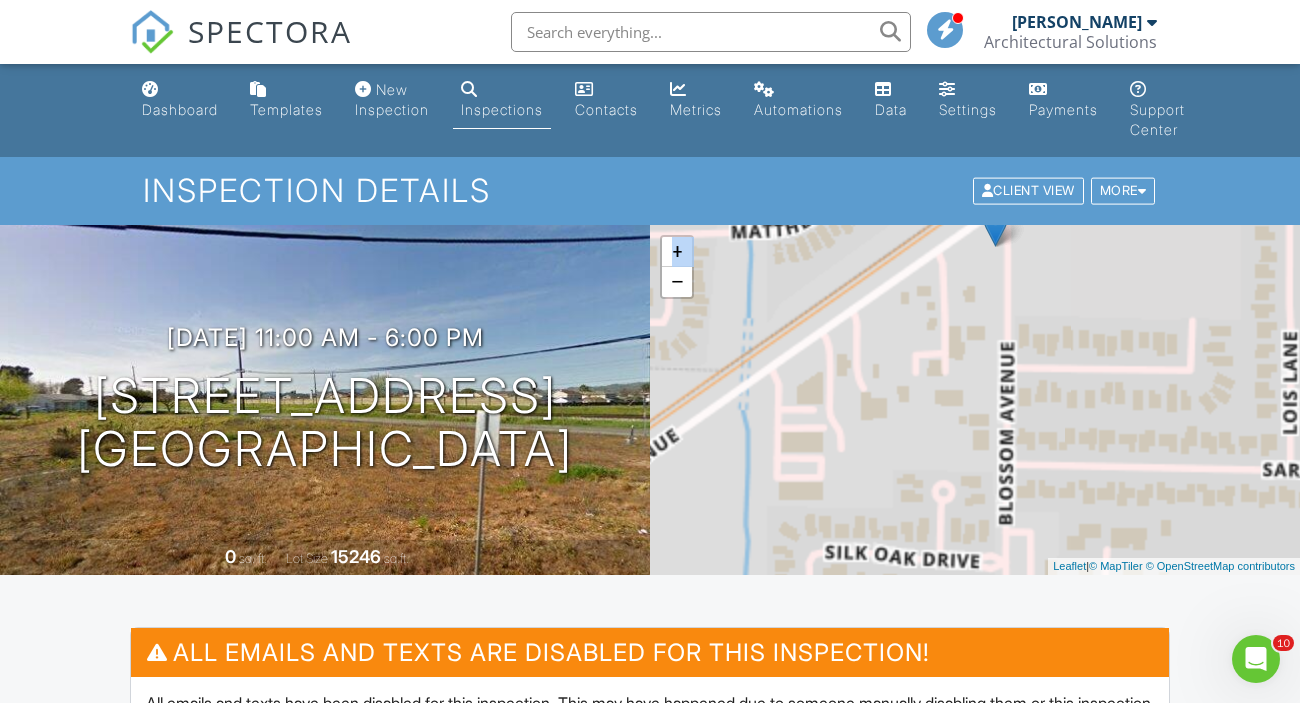 click on "+ − Leaflet  |  © MapTiler   © OpenStreetMap contributors" at bounding box center [975, 400] 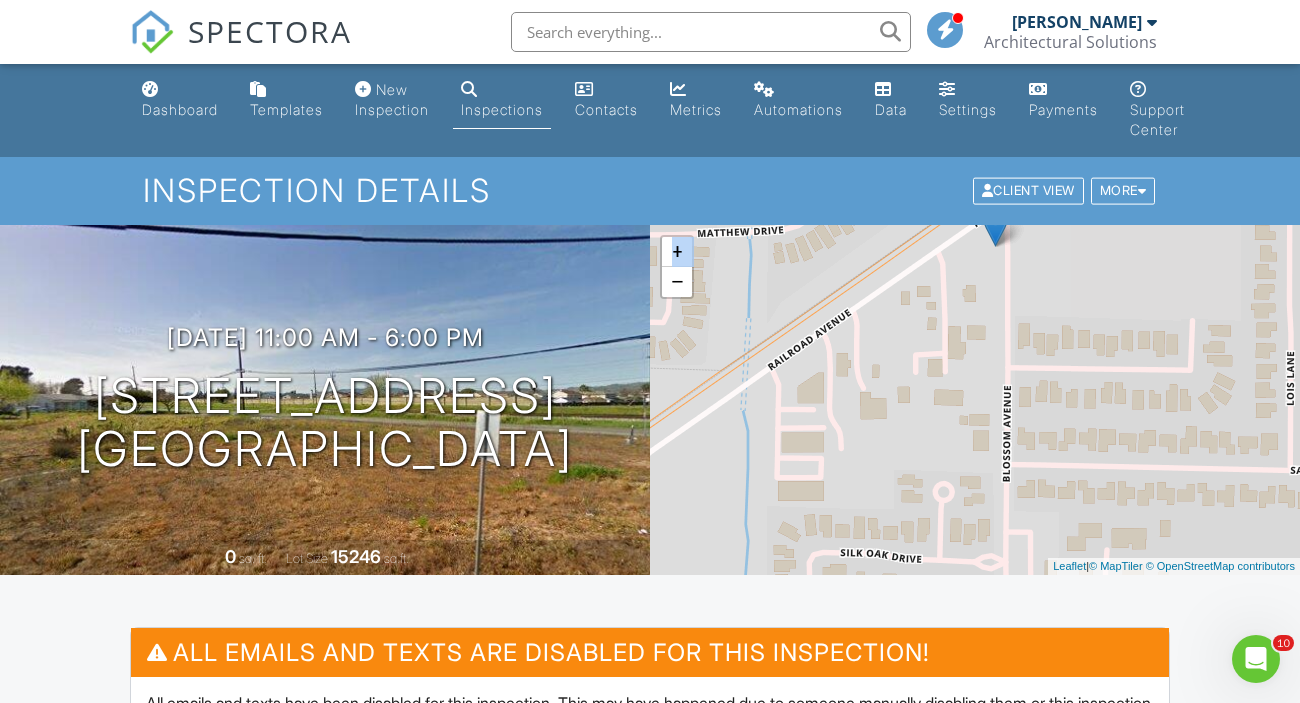 scroll, scrollTop: 0, scrollLeft: 0, axis: both 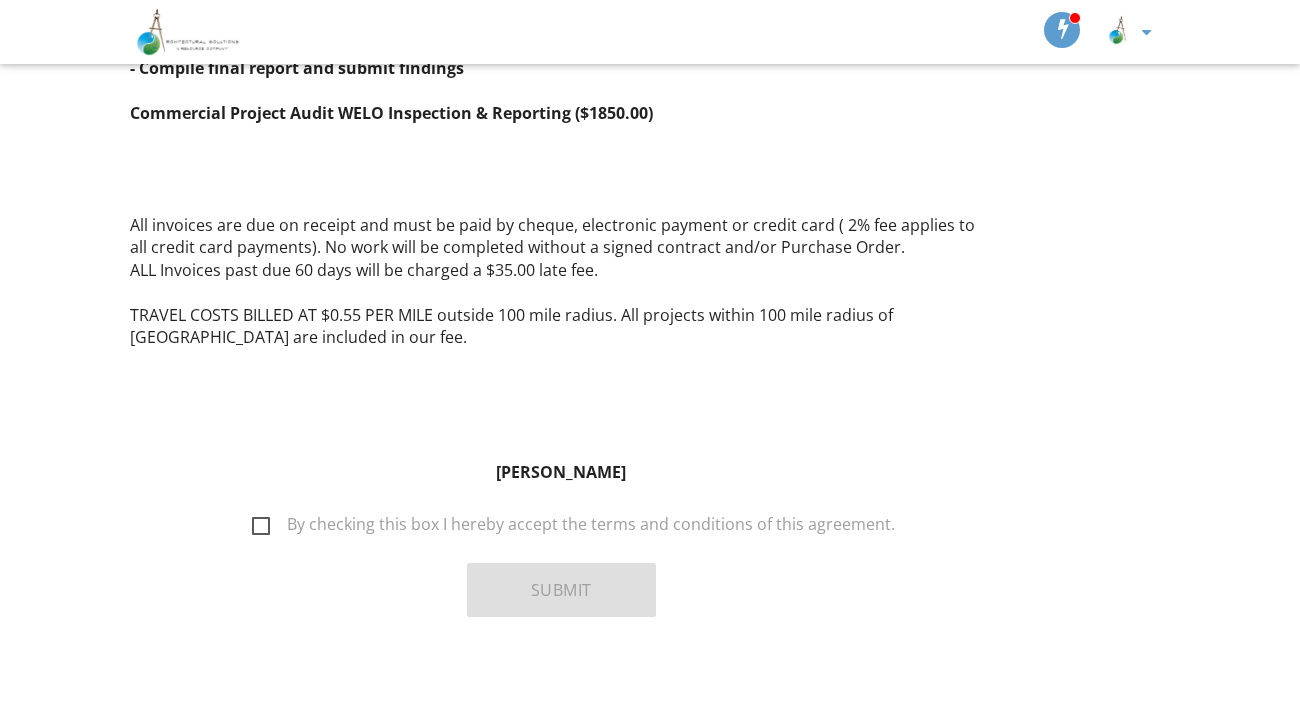 click on "By checking this box I hereby accept the terms and conditions of this agreement." at bounding box center [573, 527] 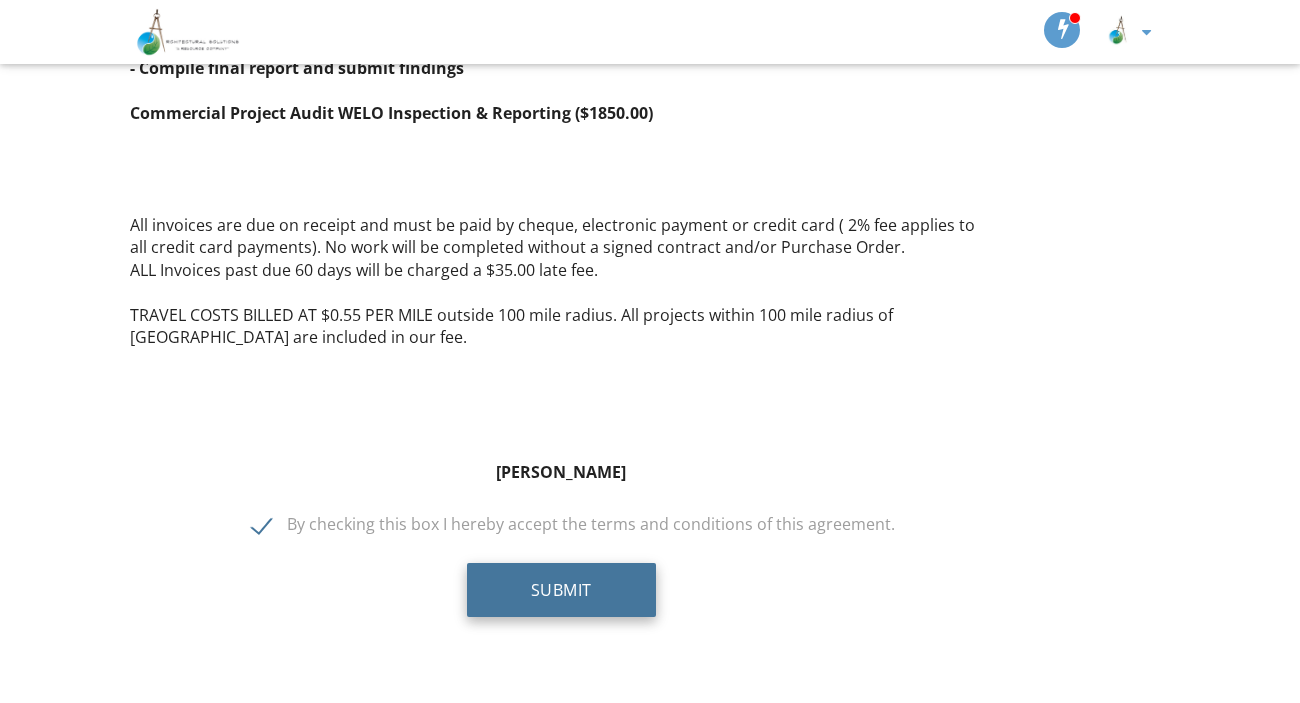 click on "Submit" at bounding box center [561, 590] 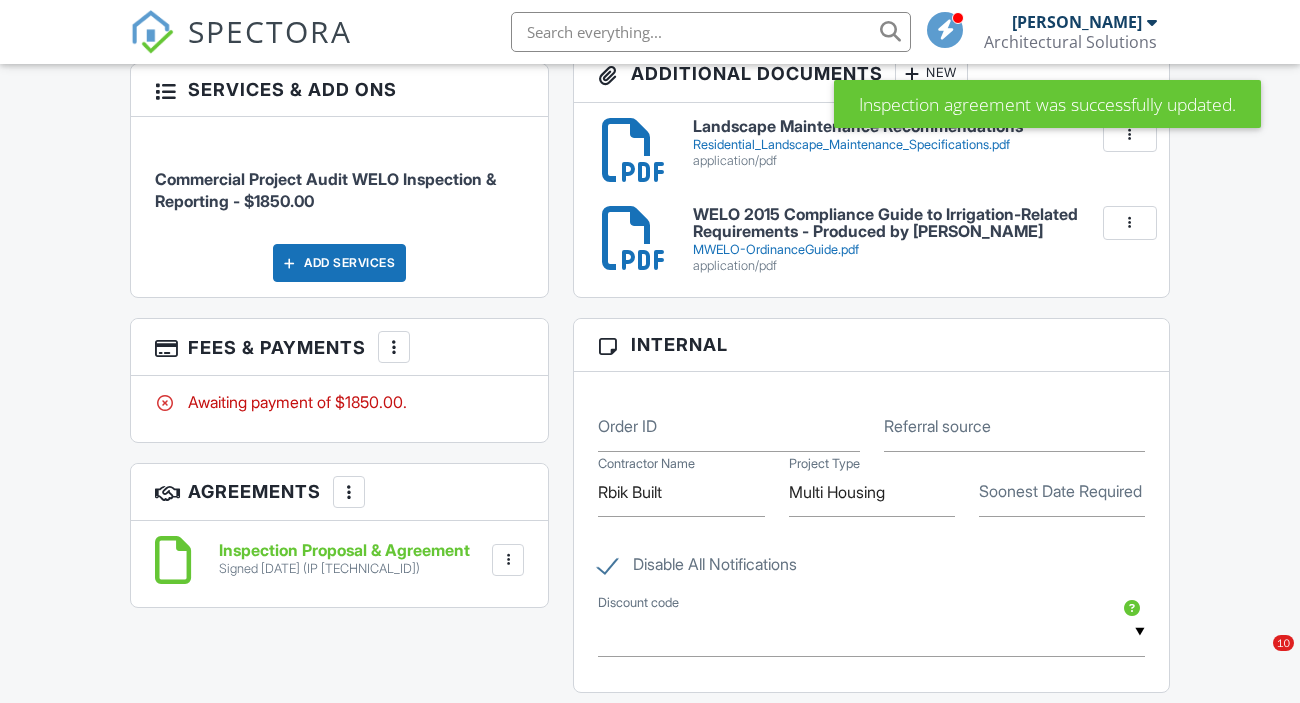 scroll, scrollTop: 1250, scrollLeft: 0, axis: vertical 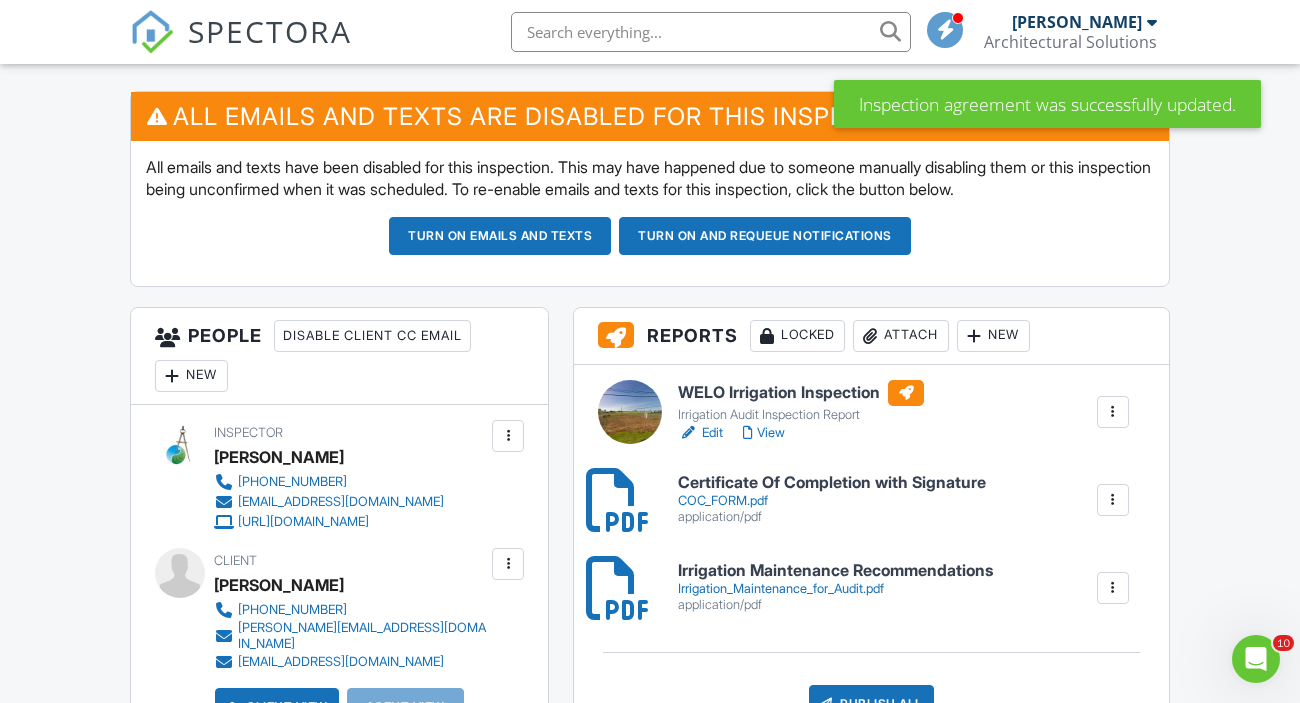 click on "Edit" at bounding box center [700, 433] 